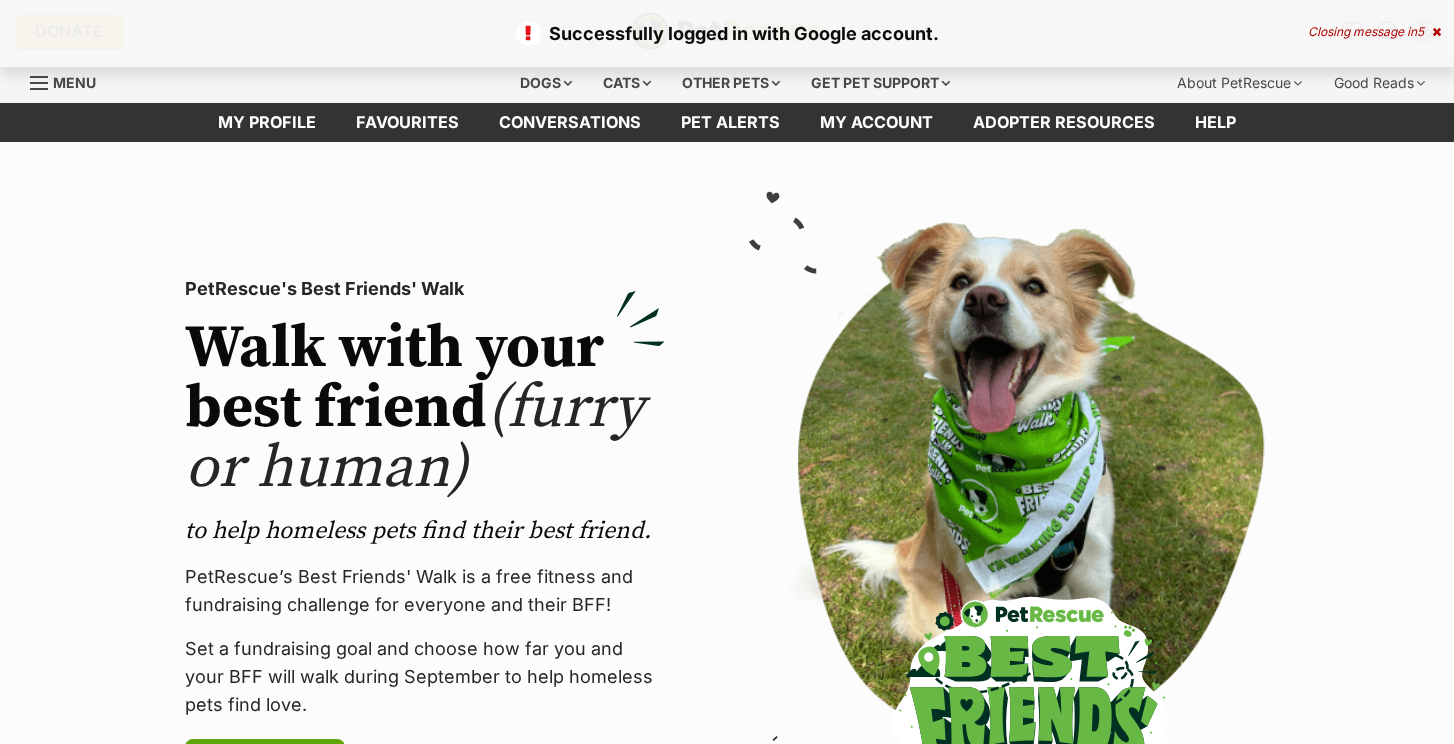 scroll, scrollTop: 0, scrollLeft: 0, axis: both 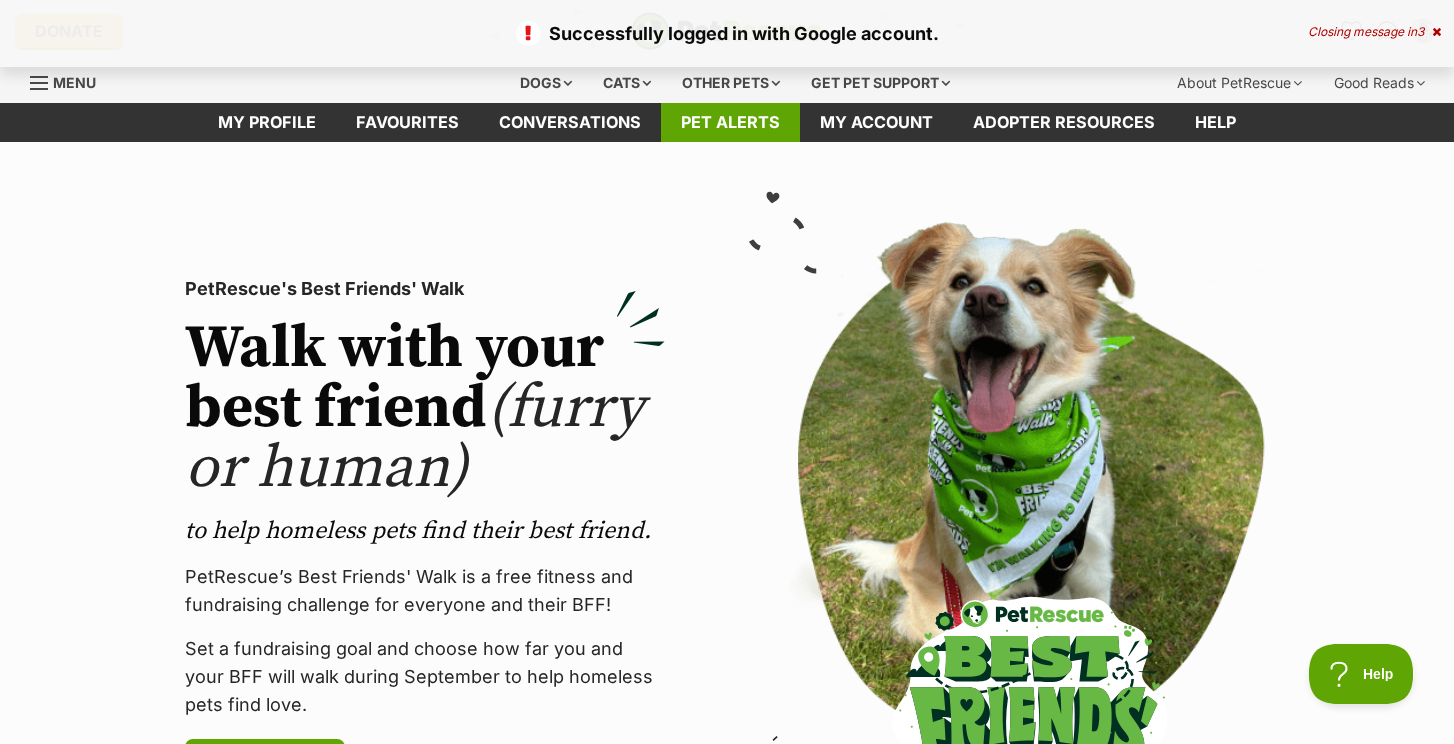 click on "Pet alerts" at bounding box center (730, 122) 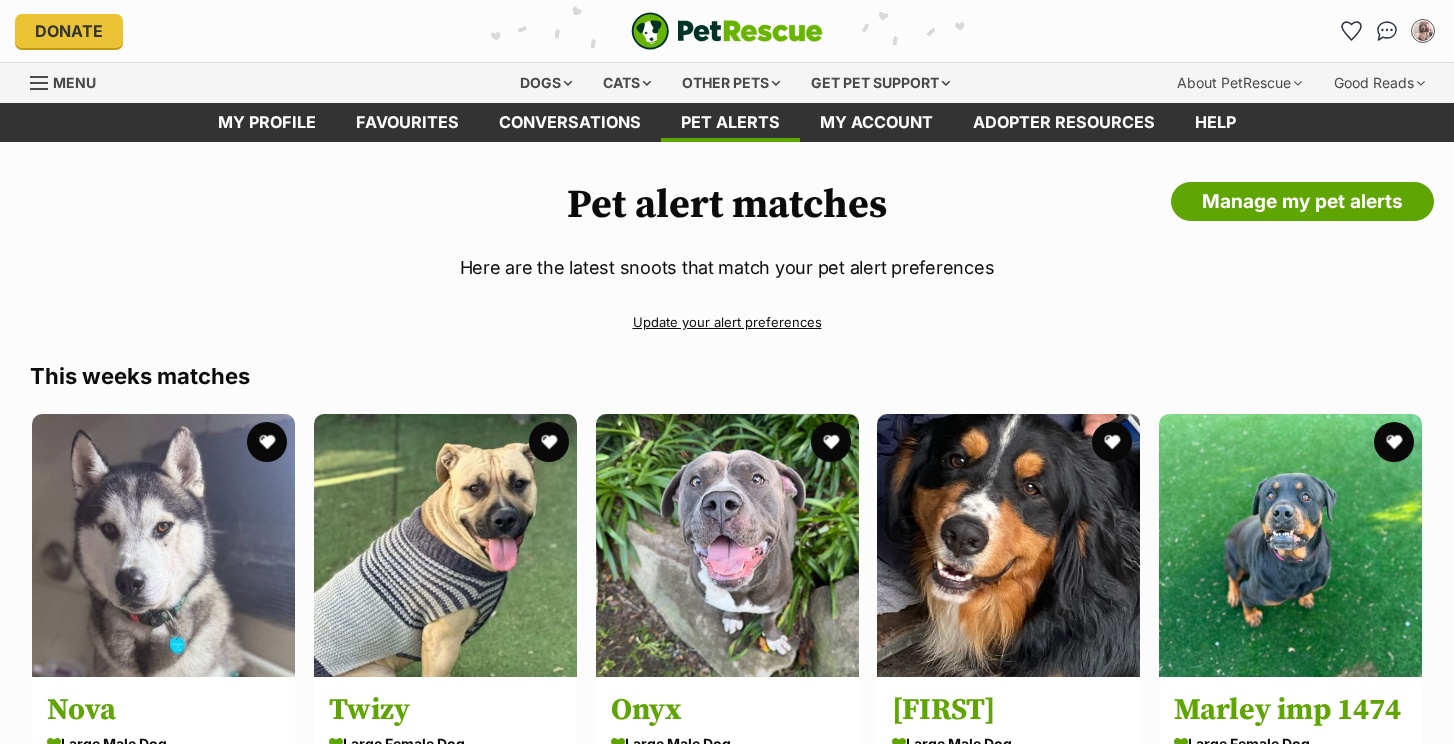 scroll, scrollTop: 0, scrollLeft: 0, axis: both 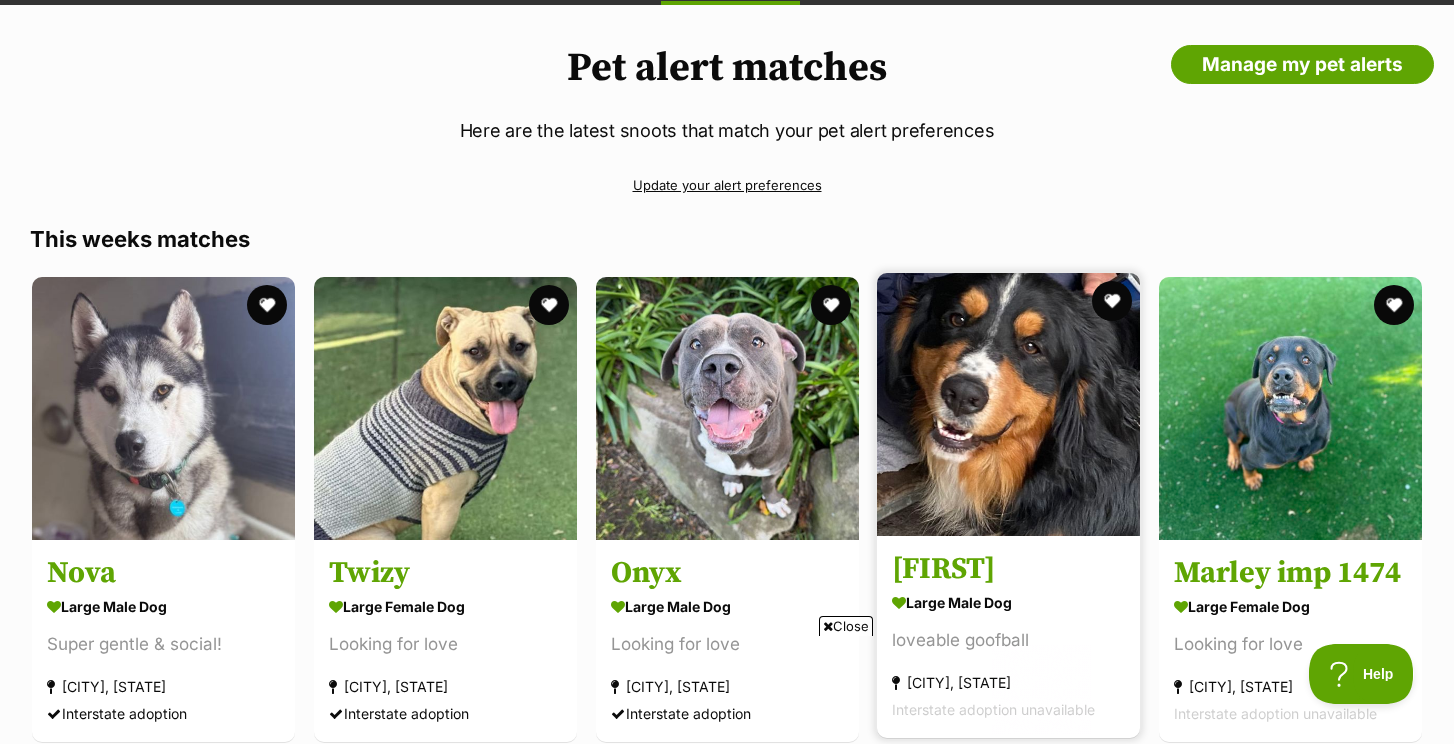 click at bounding box center (1008, 404) 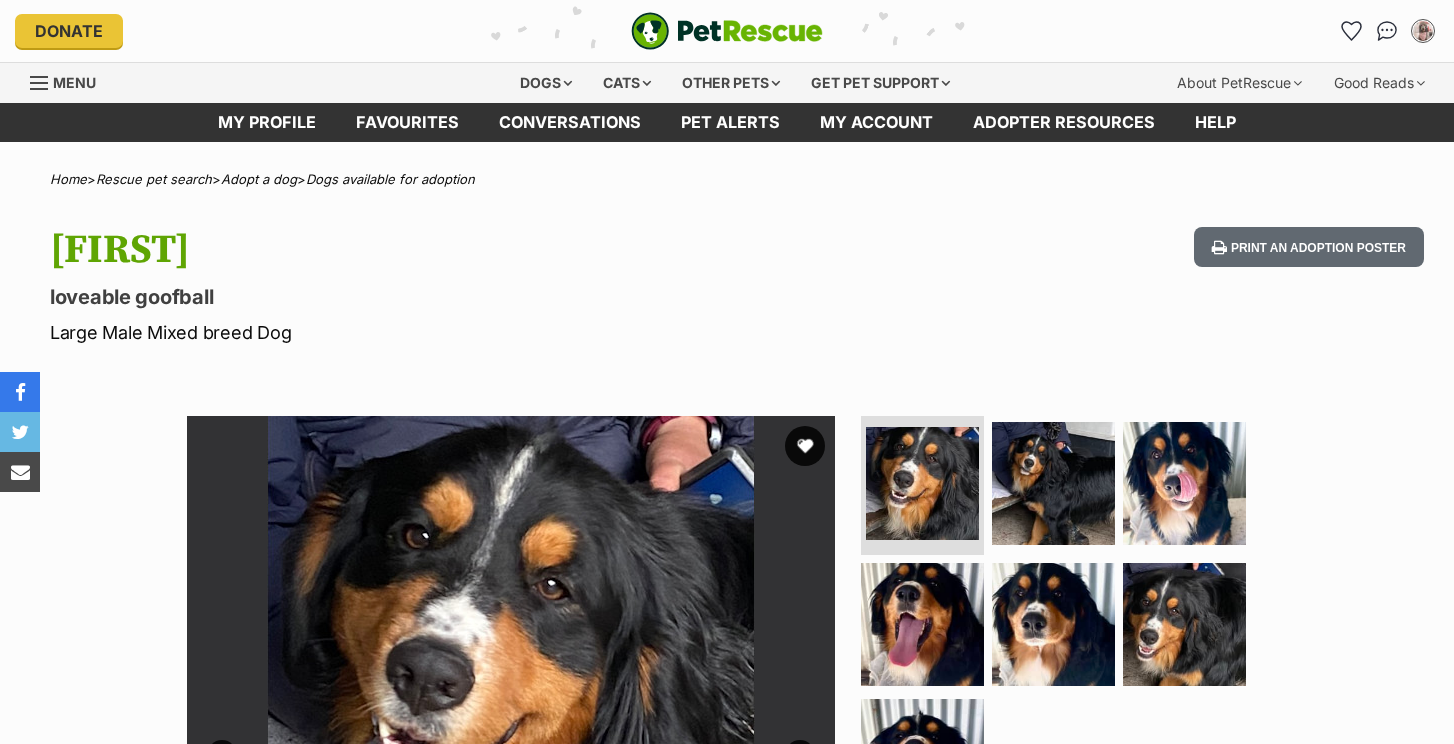 scroll, scrollTop: 0, scrollLeft: 0, axis: both 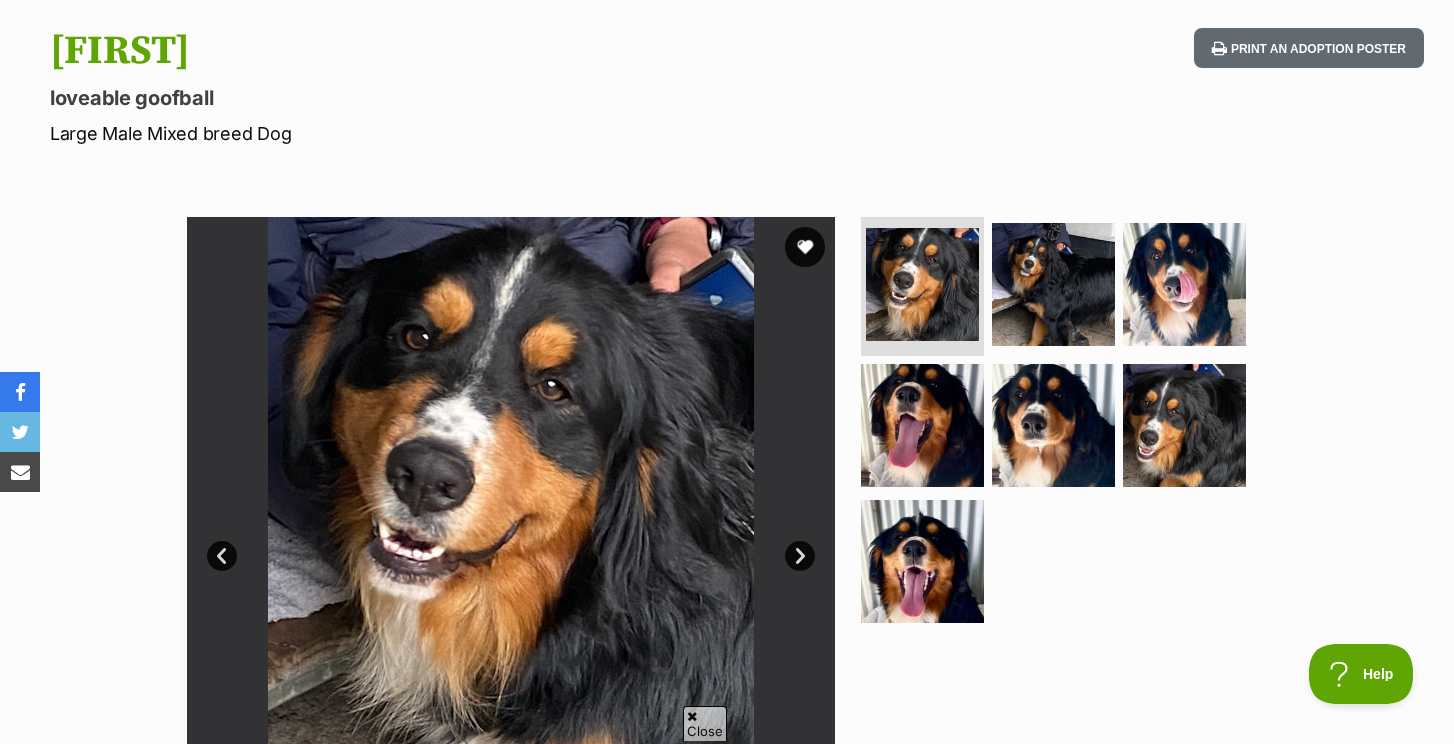 click at bounding box center [1053, 425] 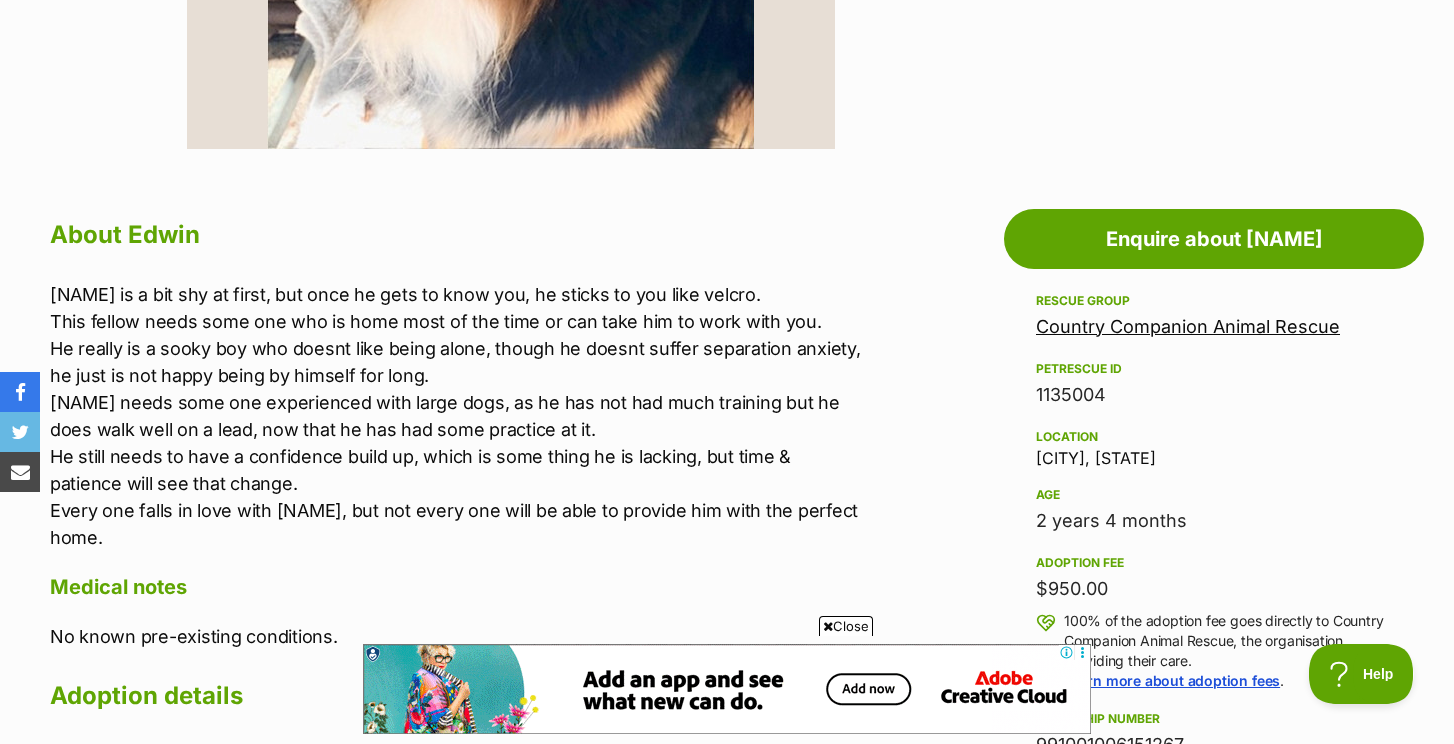 scroll, scrollTop: 916, scrollLeft: 0, axis: vertical 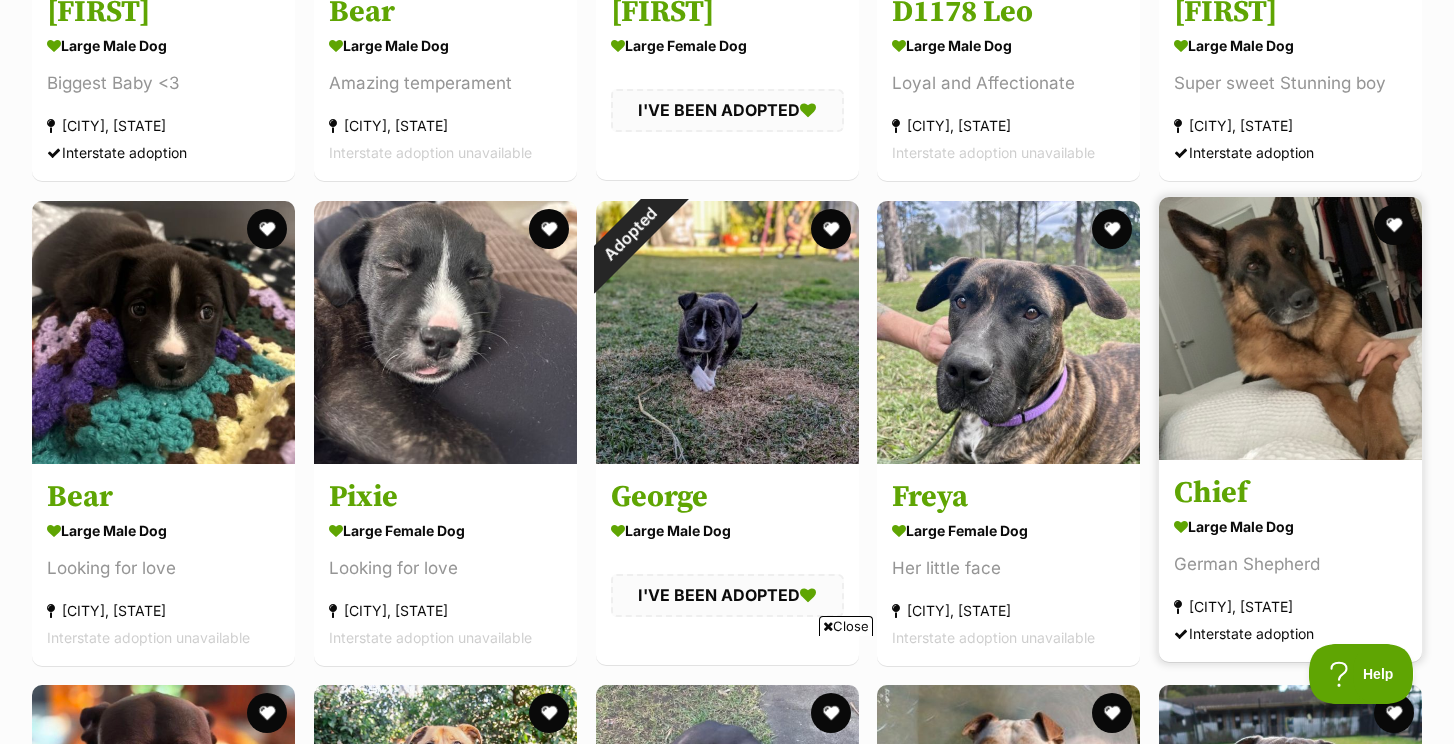 click at bounding box center (1290, 328) 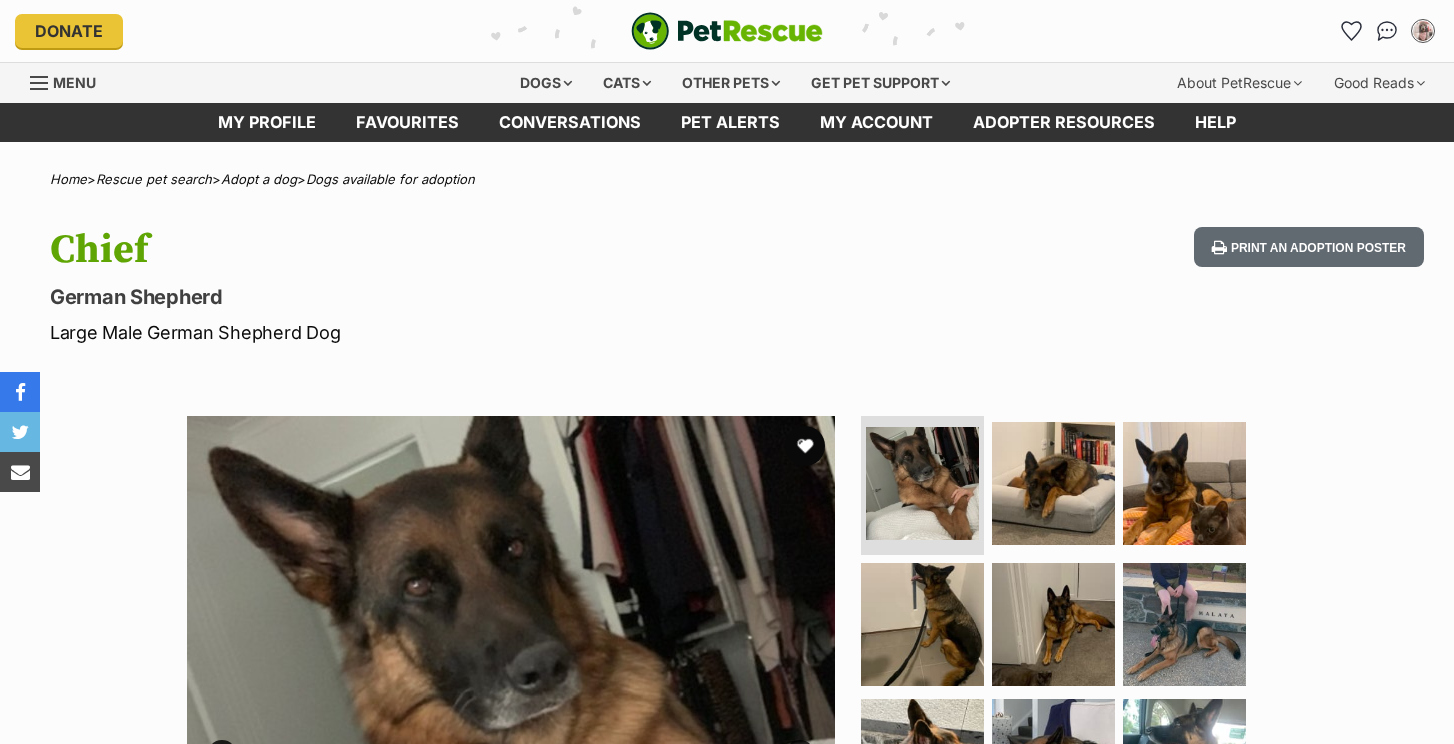 scroll, scrollTop: 0, scrollLeft: 0, axis: both 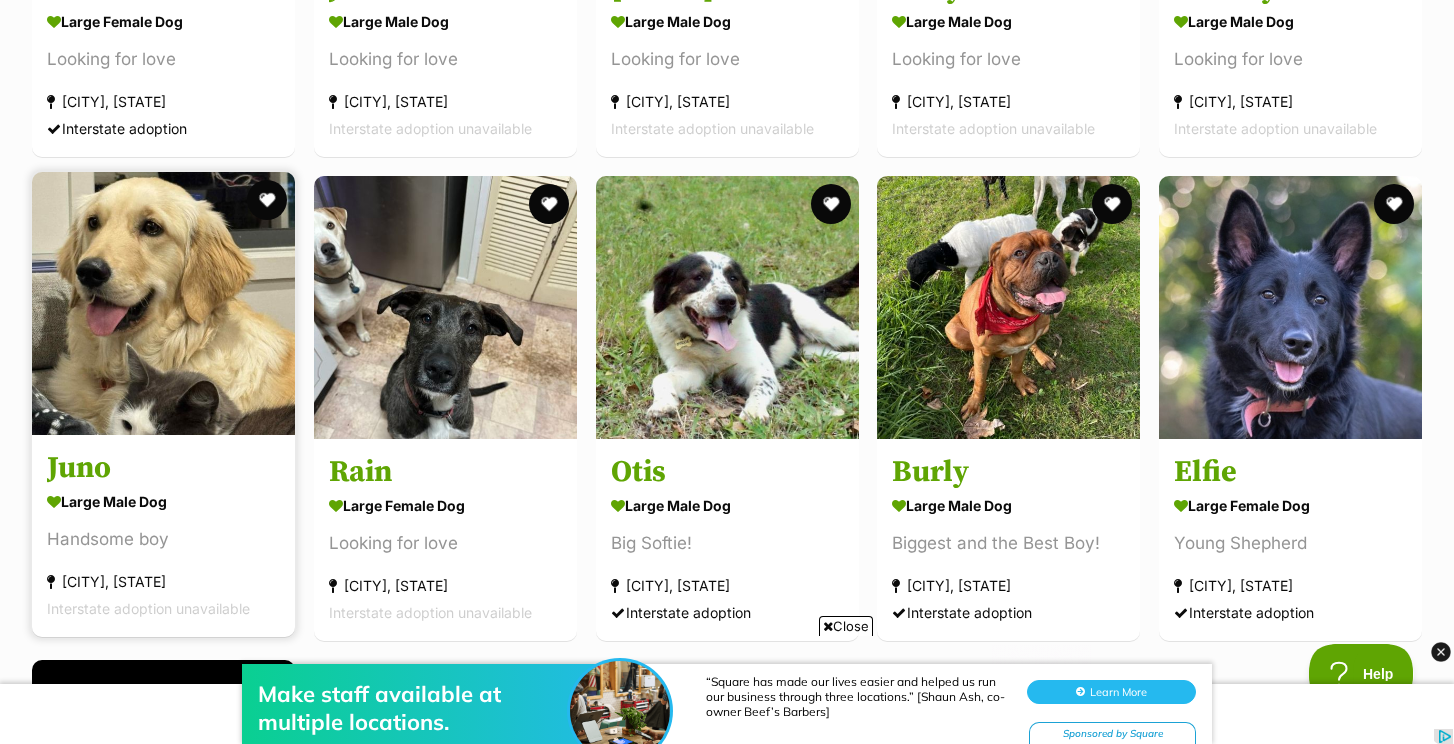 click at bounding box center (163, 303) 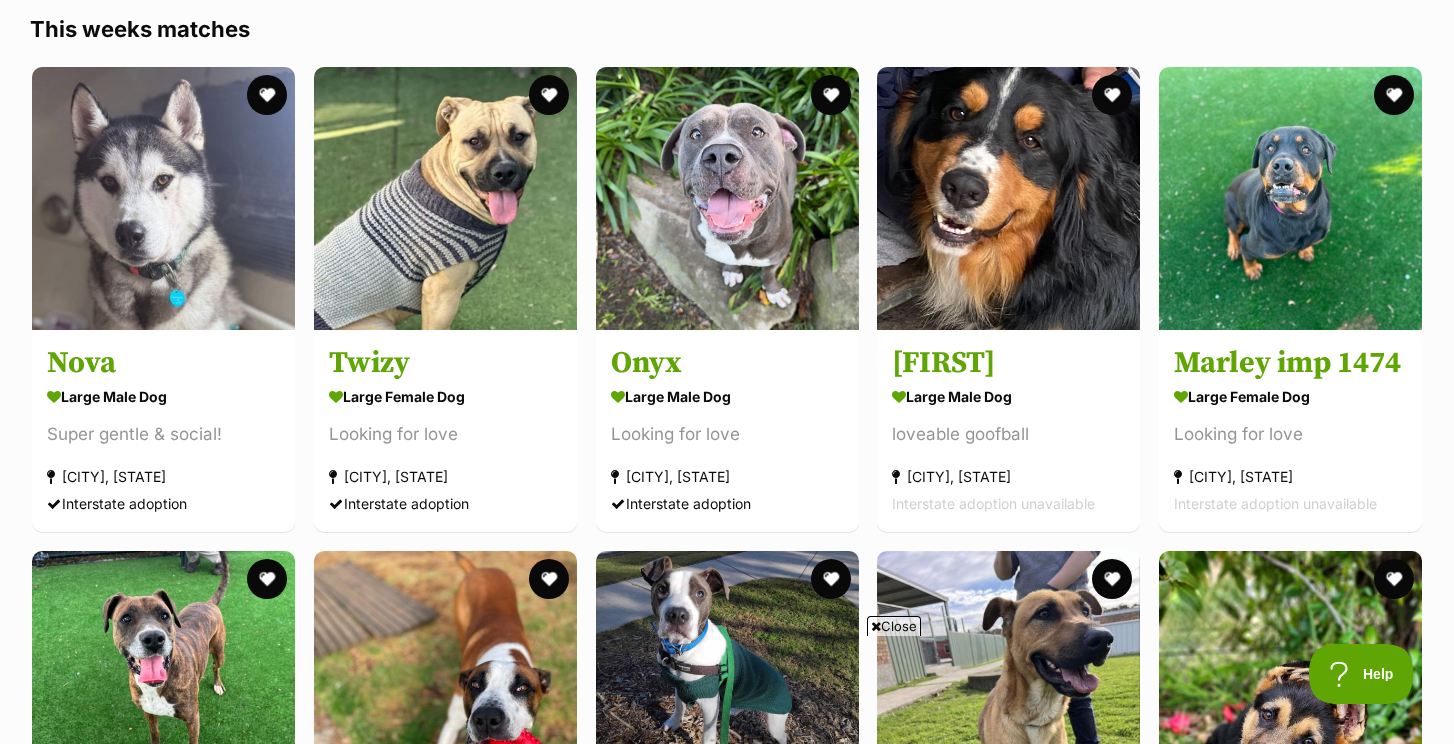scroll, scrollTop: 0, scrollLeft: 0, axis: both 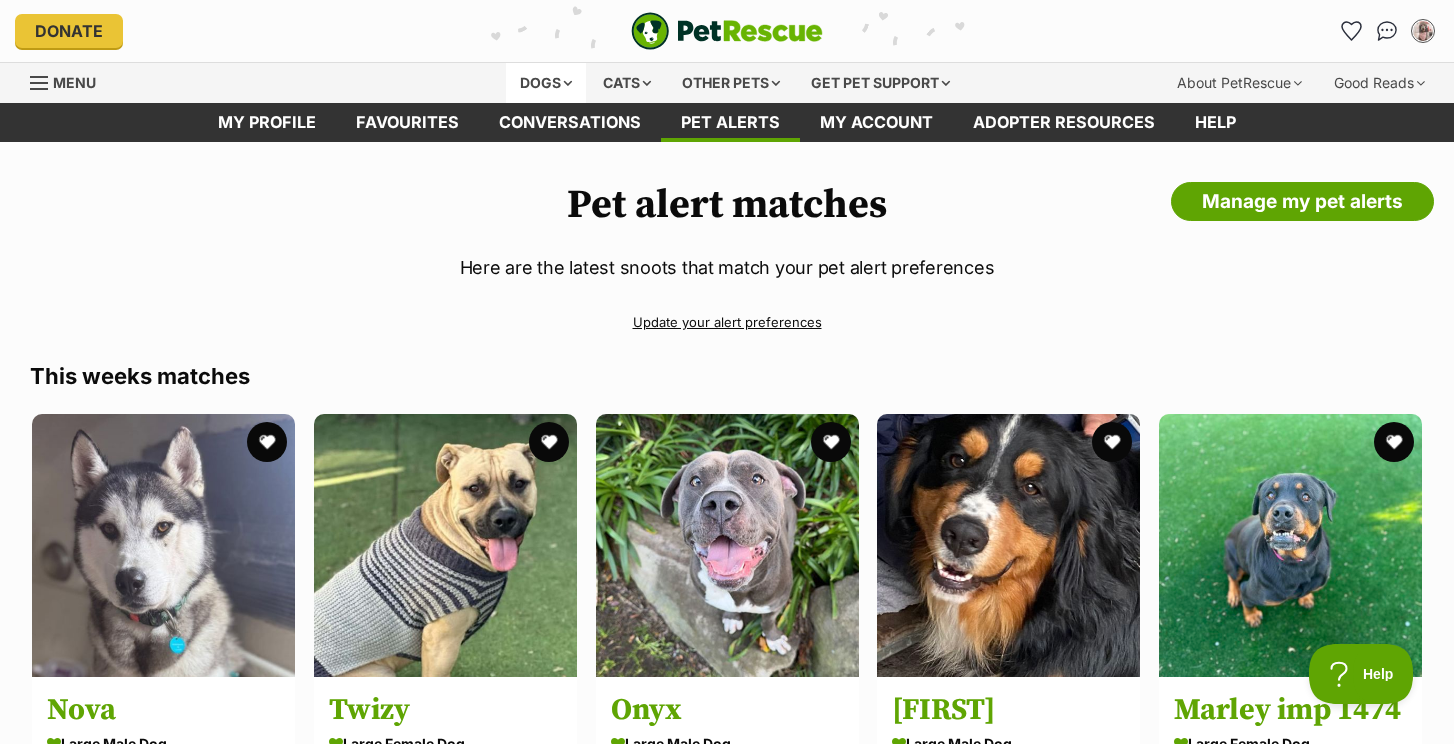 click on "Dogs" at bounding box center (546, 83) 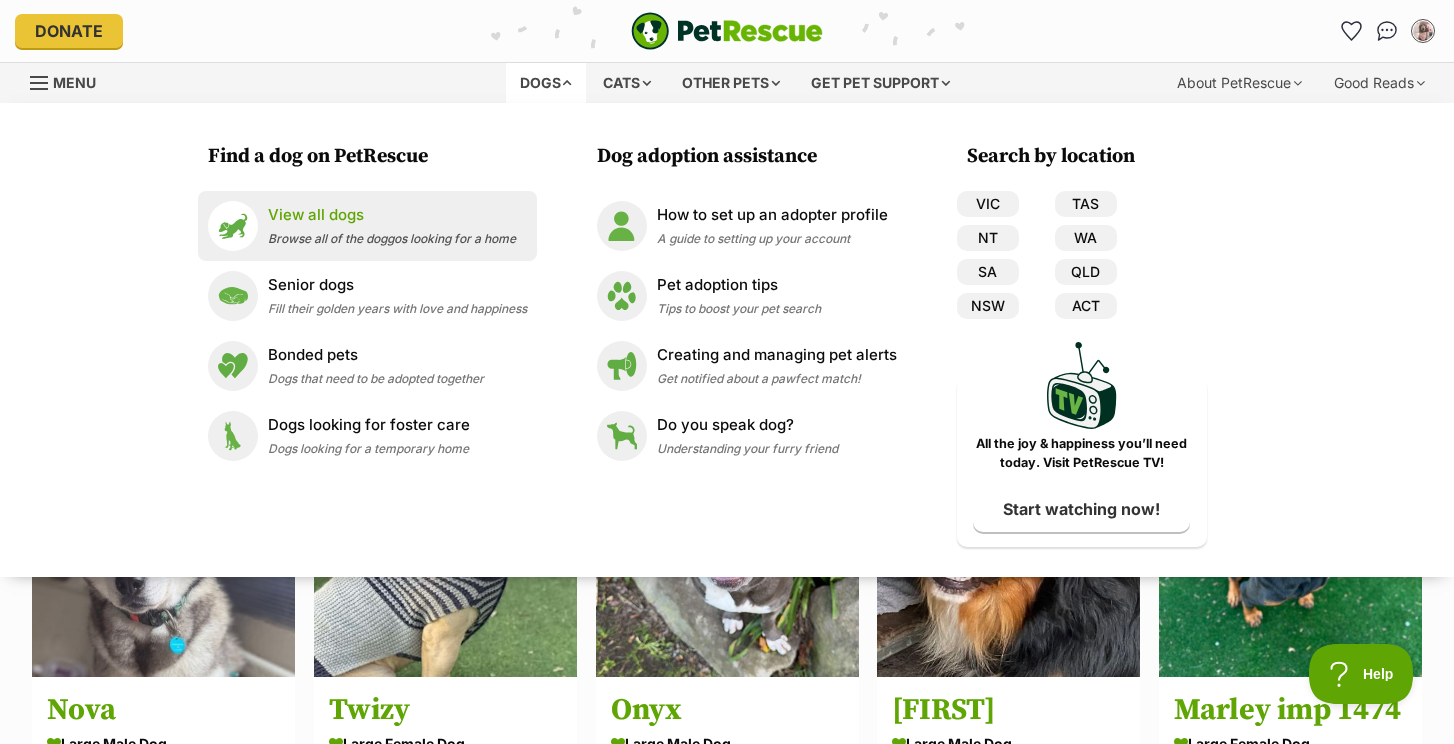 click on "View all dogs
Browse all of the doggos looking for a home" at bounding box center (392, 225) 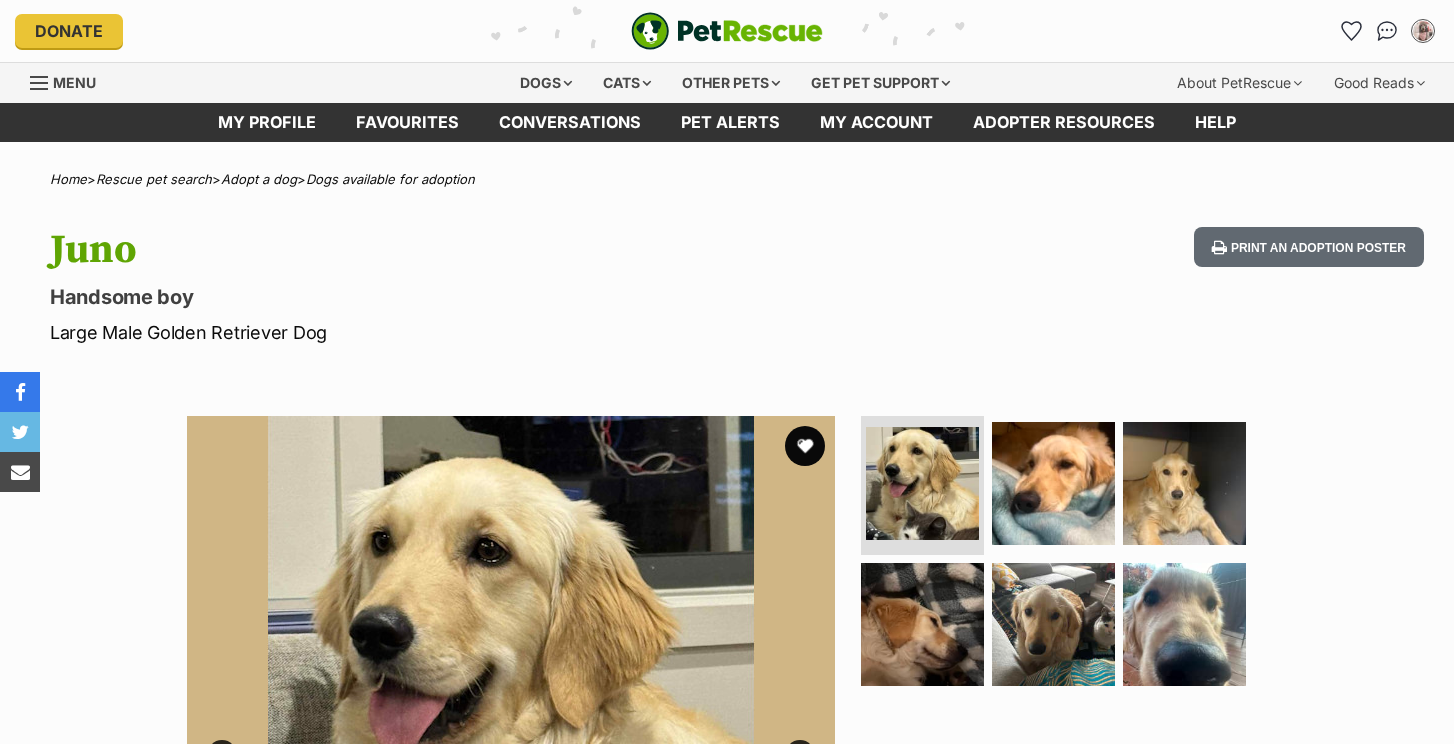 scroll, scrollTop: 0, scrollLeft: 0, axis: both 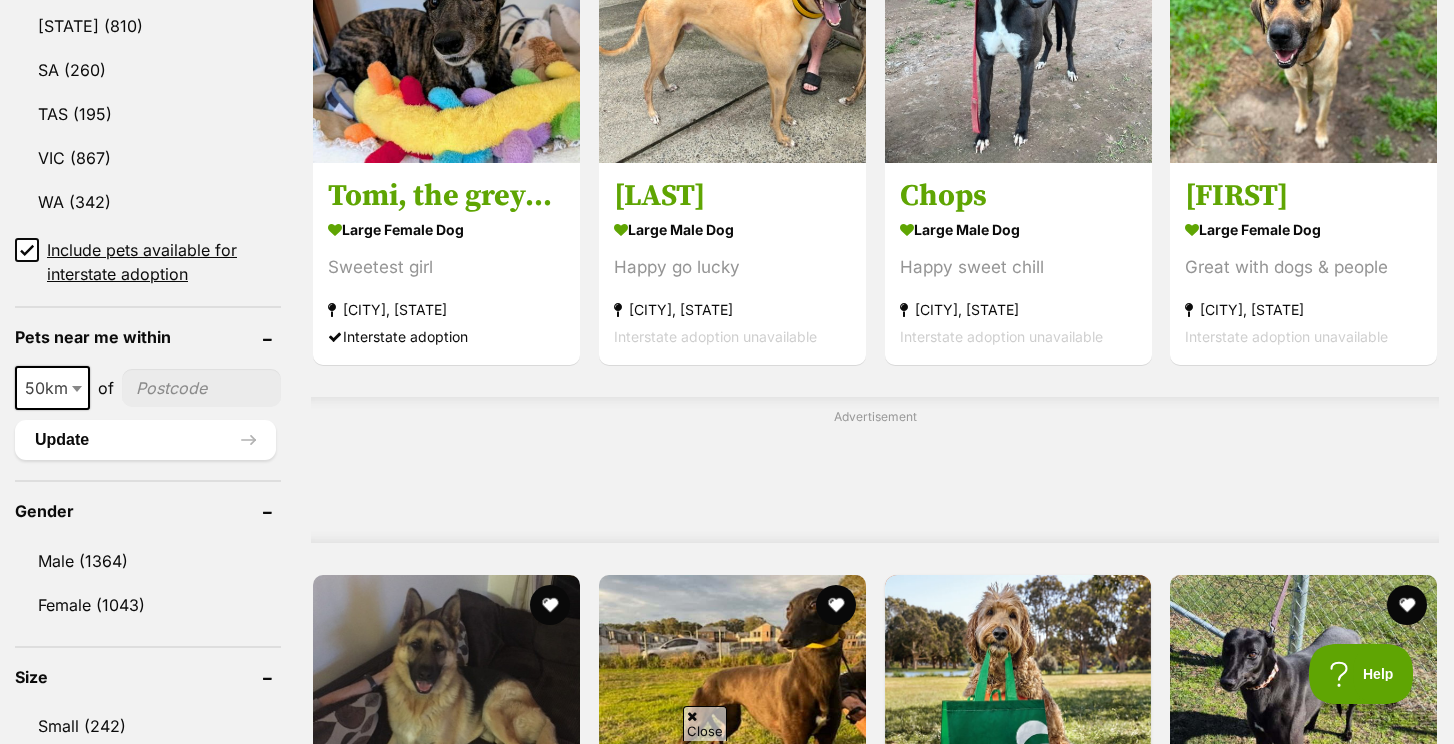 click at bounding box center [201, 388] 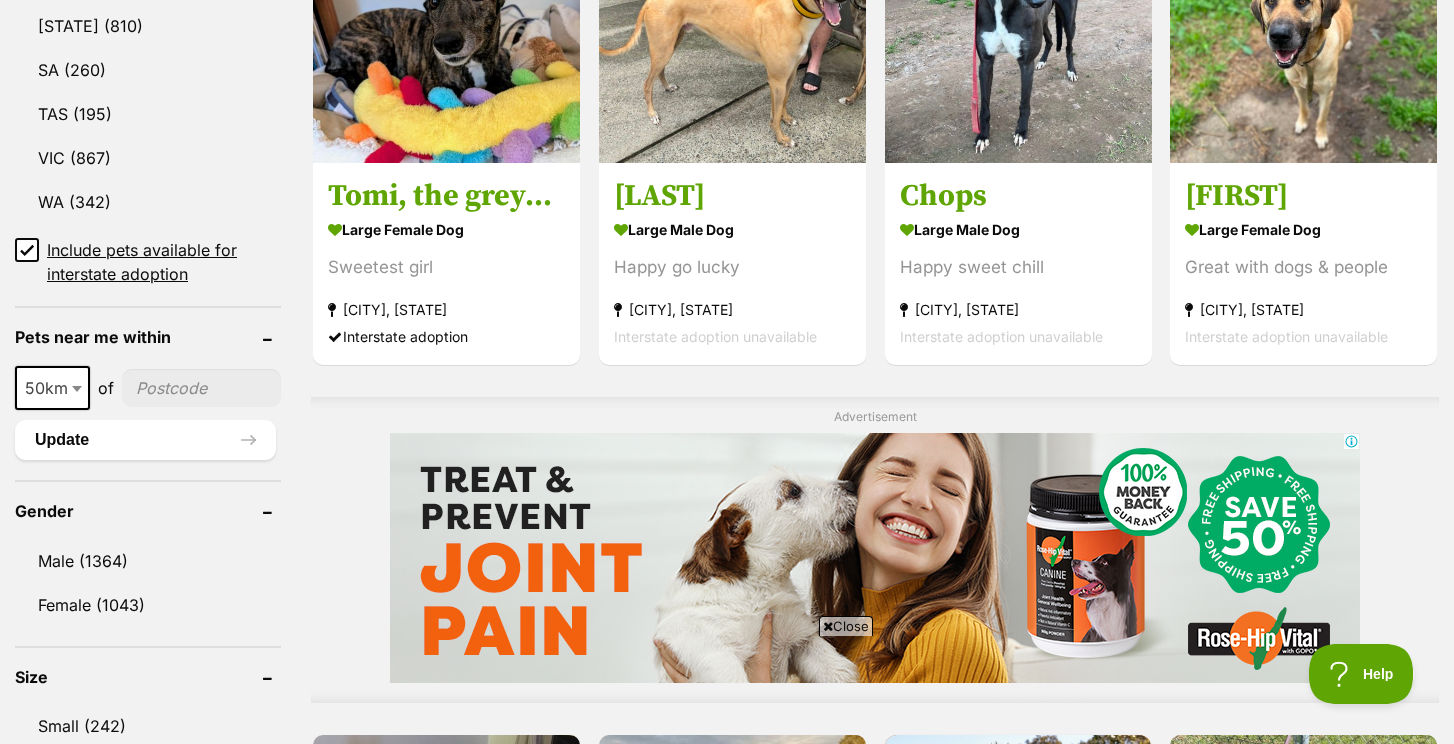 scroll, scrollTop: 0, scrollLeft: 0, axis: both 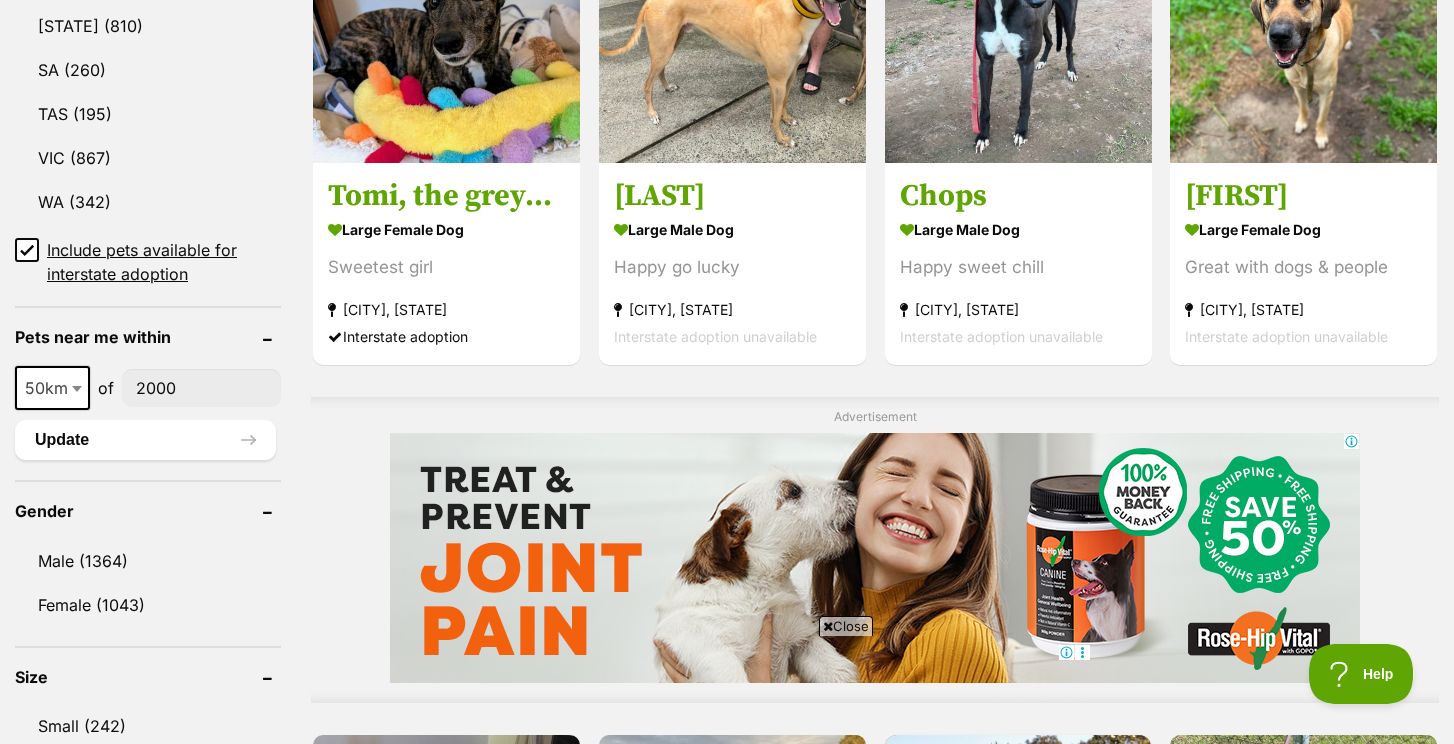 click on "2000" at bounding box center (201, 388) 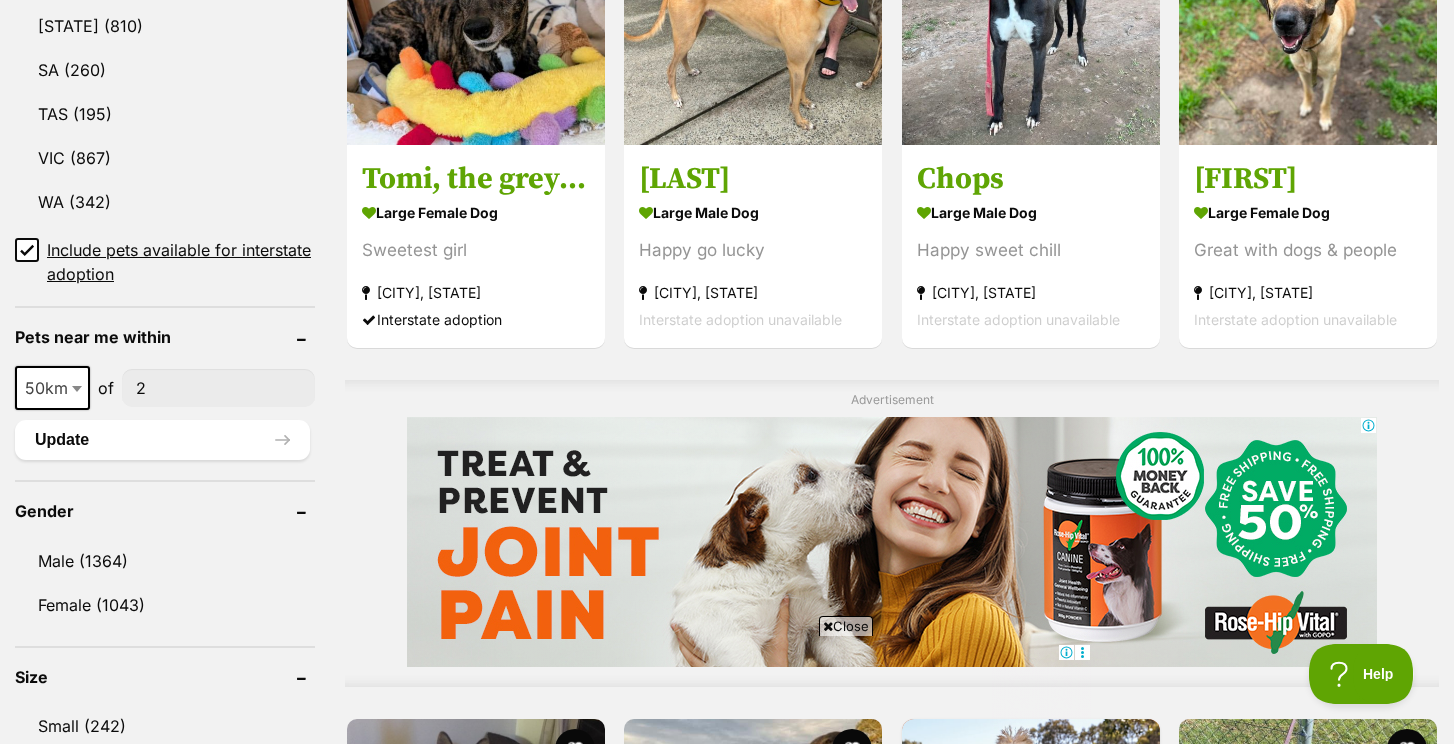 type on "2640" 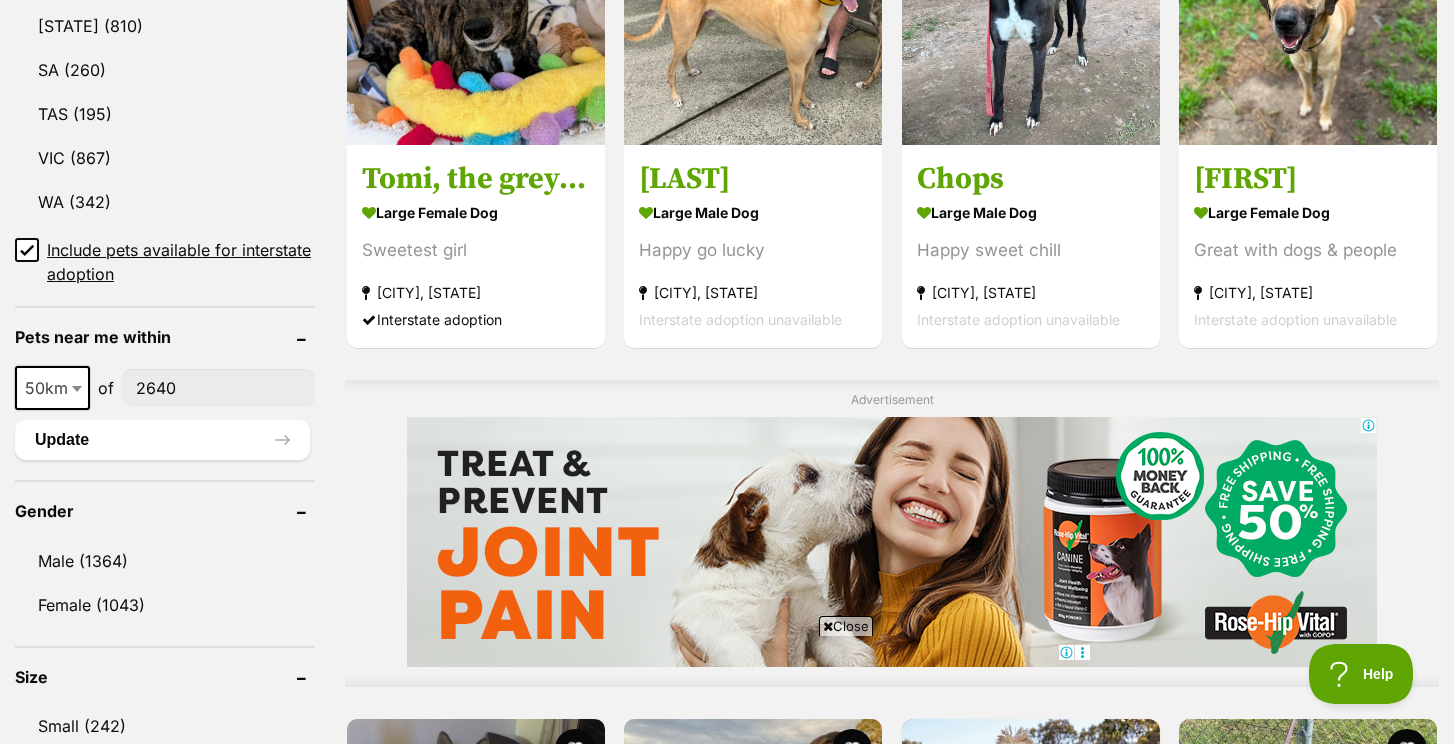click on "50km" at bounding box center [52, 388] 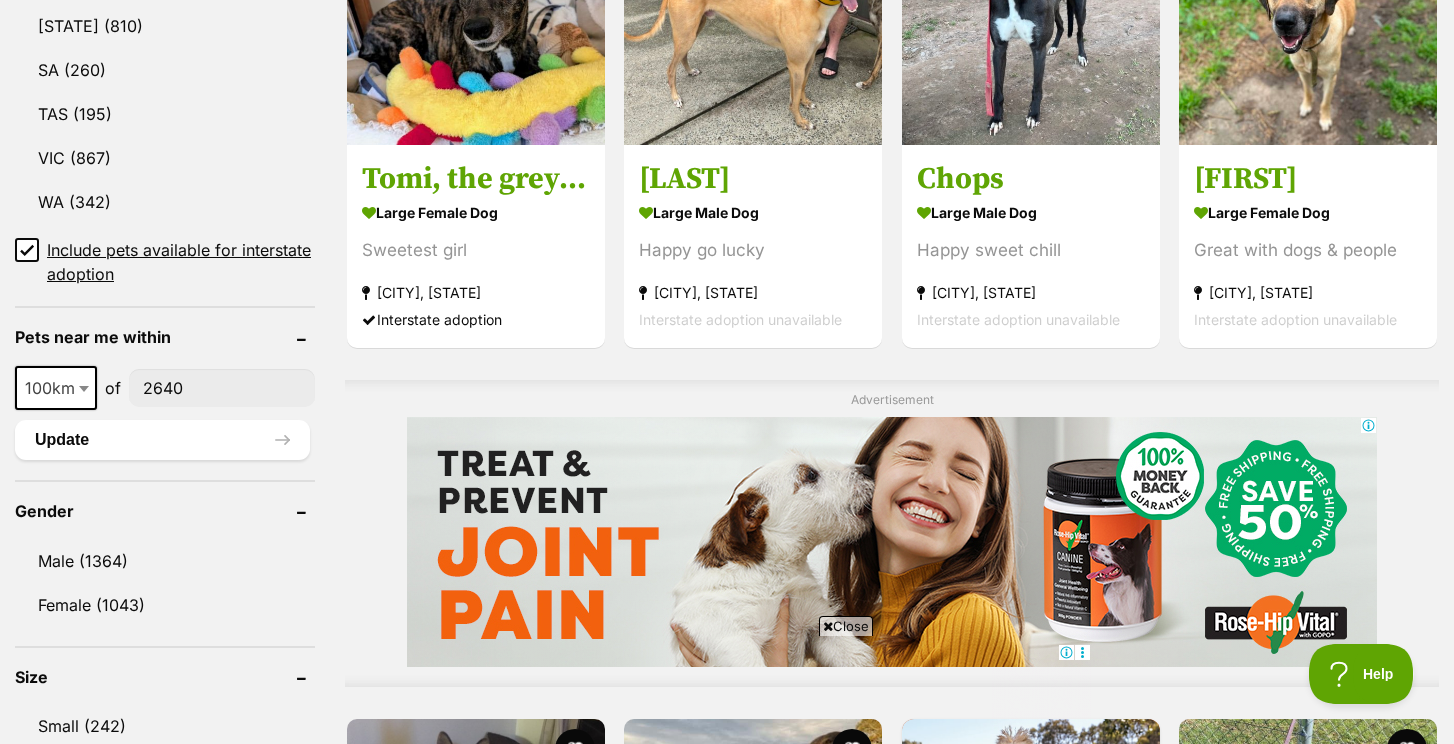 click on "100km" at bounding box center (56, 388) 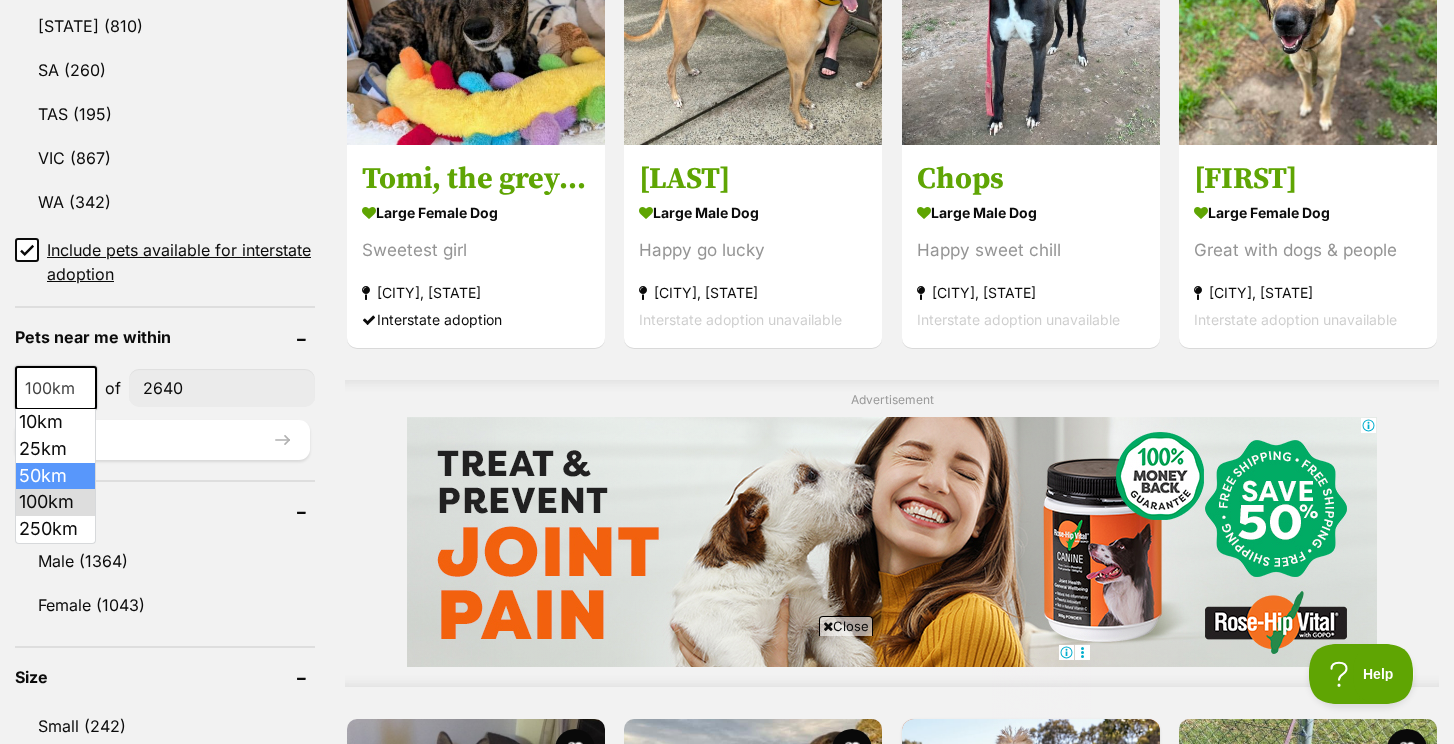 select on "50" 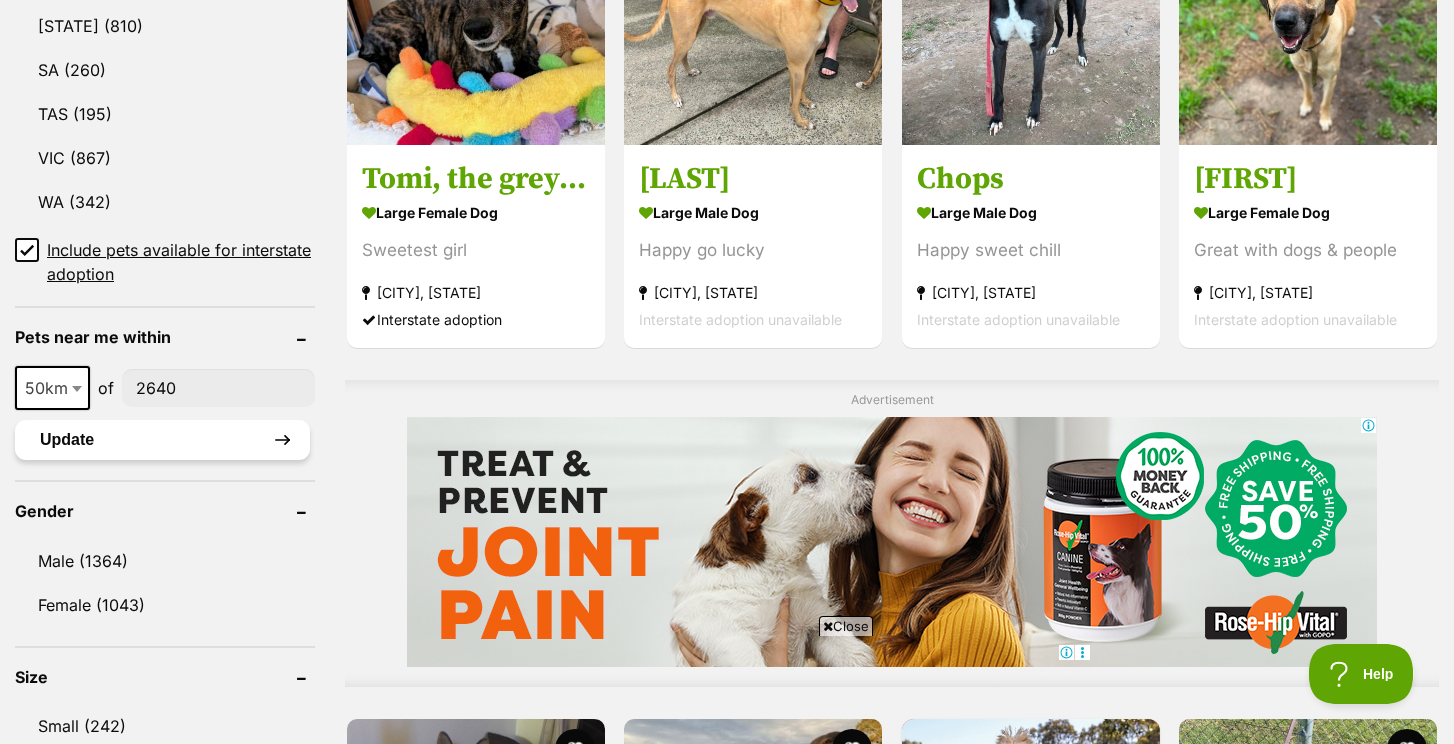click on "Update" at bounding box center (162, 440) 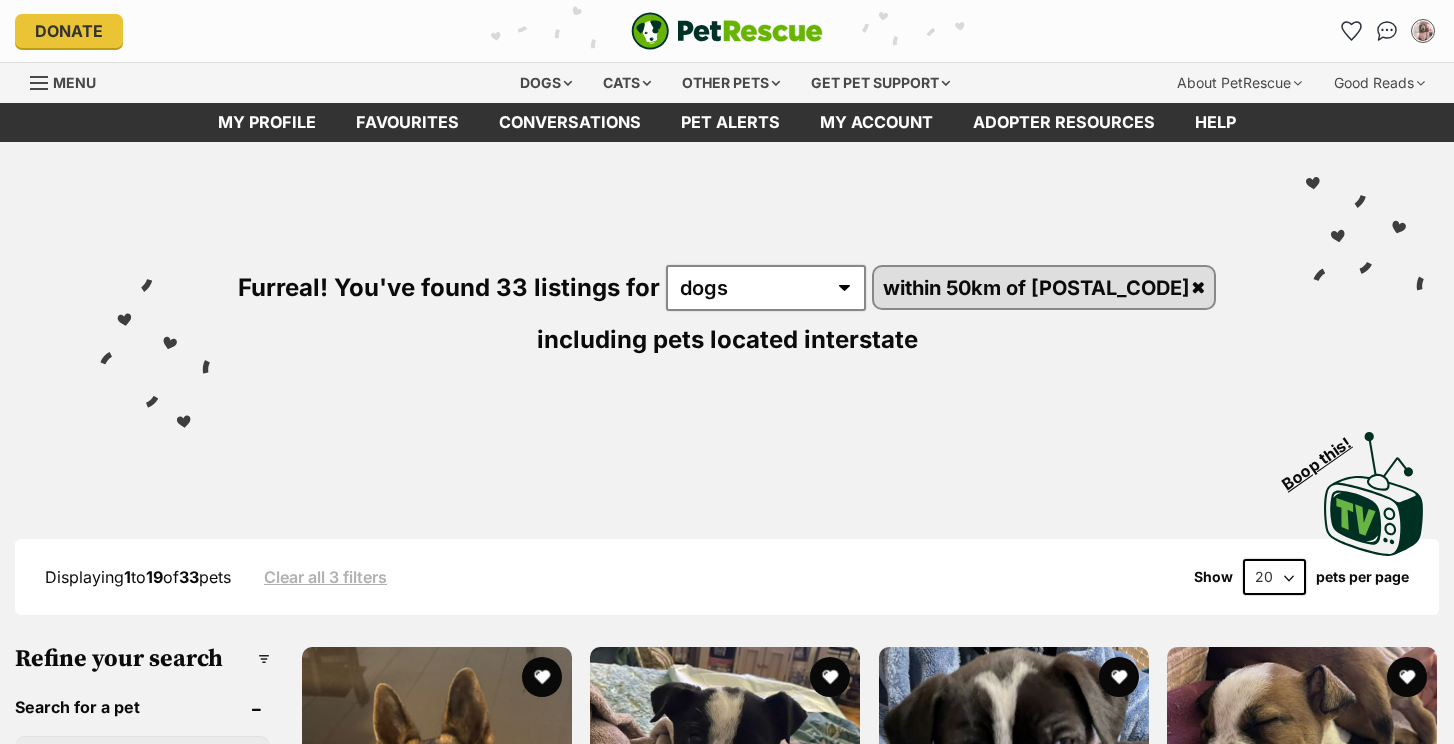 scroll, scrollTop: 0, scrollLeft: 0, axis: both 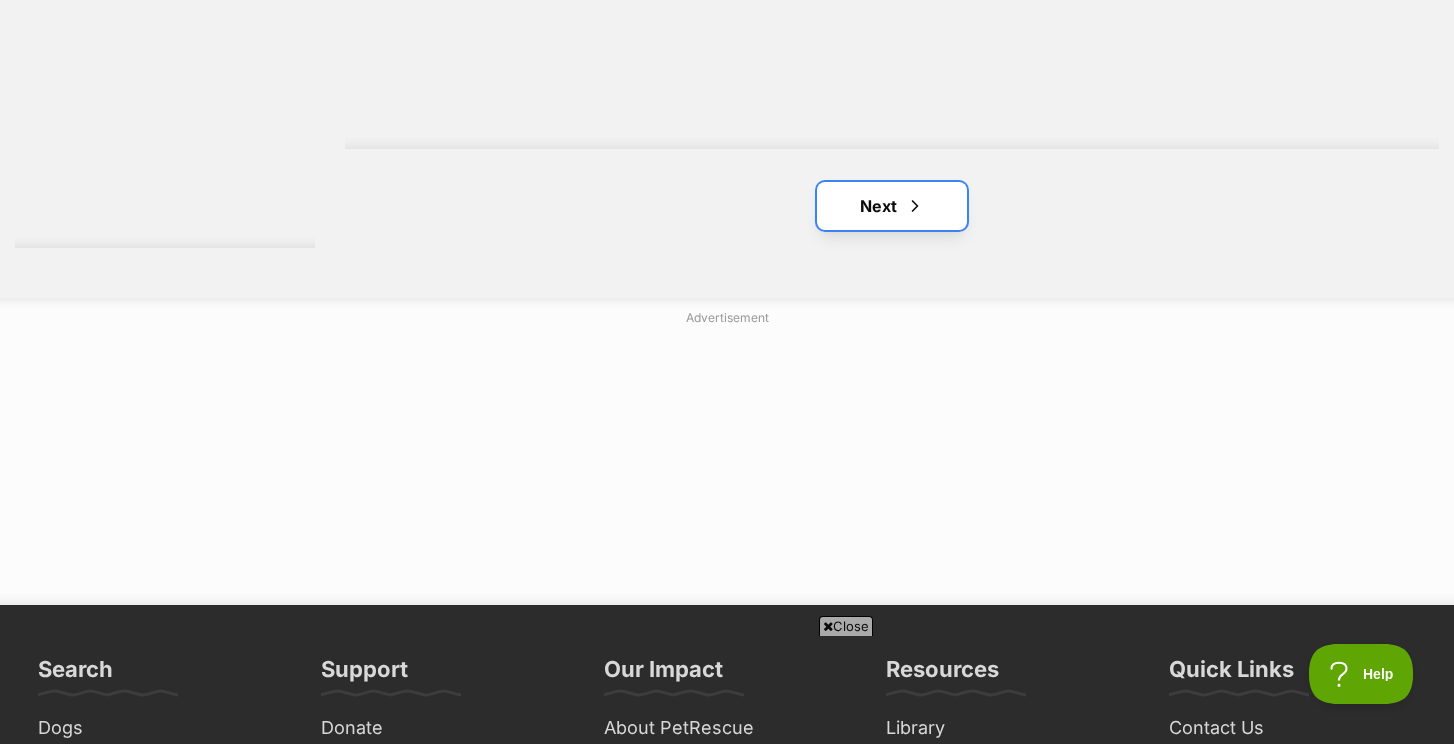 click on "Next" at bounding box center (892, 206) 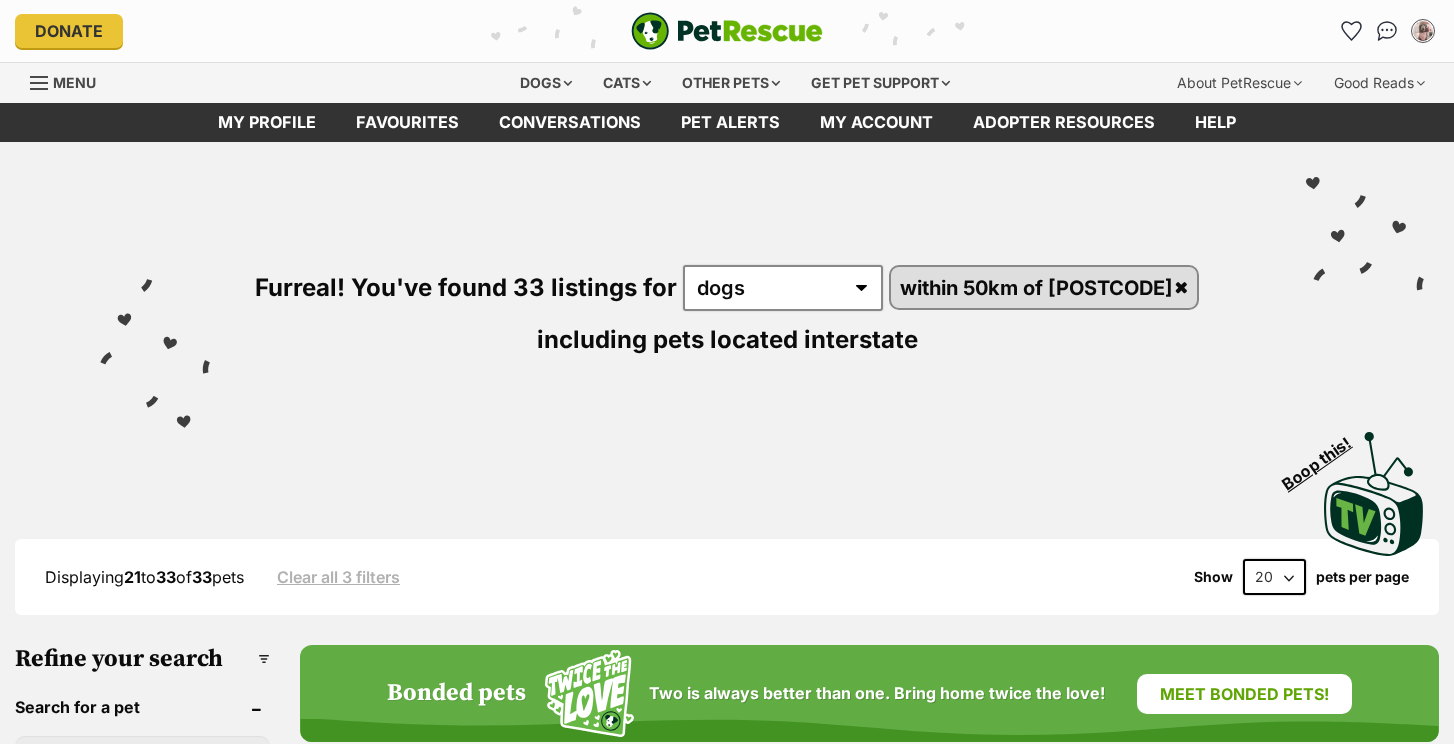 scroll, scrollTop: 0, scrollLeft: 0, axis: both 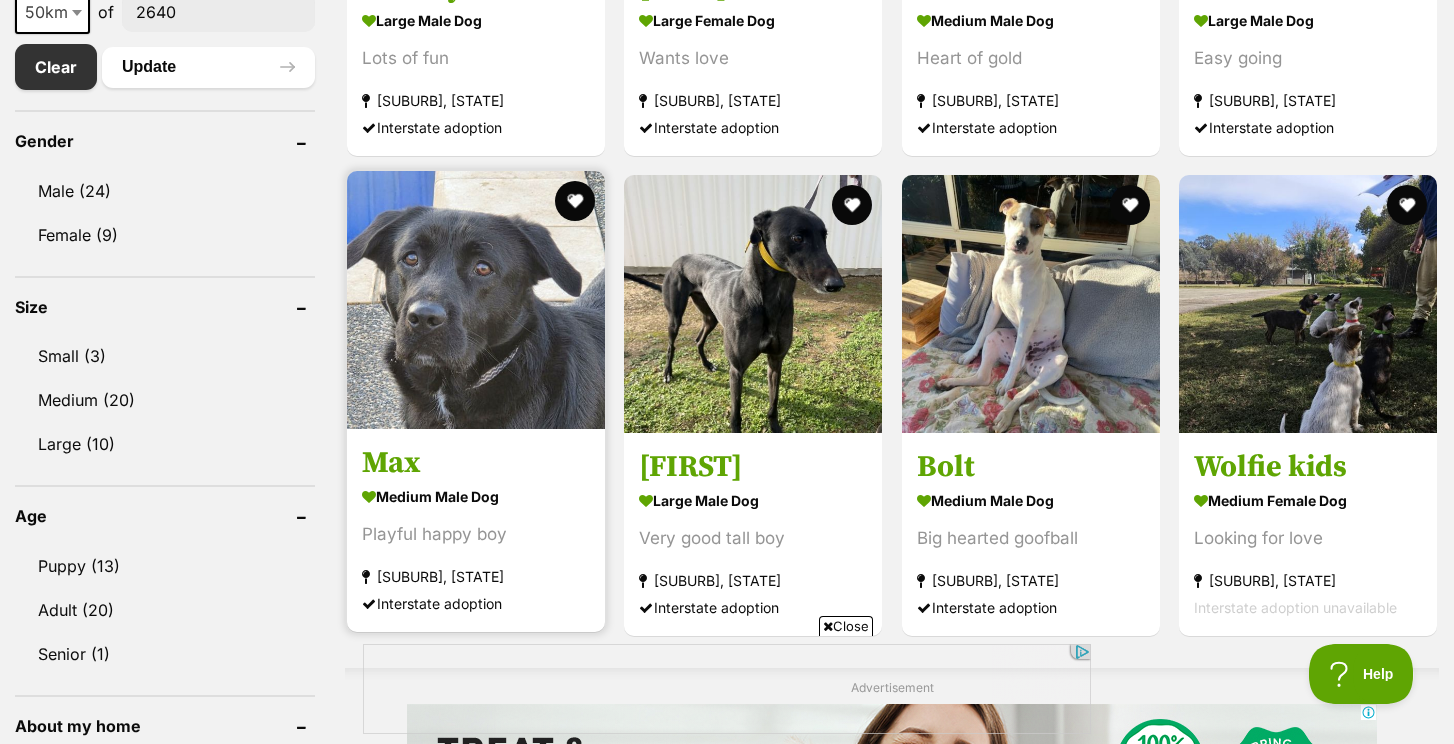 click at bounding box center (476, 300) 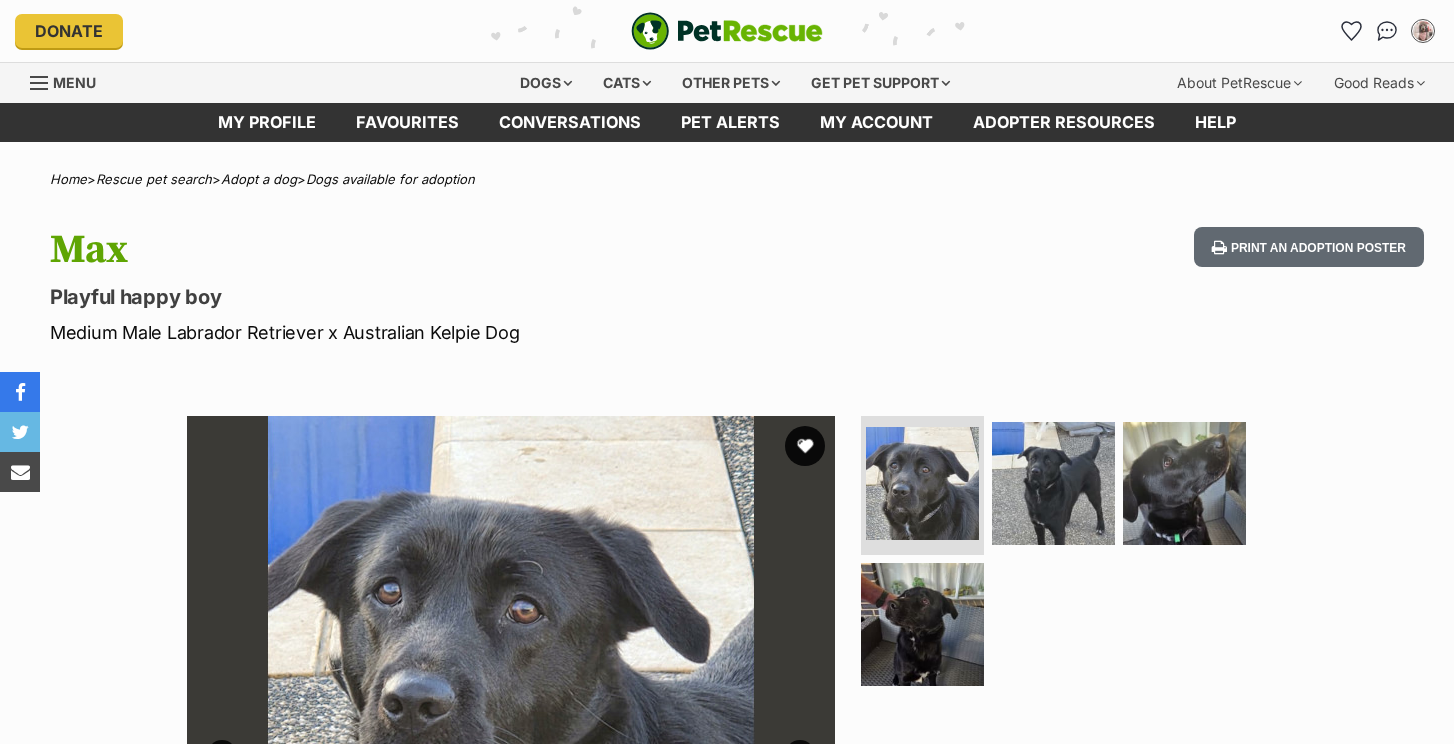 scroll, scrollTop: 205, scrollLeft: 0, axis: vertical 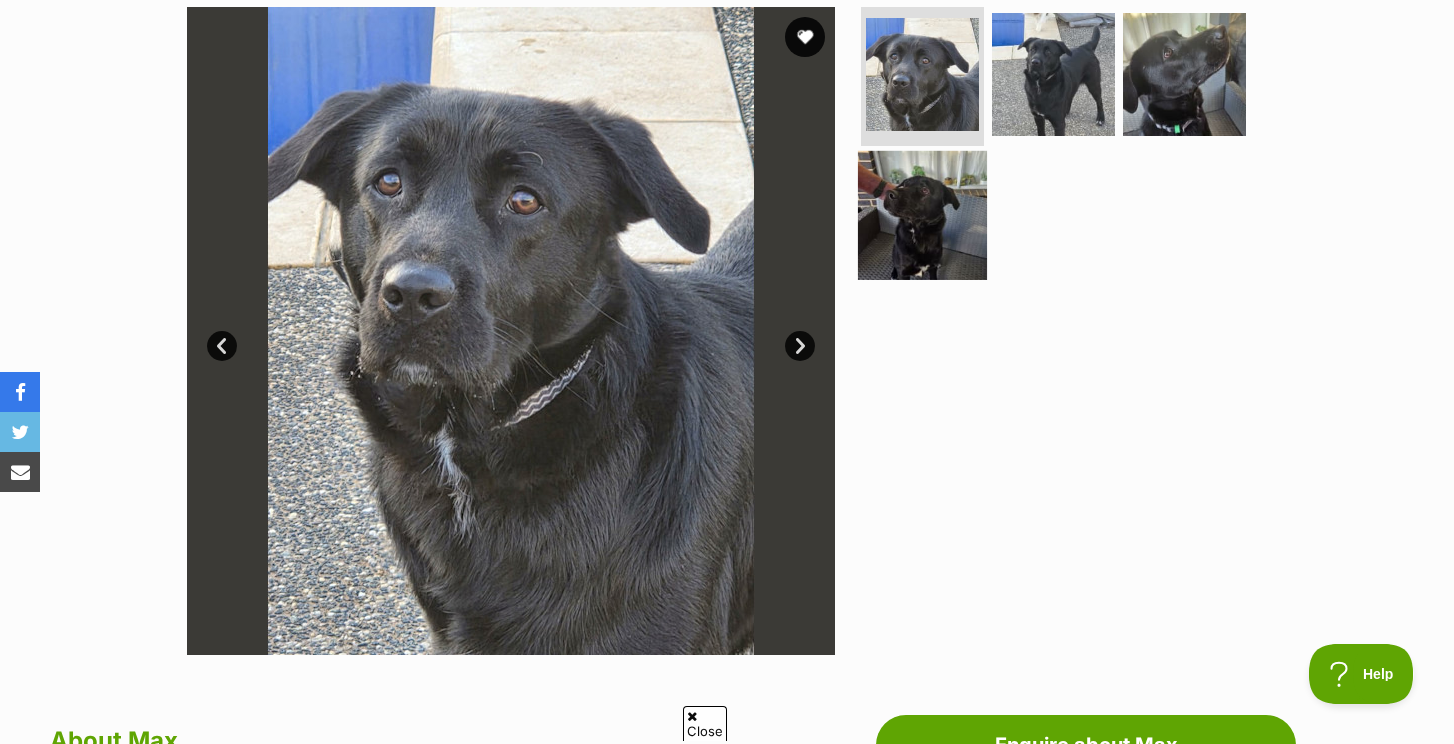 click at bounding box center [922, 215] 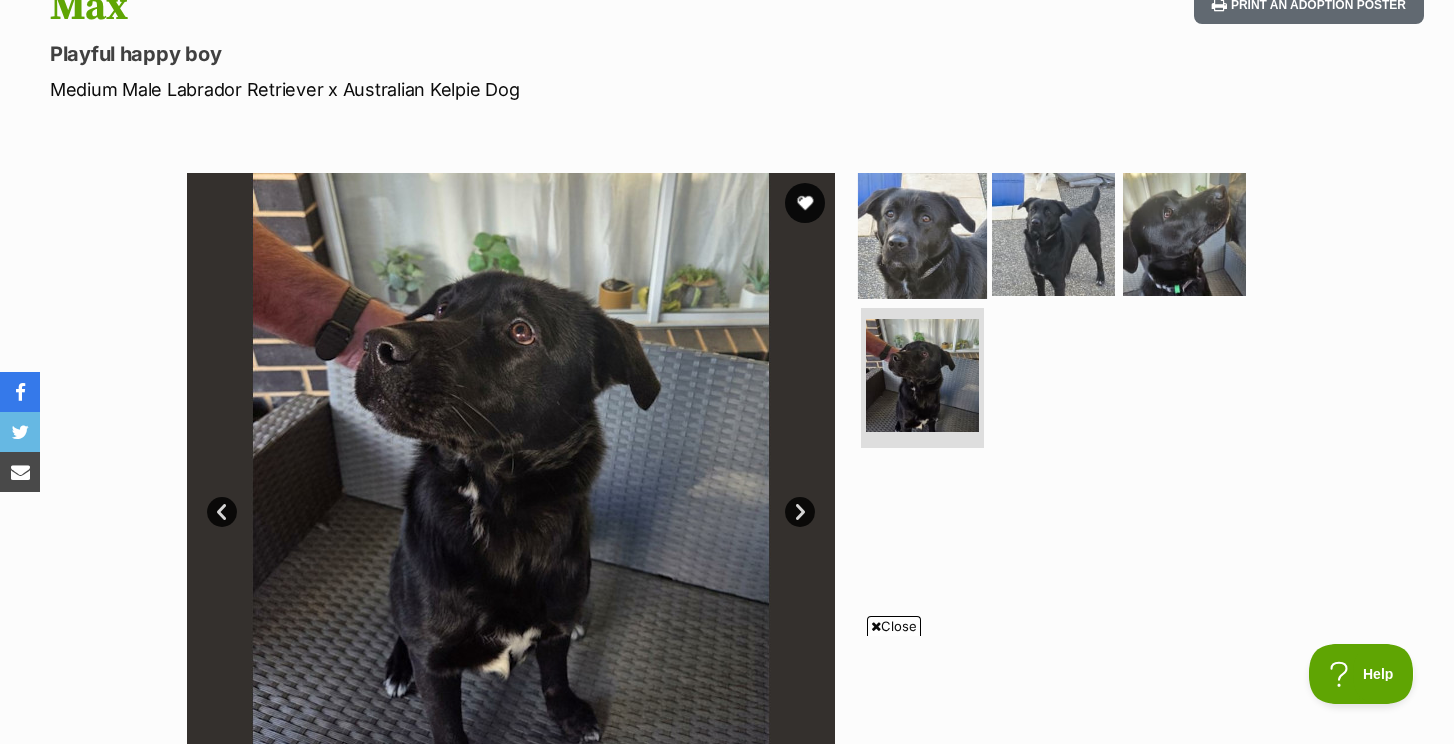 scroll, scrollTop: 0, scrollLeft: 0, axis: both 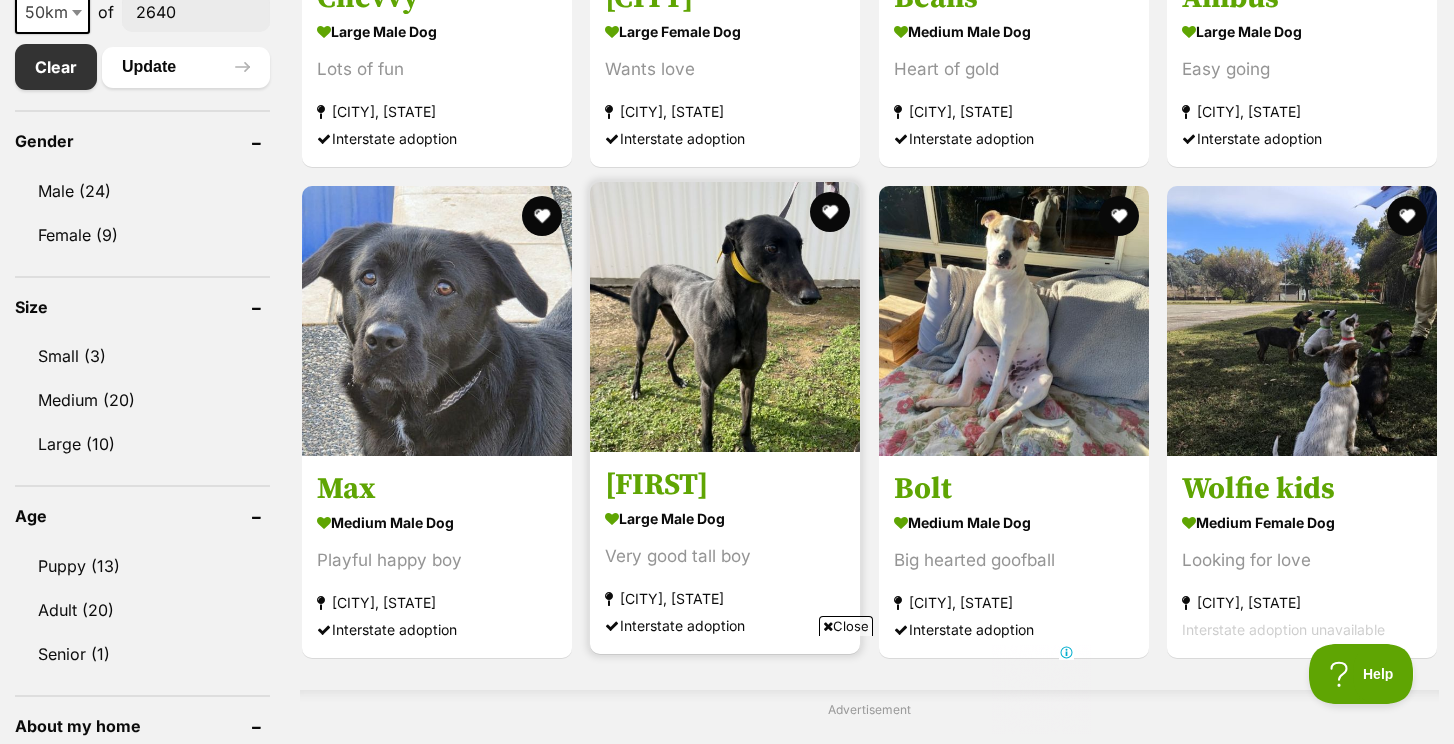 click on "Greg
large male Dog
Very good tall boy
South Albury, NSW
Interstate adoption" at bounding box center [725, 418] 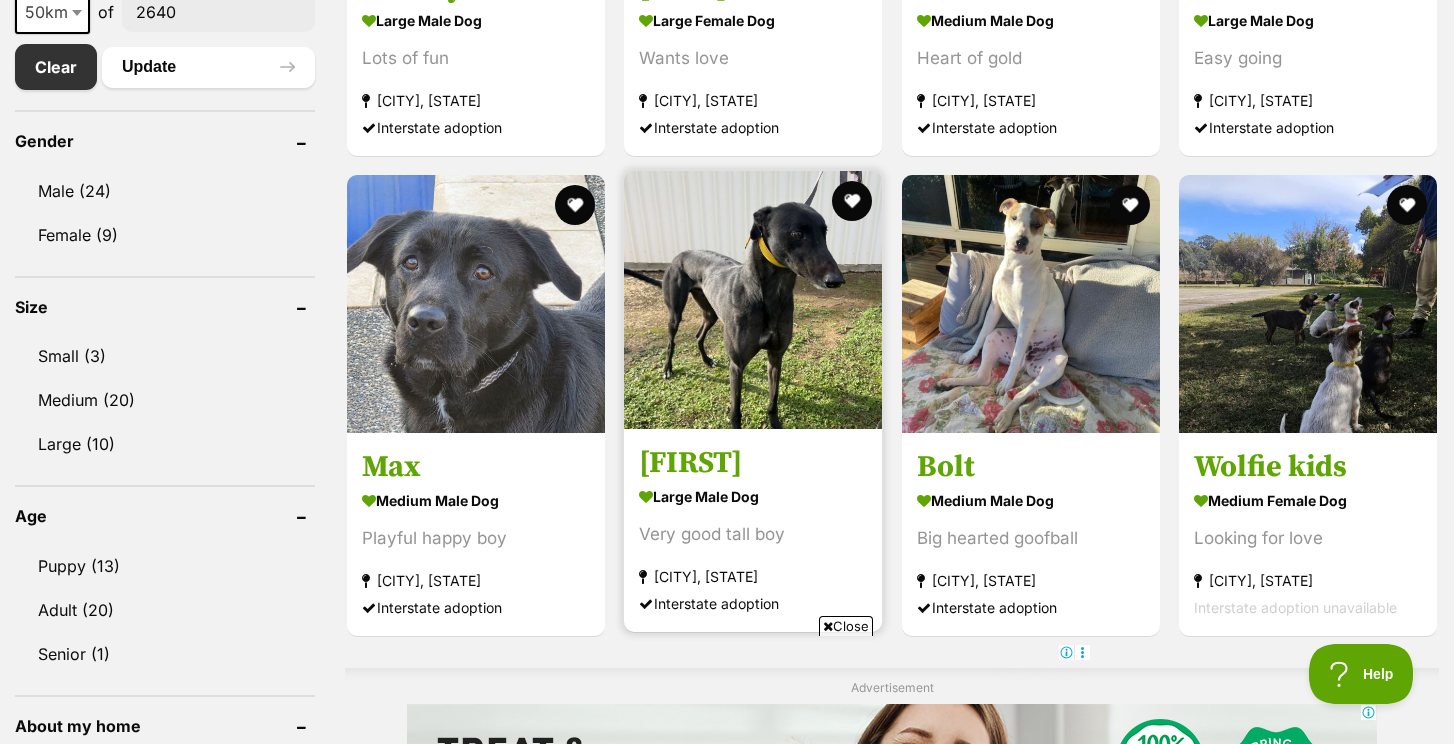 scroll, scrollTop: 0, scrollLeft: 0, axis: both 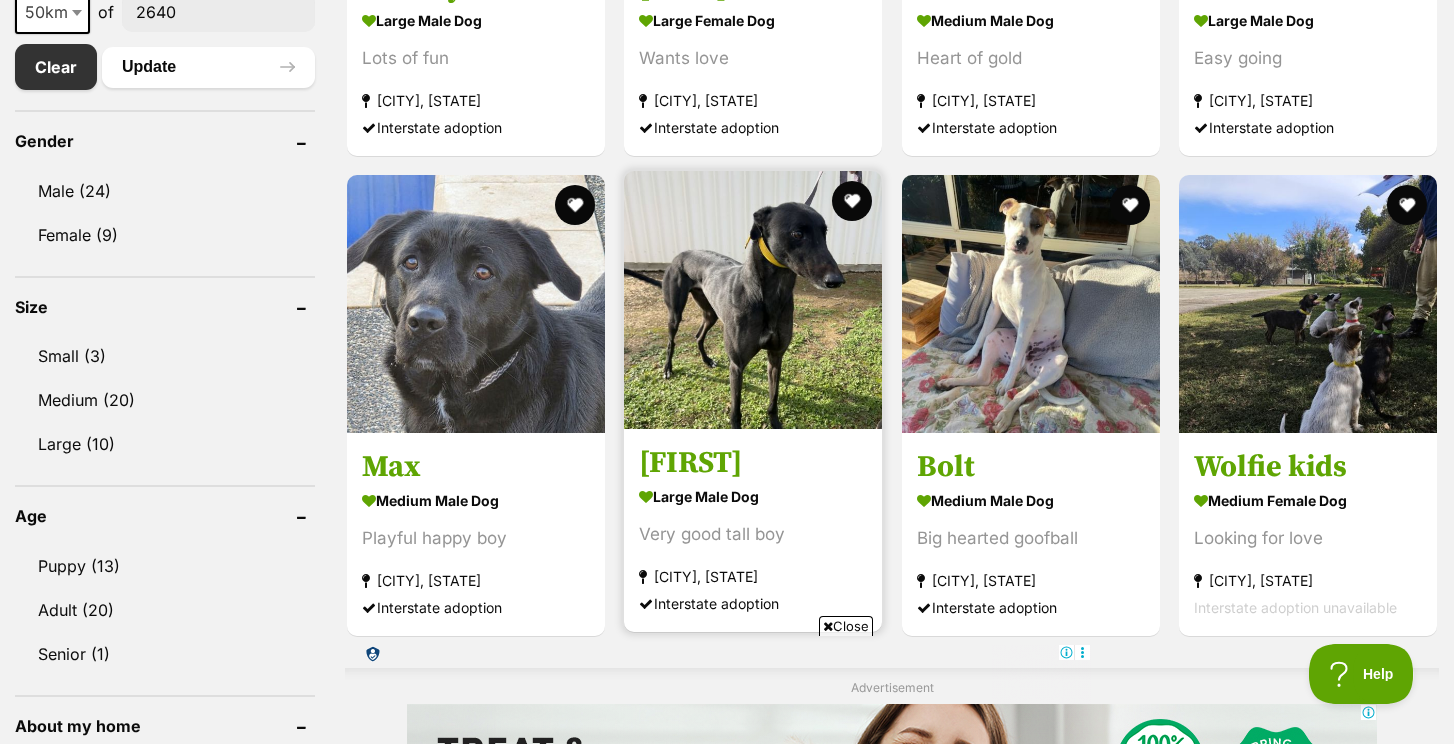 click at bounding box center (753, 300) 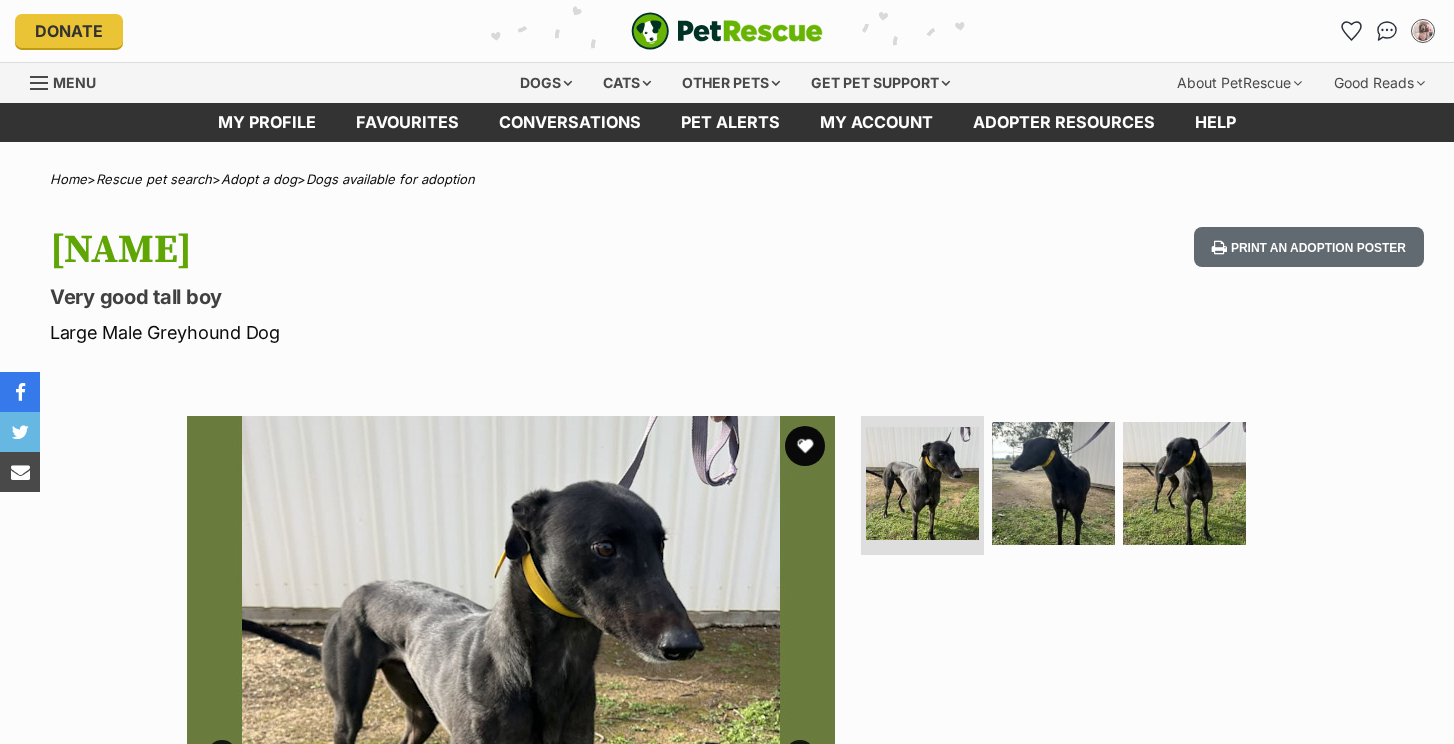 scroll, scrollTop: 0, scrollLeft: 0, axis: both 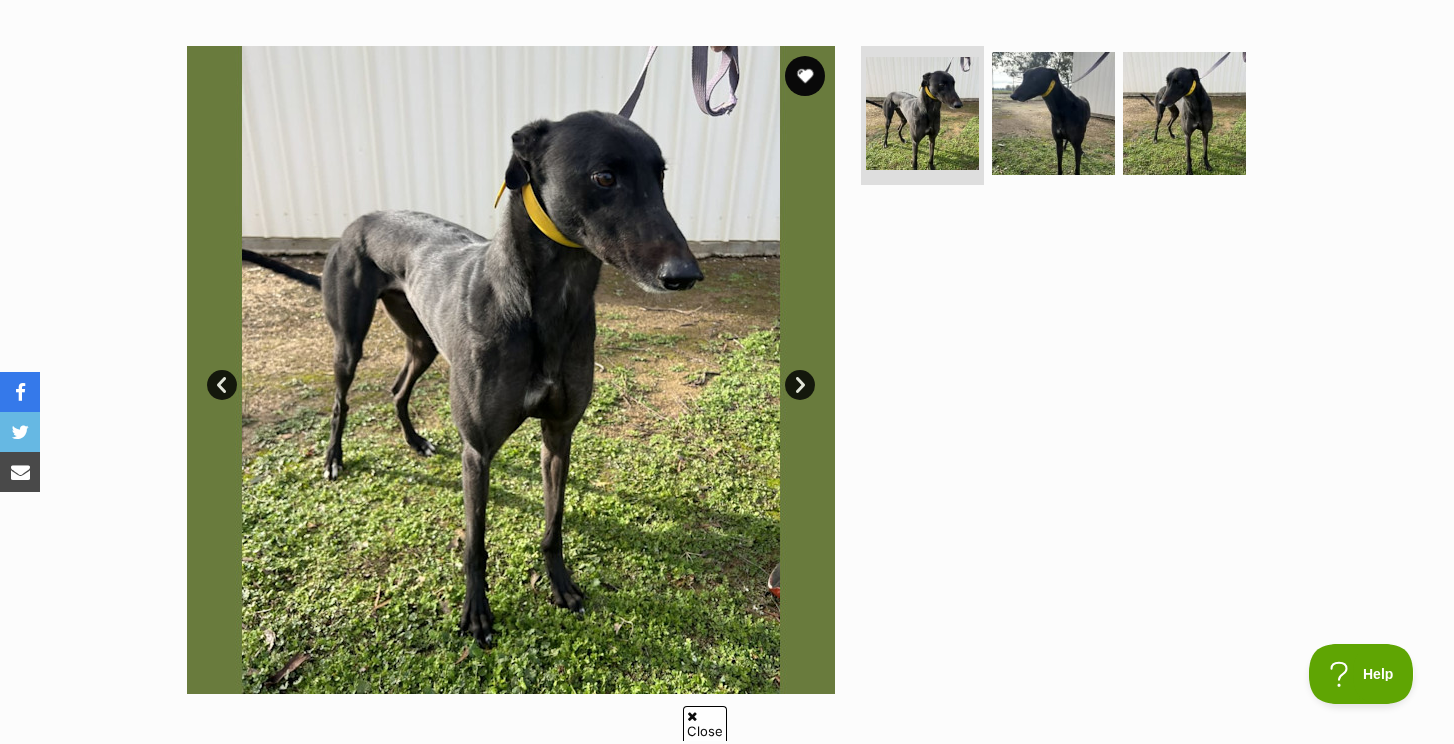 click at bounding box center [511, 370] 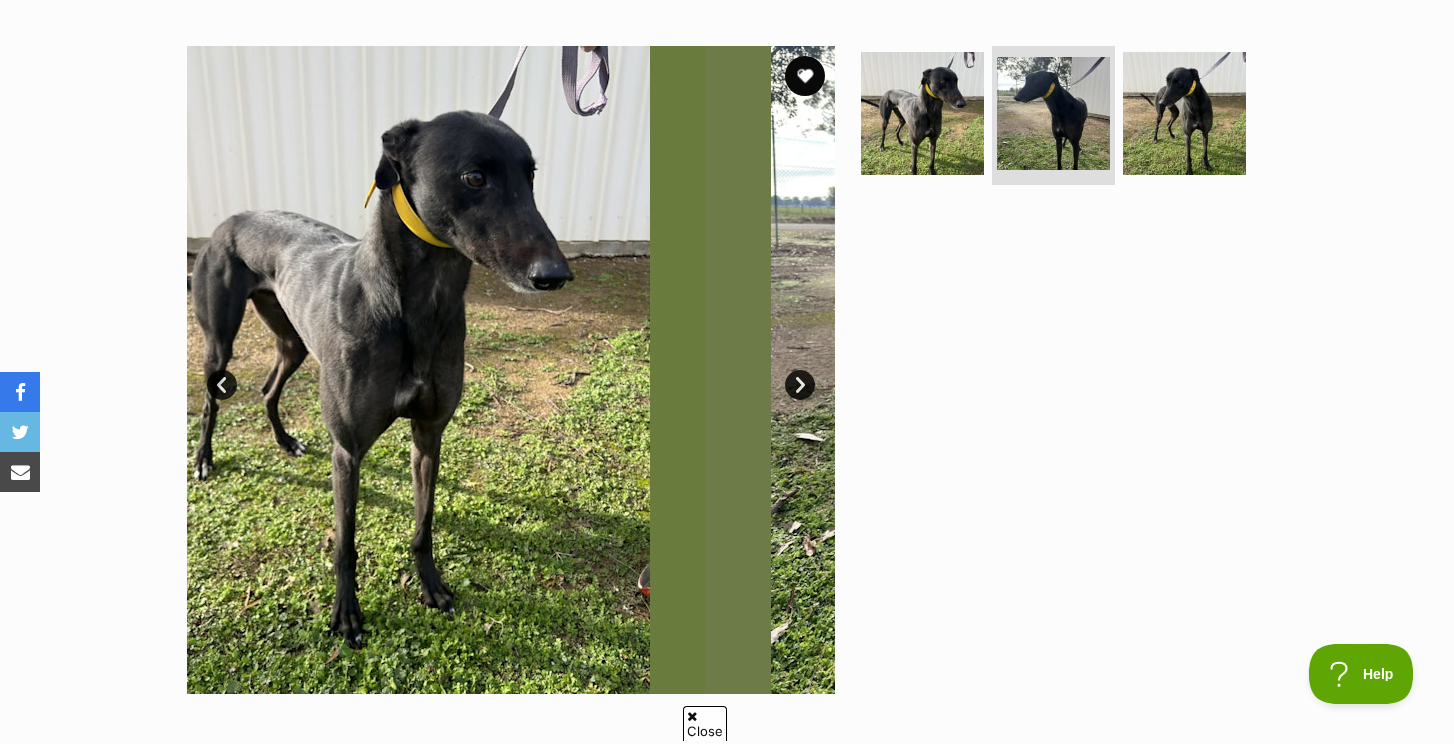 scroll, scrollTop: 0, scrollLeft: 0, axis: both 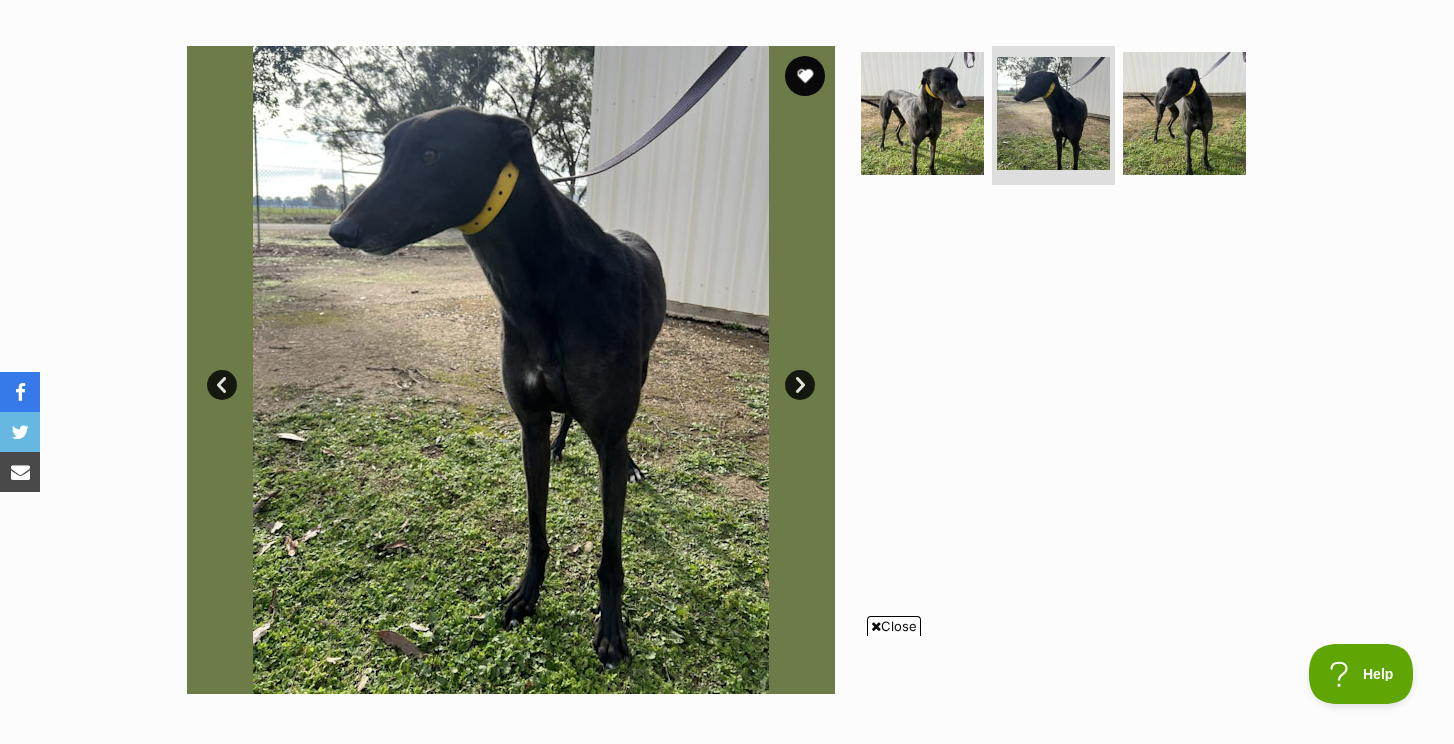 click on "Next" at bounding box center [800, 385] 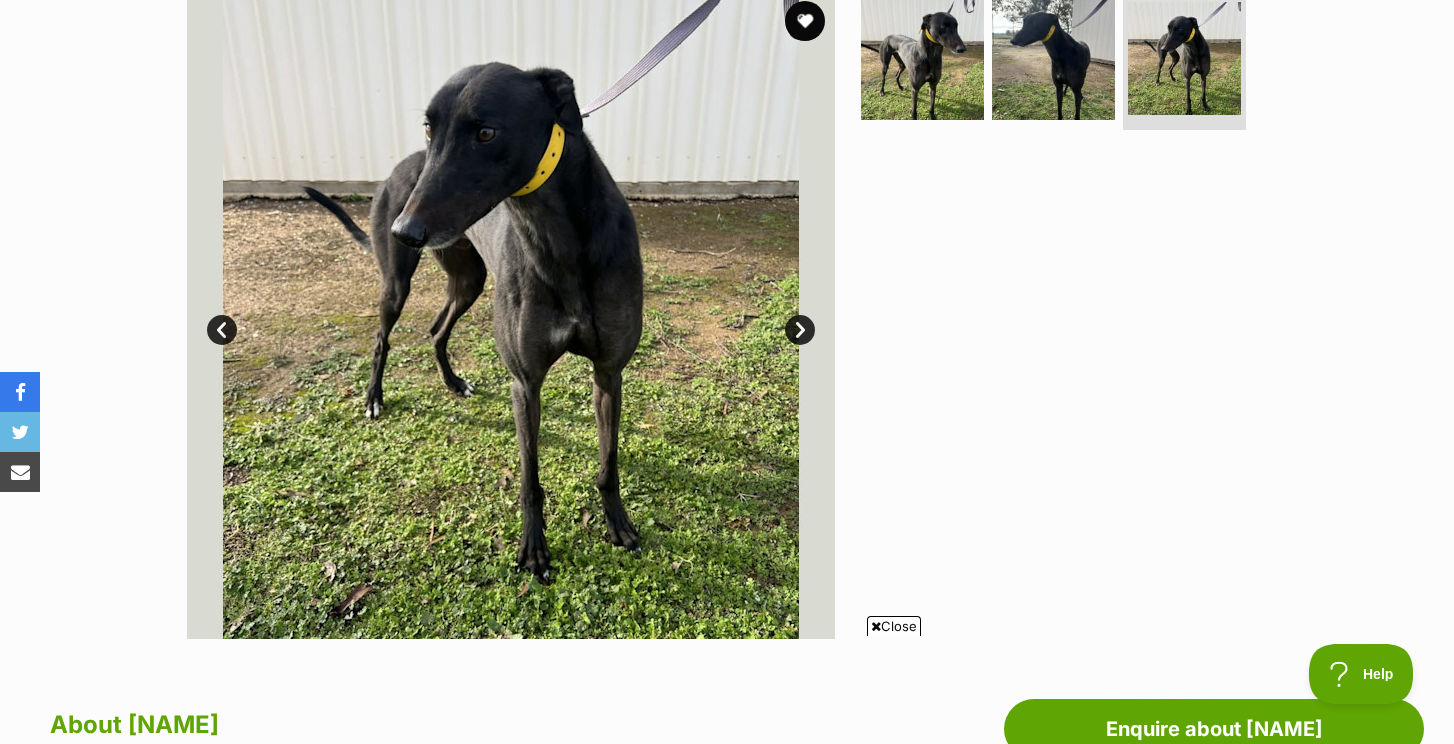 scroll, scrollTop: 422, scrollLeft: 0, axis: vertical 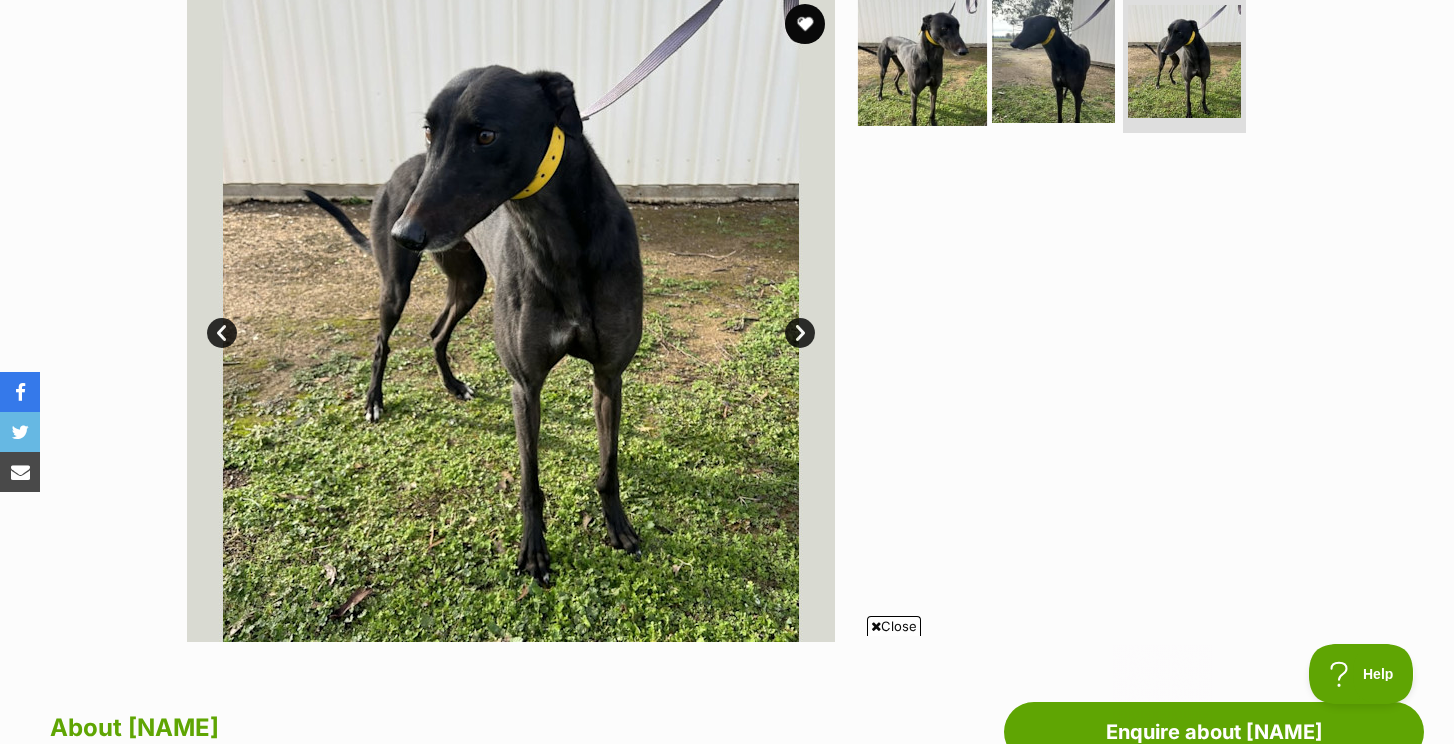 click at bounding box center [922, 60] 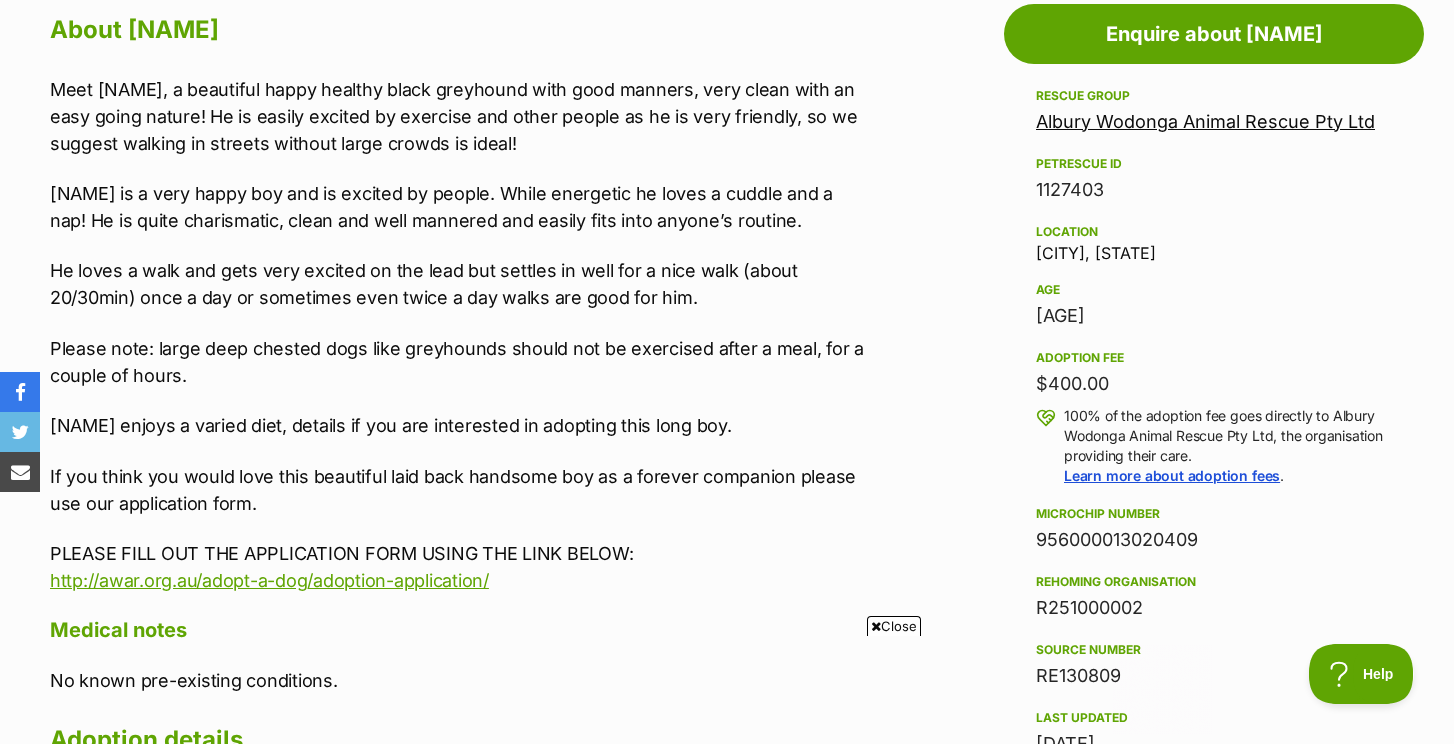 scroll, scrollTop: 1121, scrollLeft: 0, axis: vertical 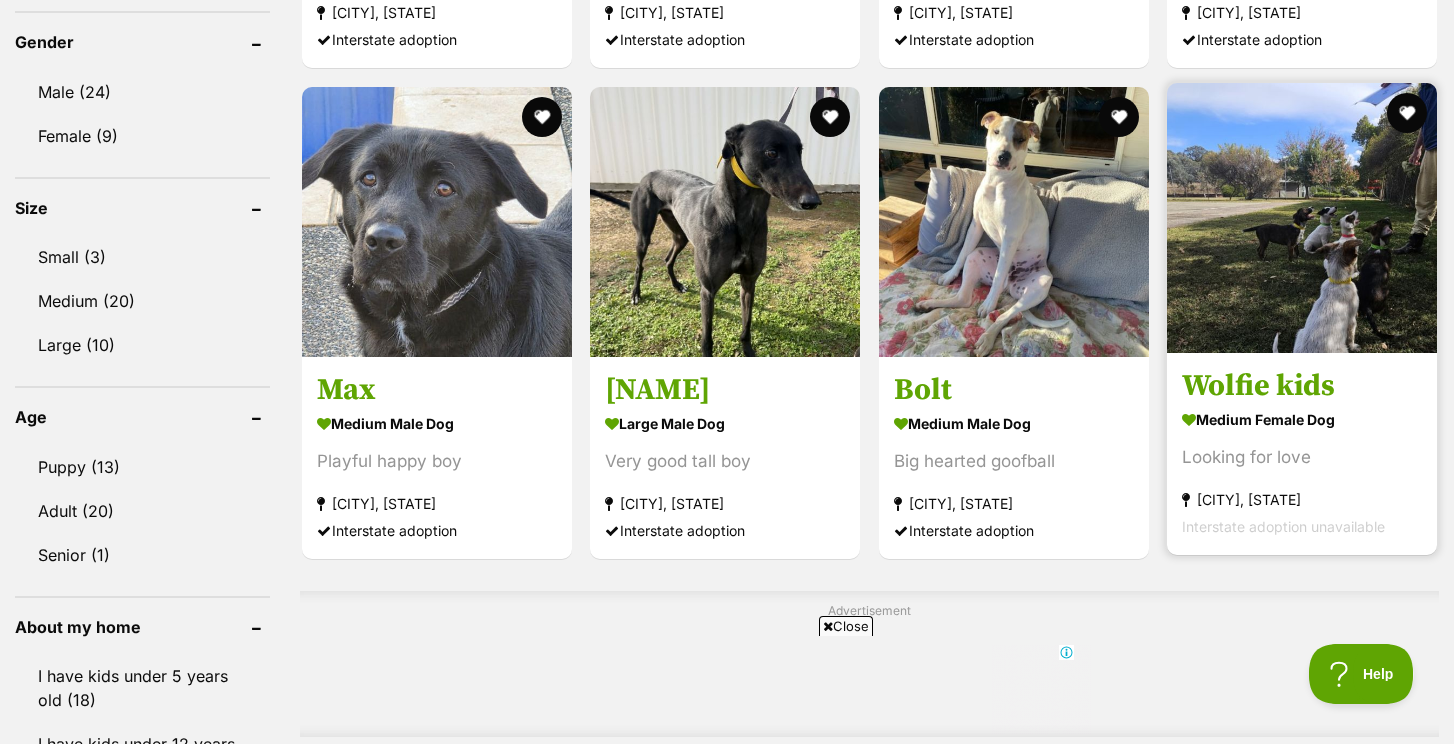 click at bounding box center (1302, 218) 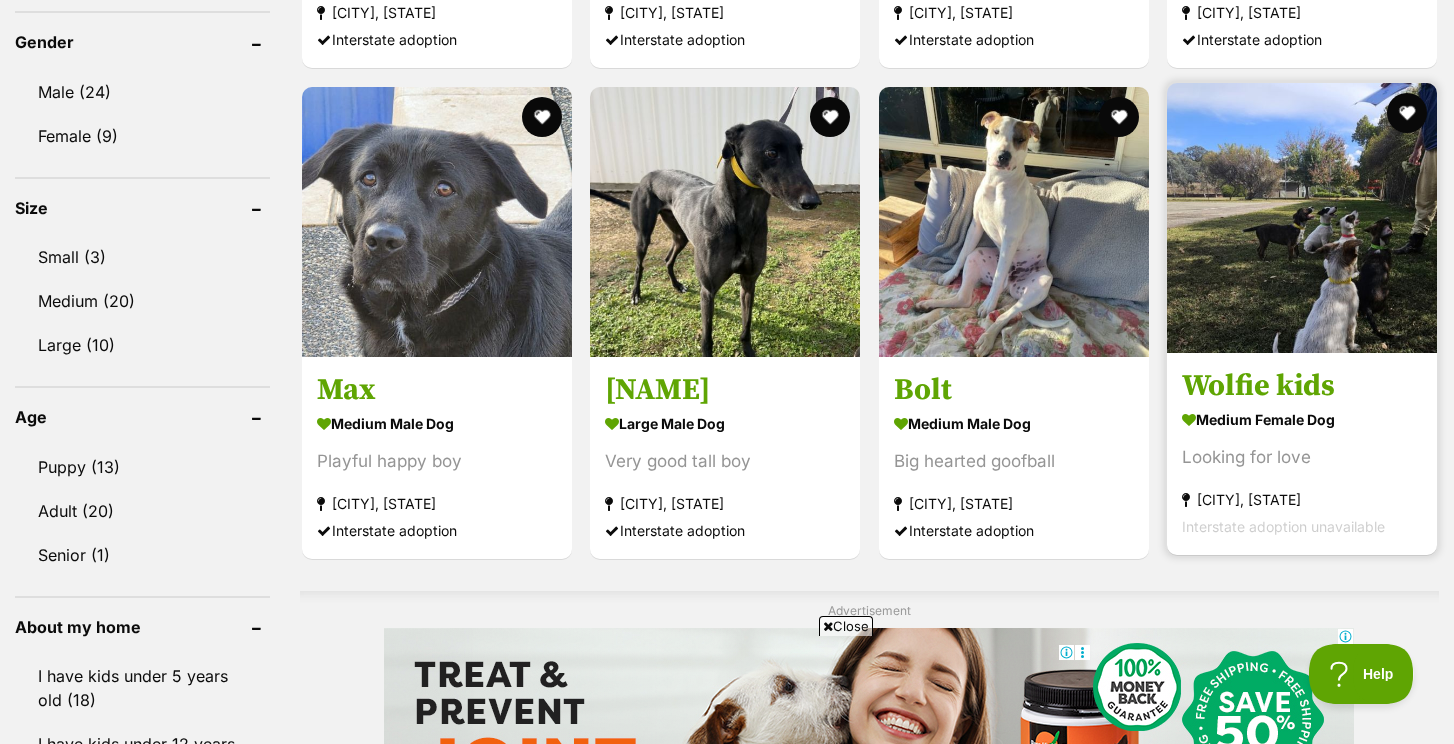 scroll, scrollTop: 0, scrollLeft: 0, axis: both 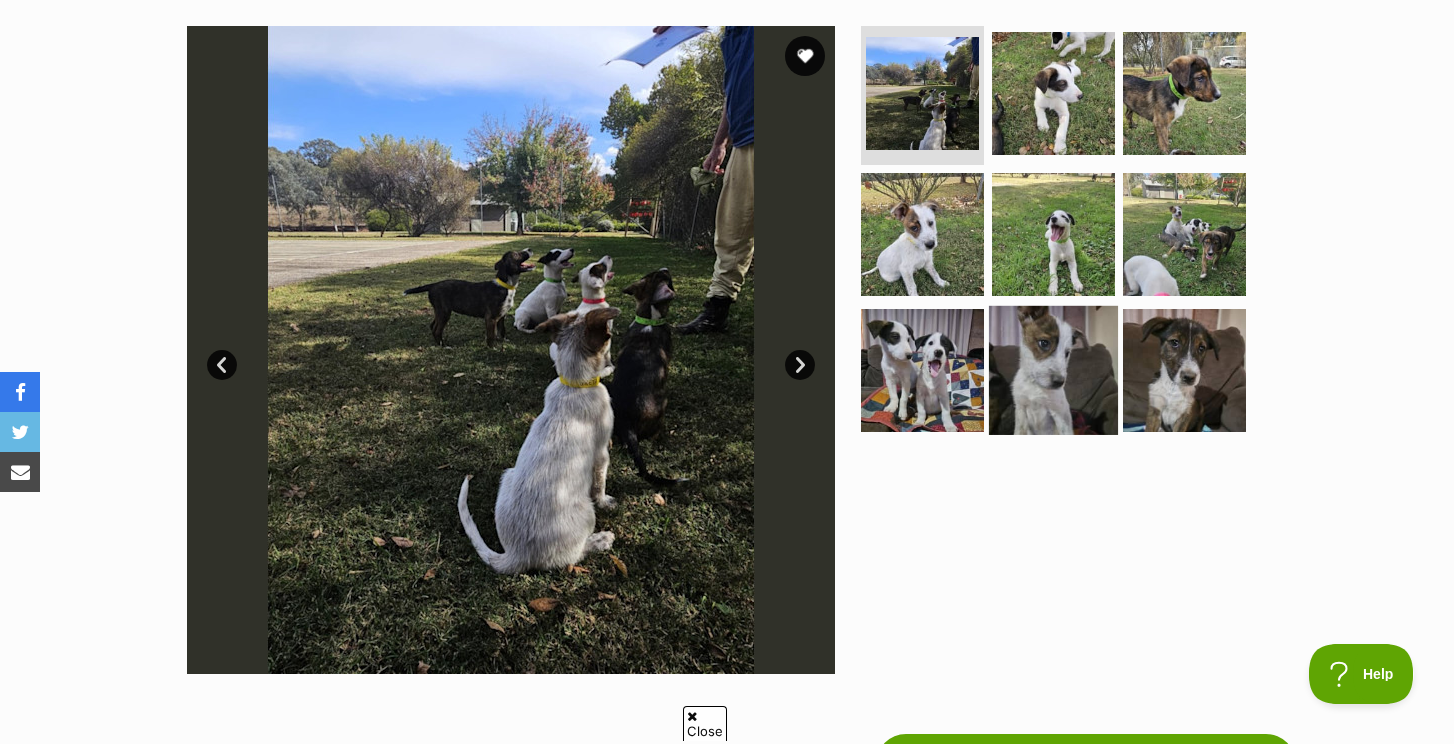 click at bounding box center (1053, 370) 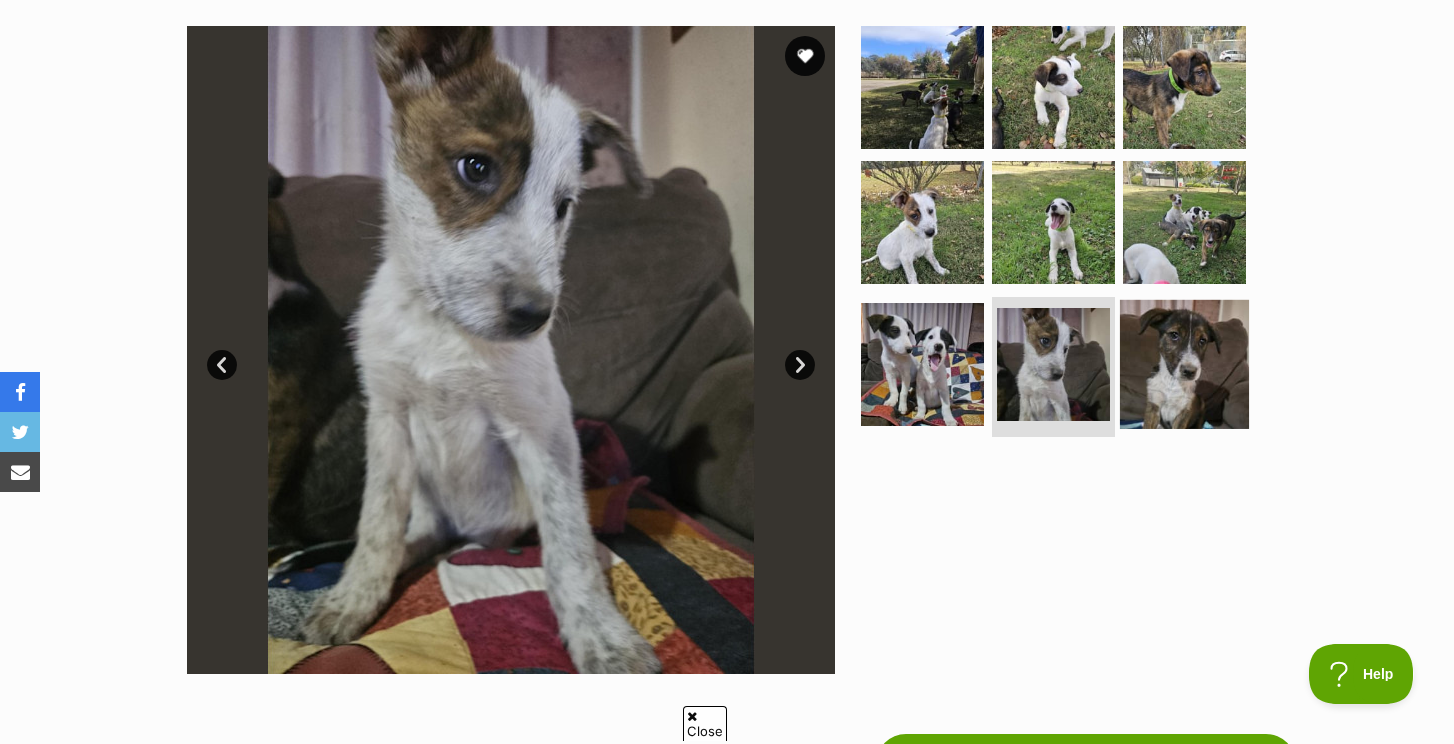 click at bounding box center [1184, 364] 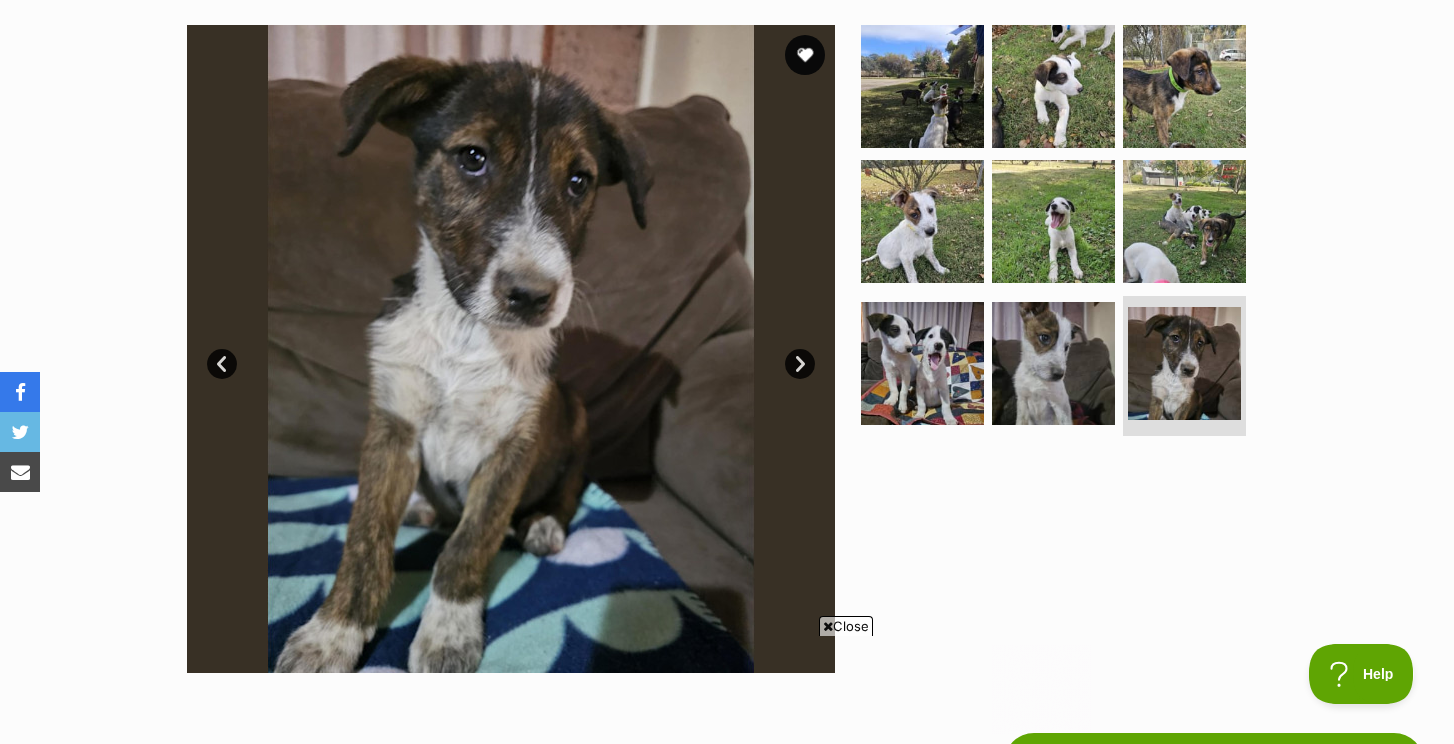 scroll, scrollTop: 381, scrollLeft: 0, axis: vertical 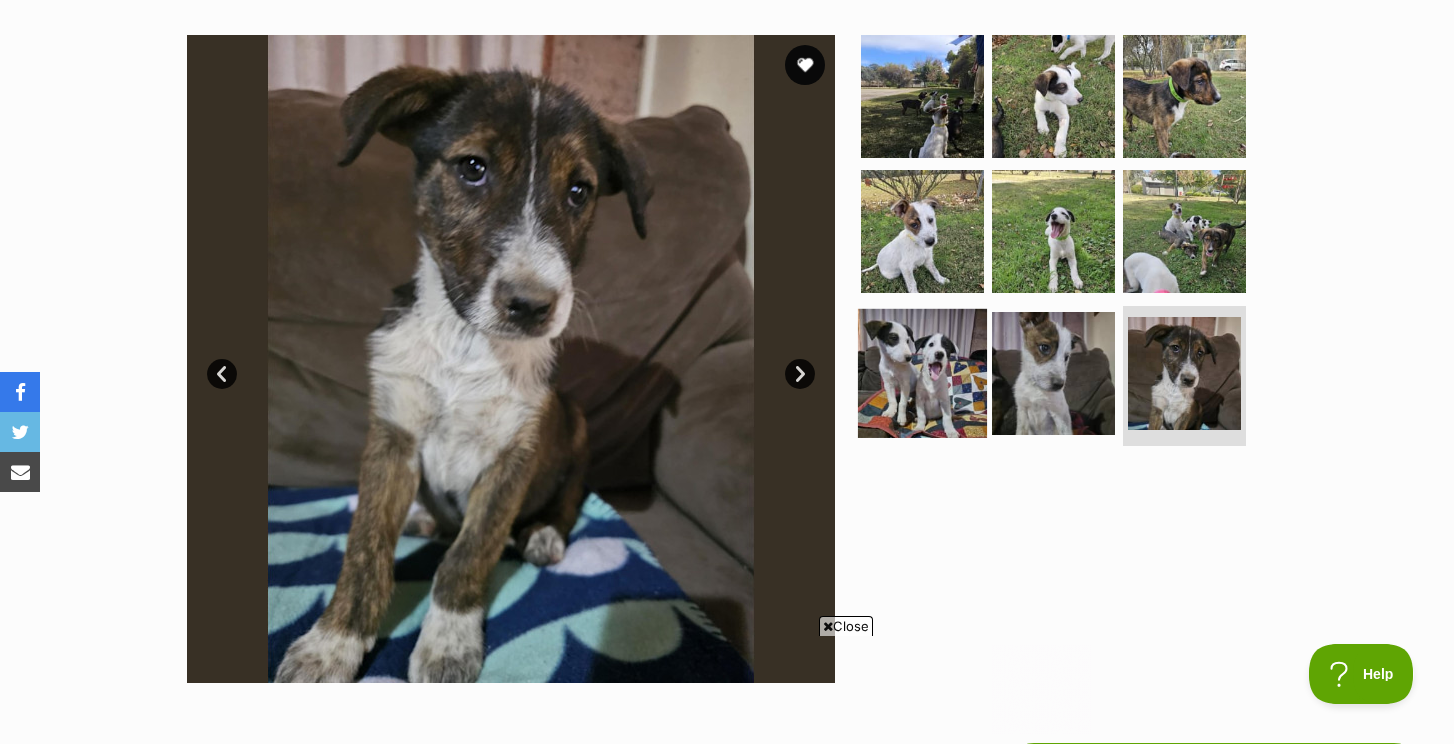 click at bounding box center (922, 373) 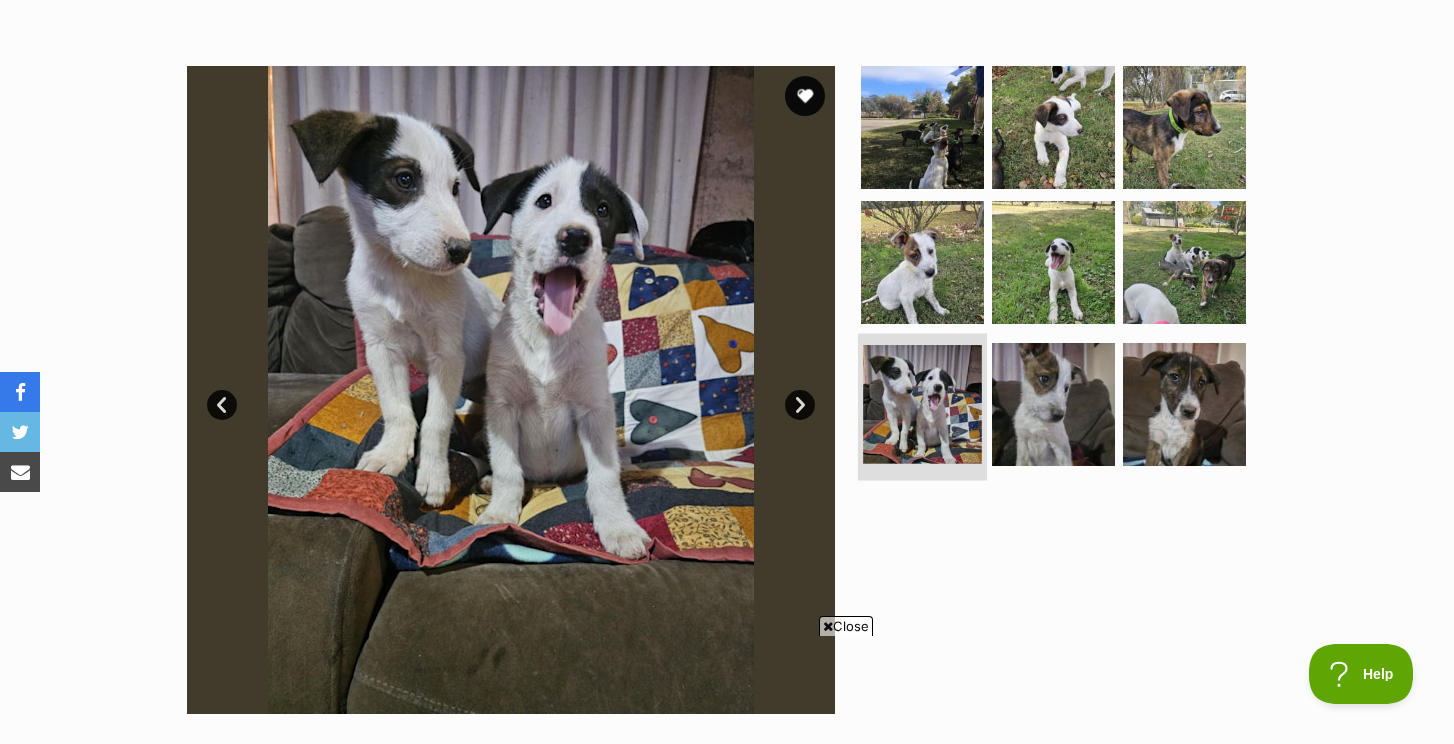 scroll, scrollTop: 348, scrollLeft: 0, axis: vertical 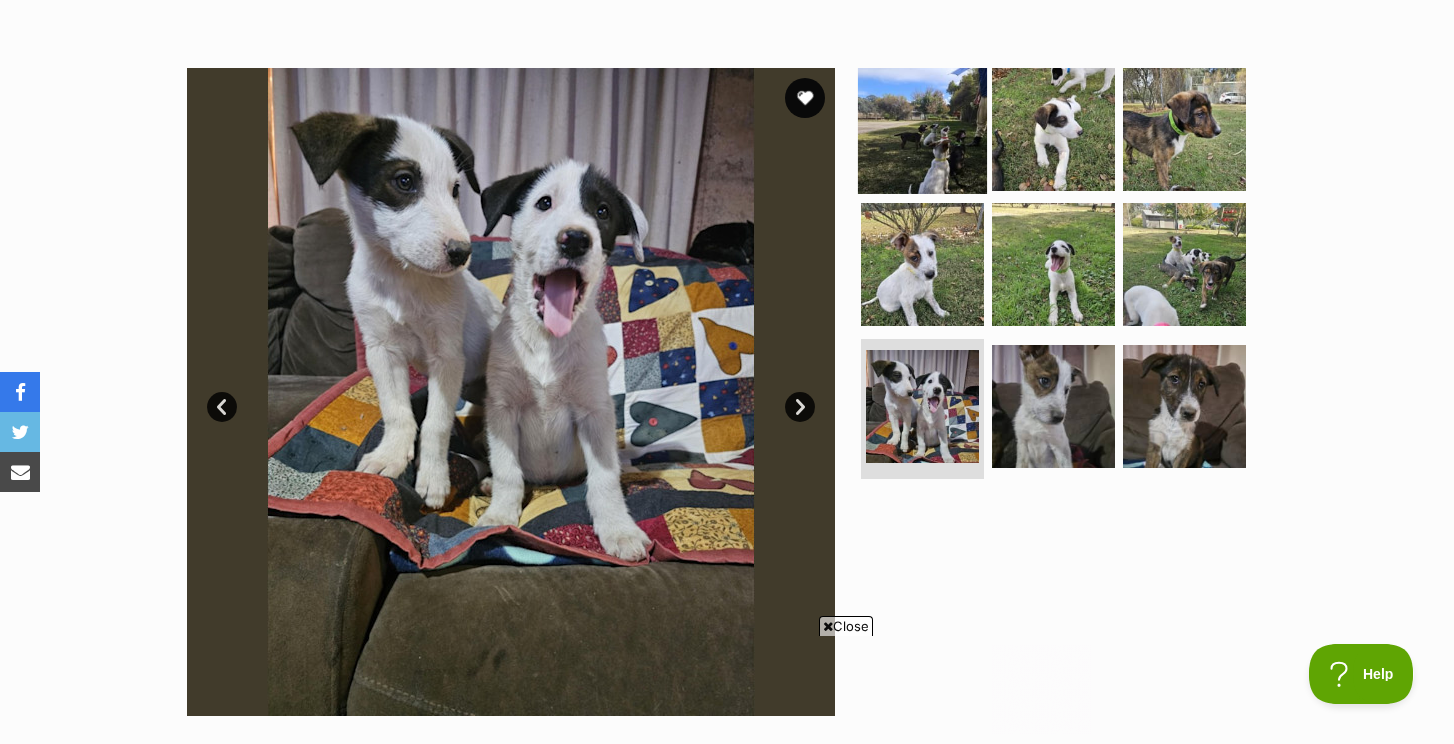click at bounding box center (922, 128) 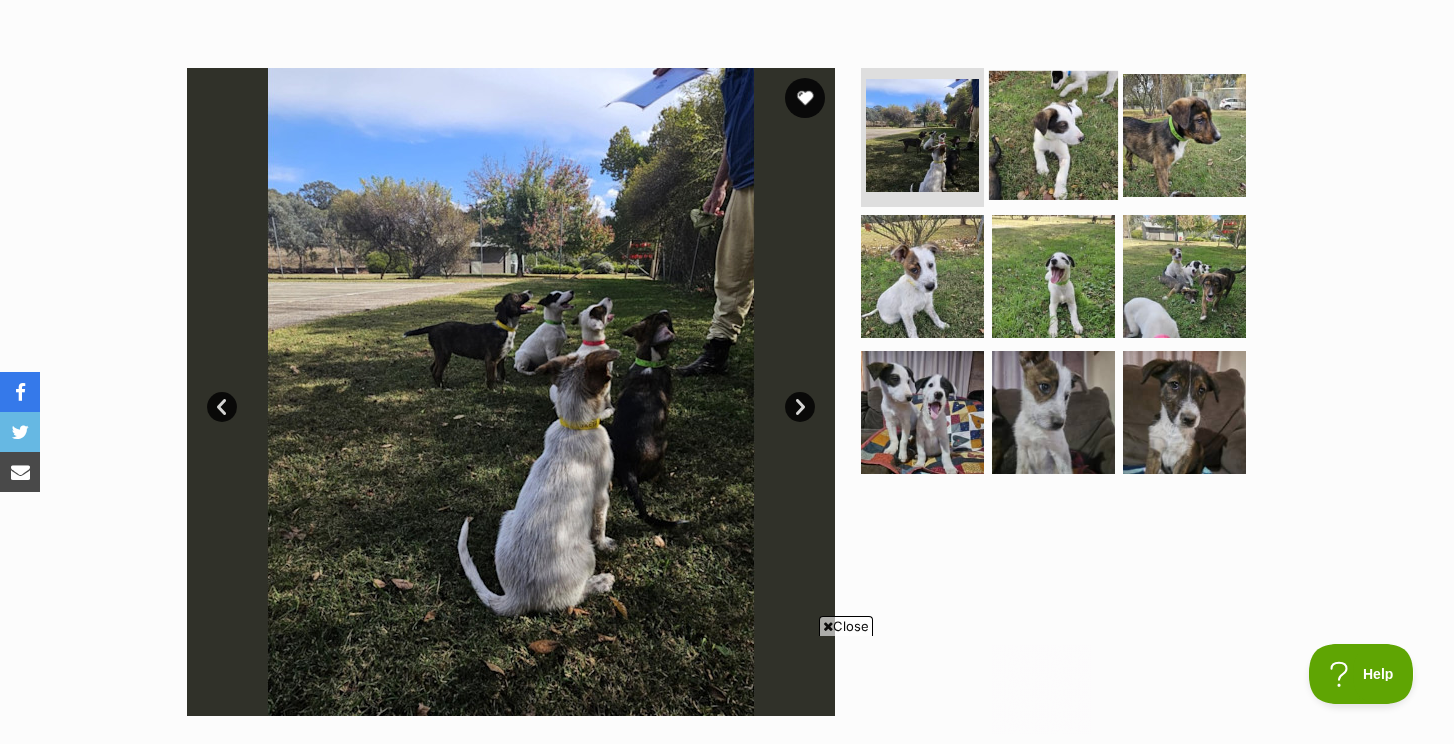 click at bounding box center (1053, 134) 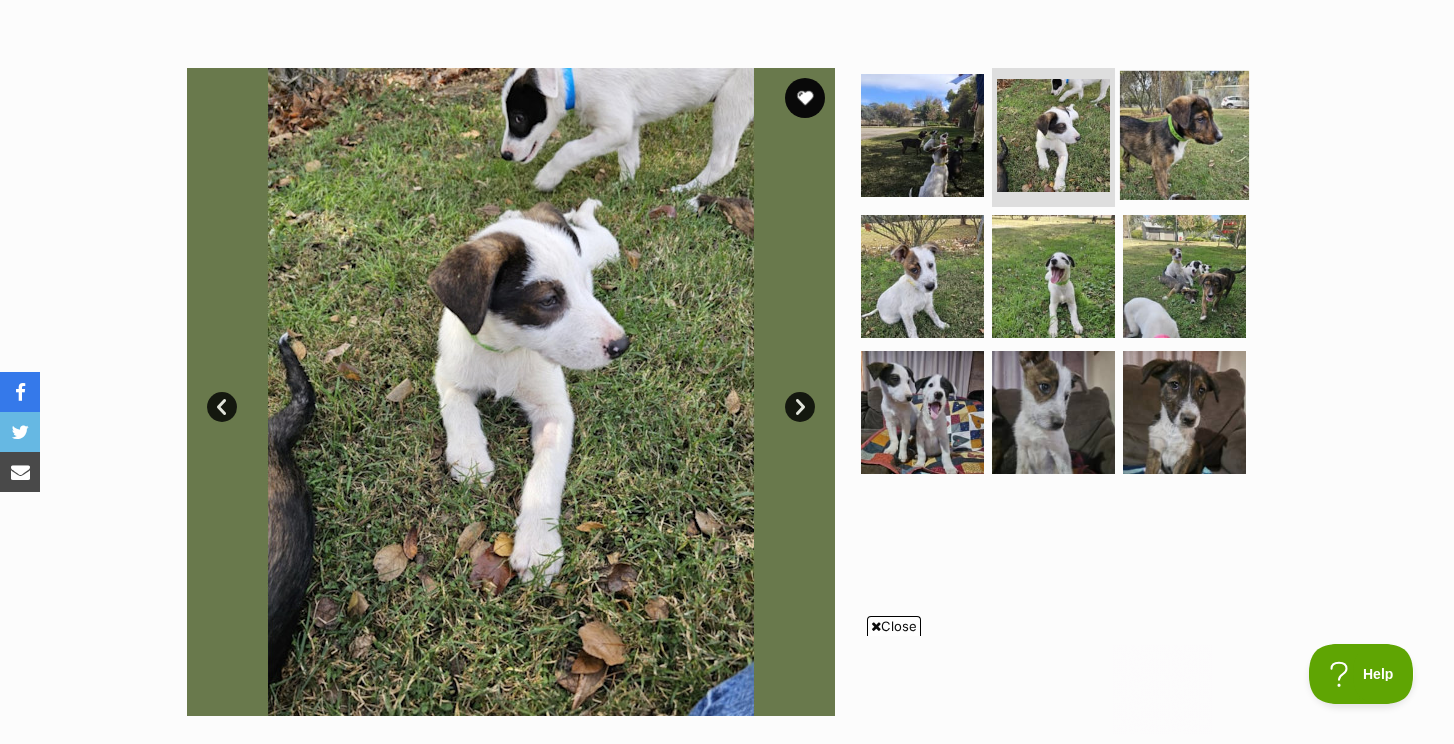 scroll, scrollTop: 0, scrollLeft: 0, axis: both 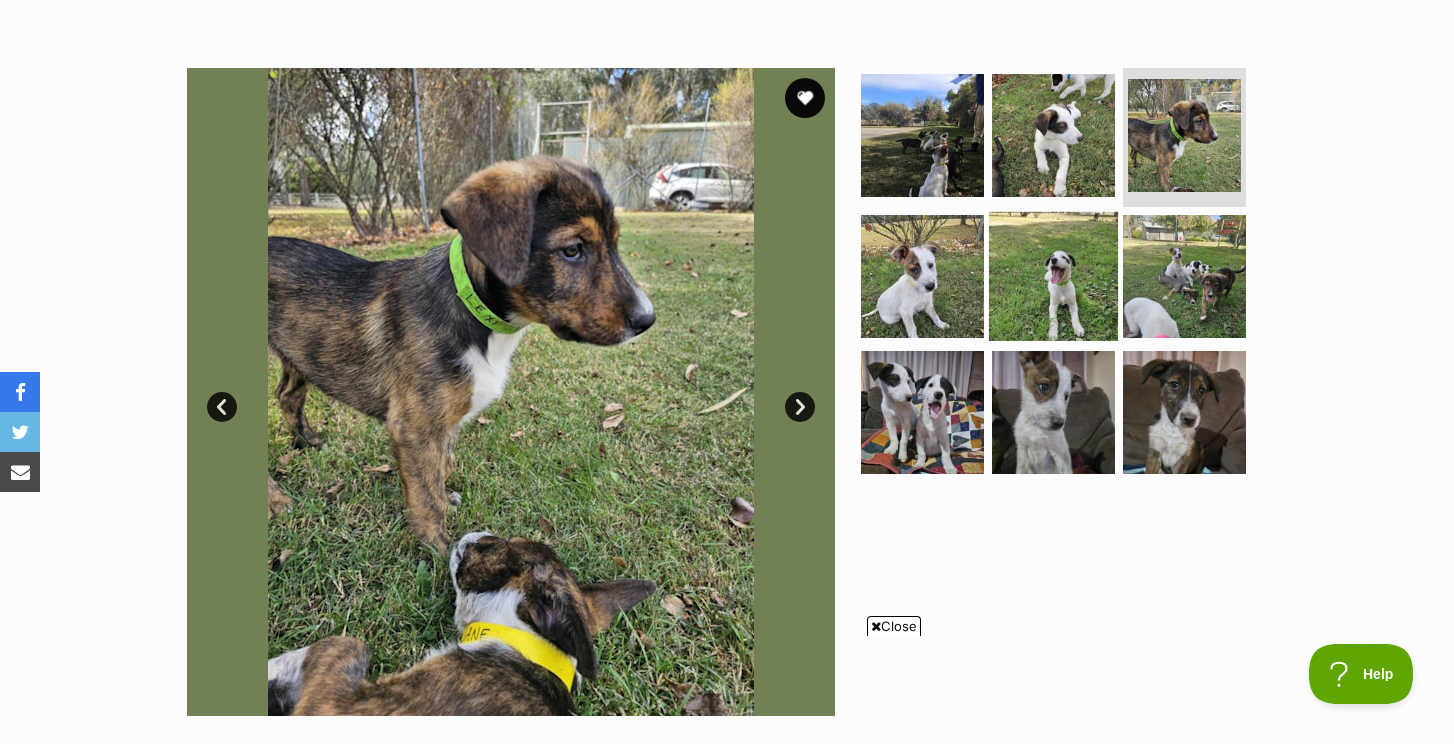click at bounding box center (1053, 276) 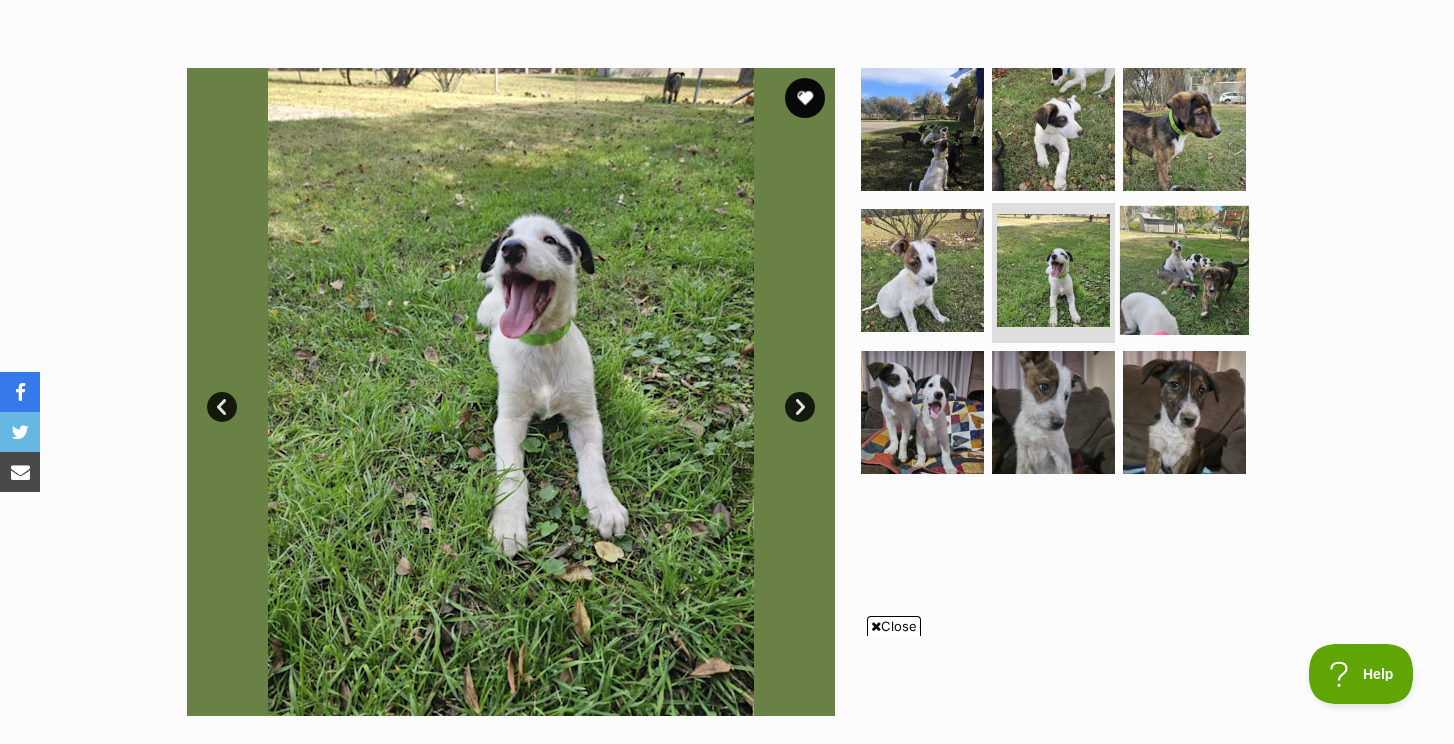 click at bounding box center [1184, 270] 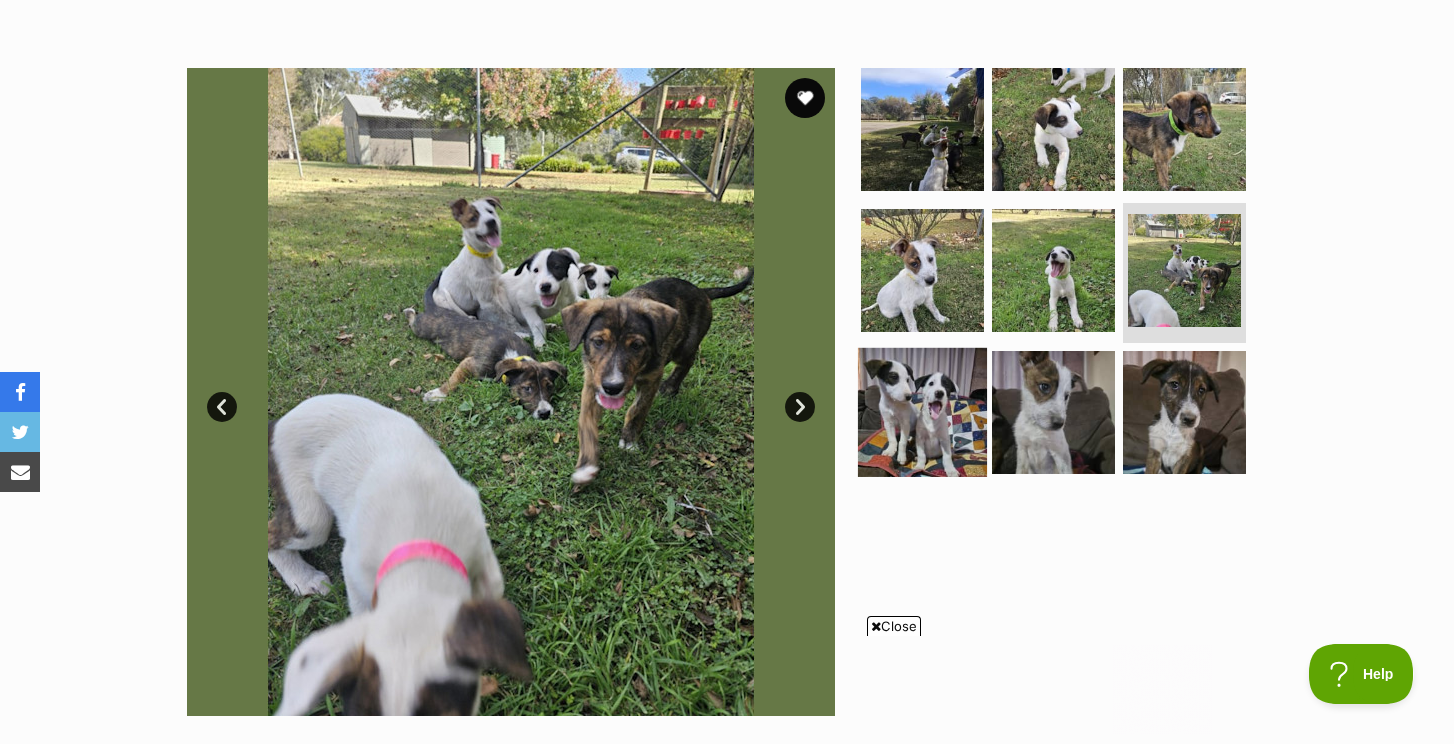 click at bounding box center (922, 412) 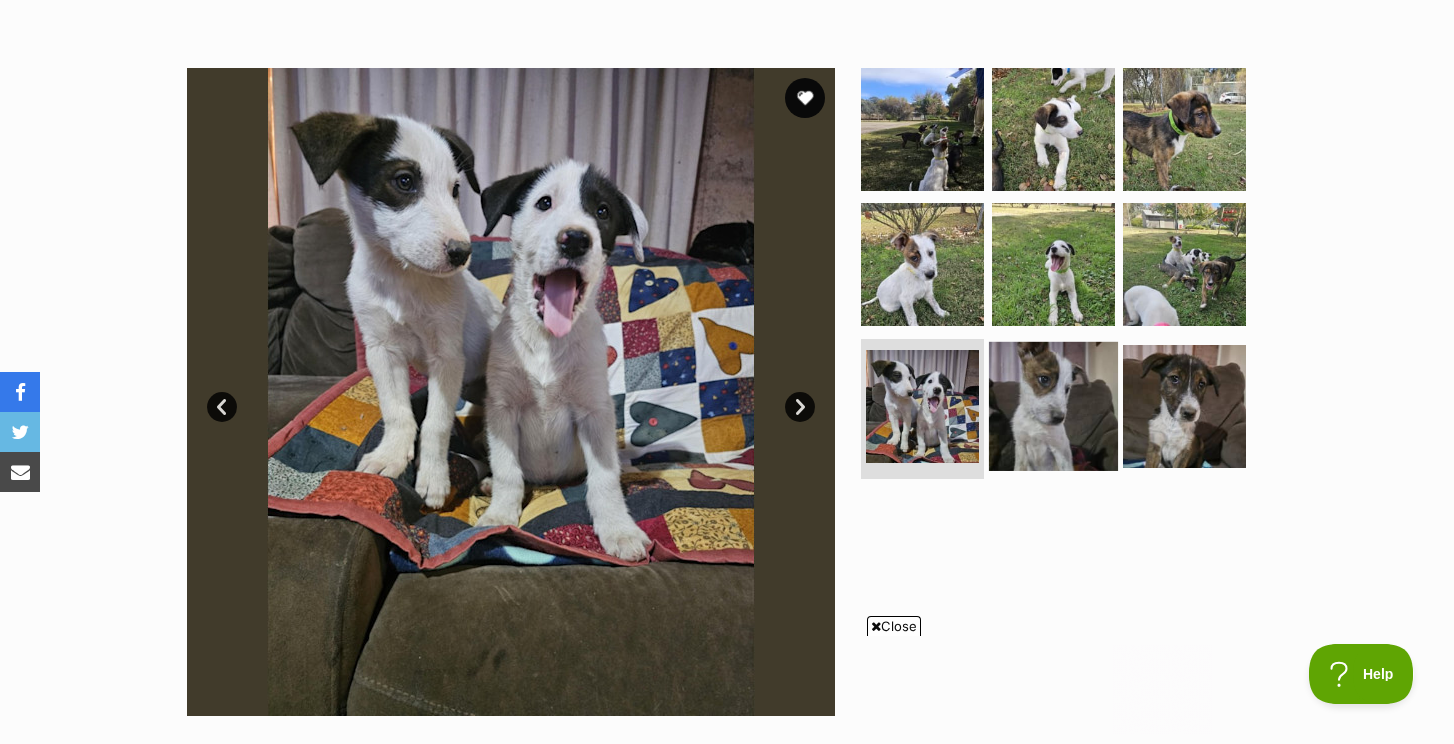 click at bounding box center [1053, 406] 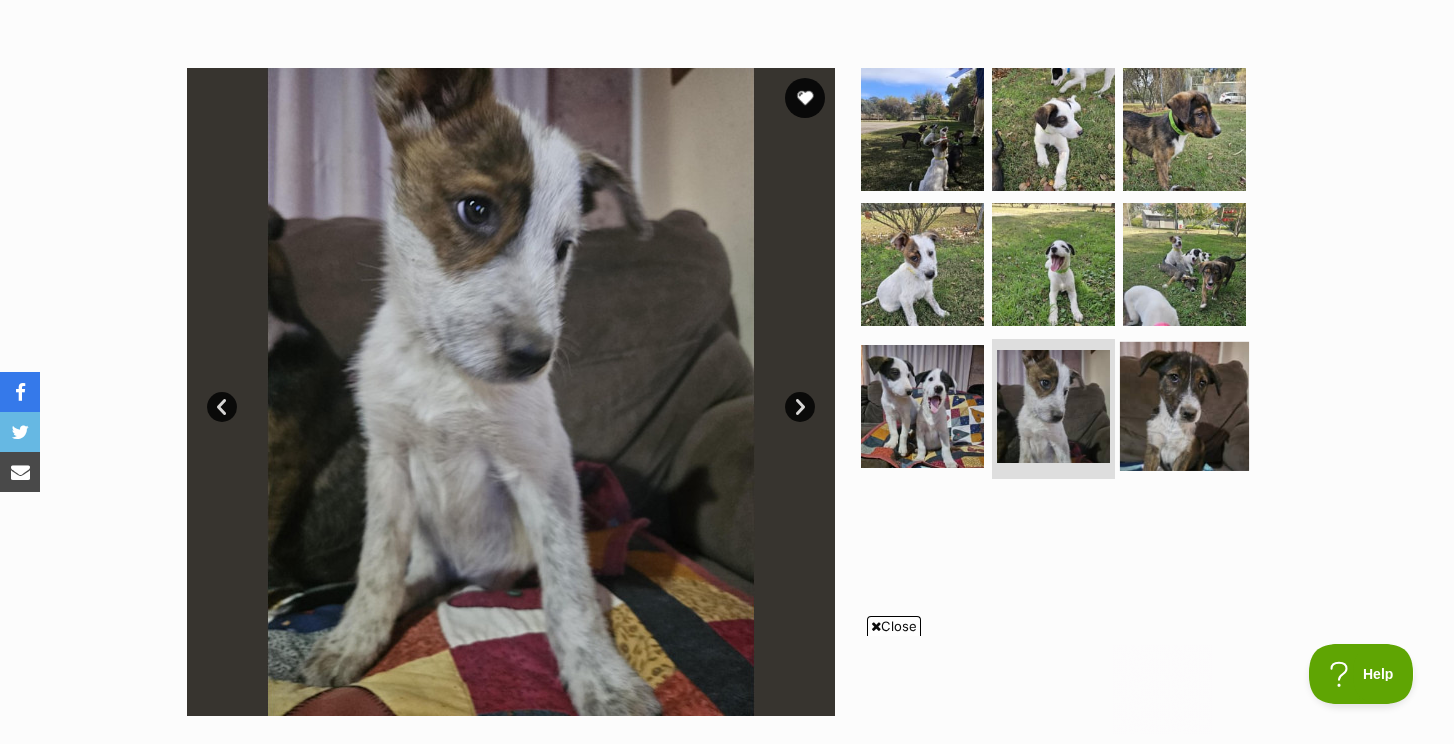 click at bounding box center [1184, 406] 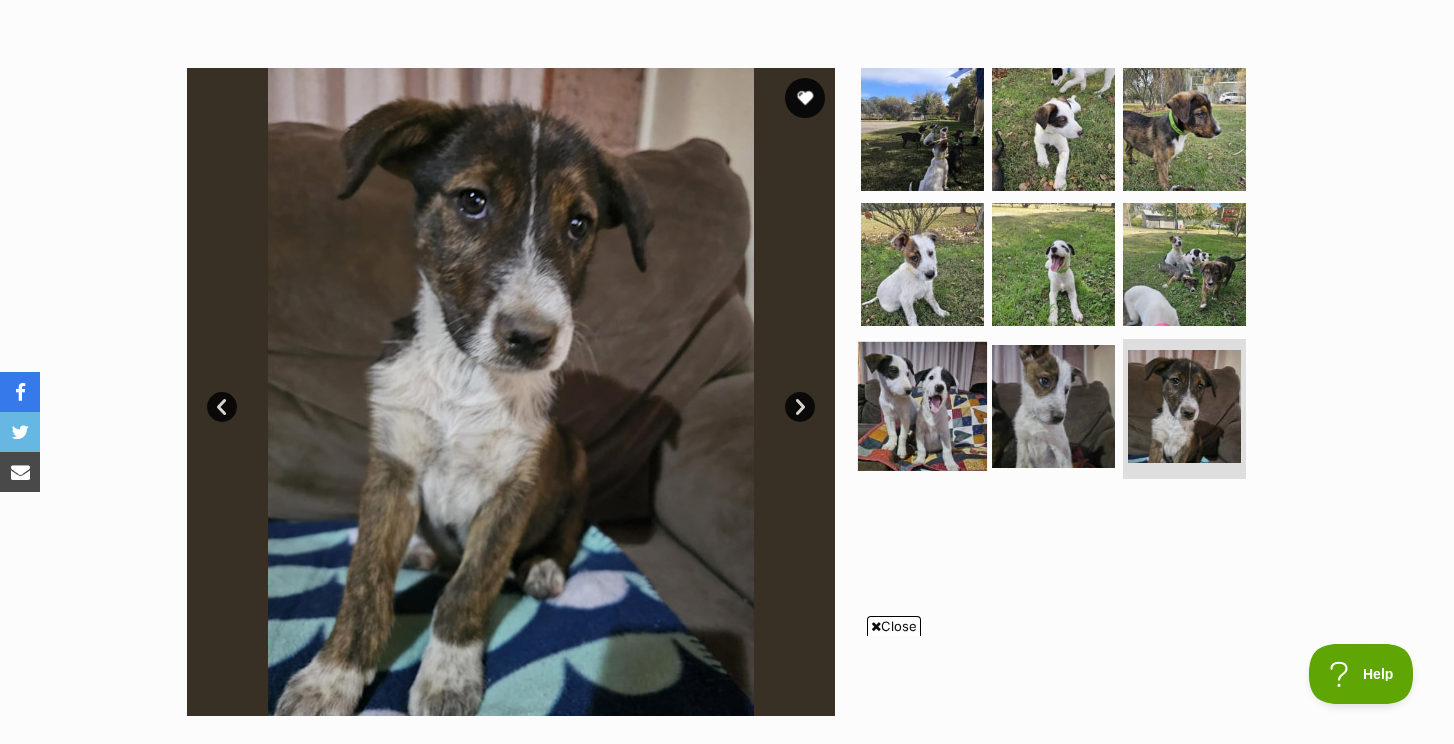click at bounding box center (922, 406) 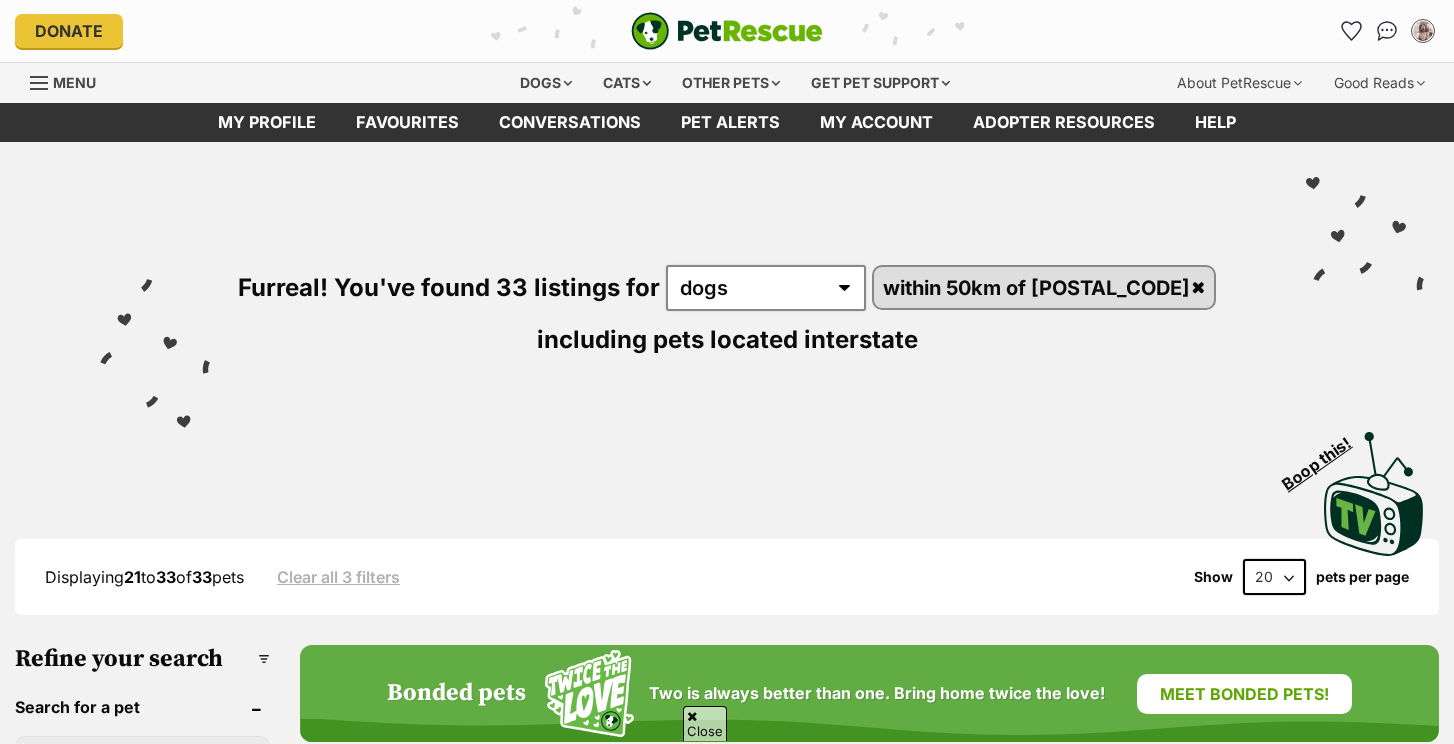 scroll, scrollTop: 1178, scrollLeft: 0, axis: vertical 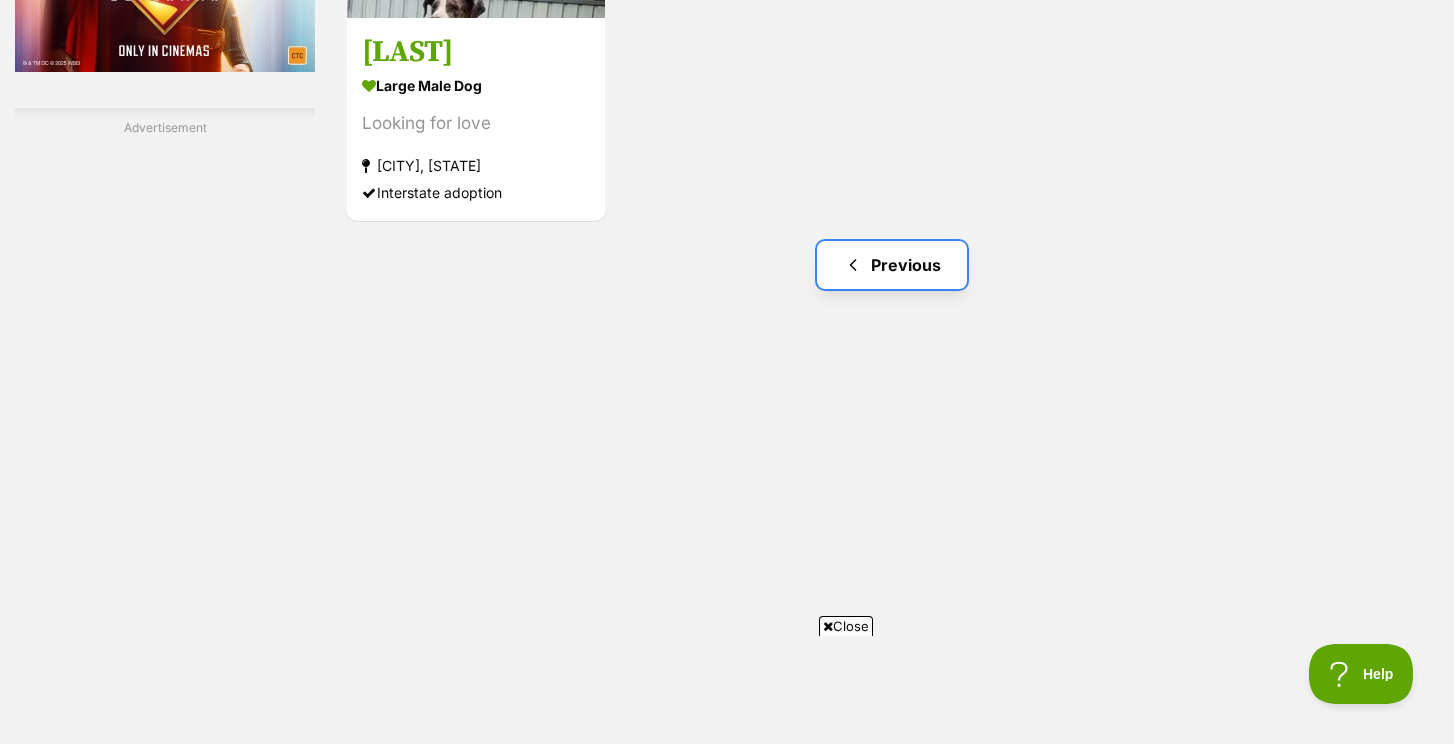 click on "Previous" at bounding box center (892, 265) 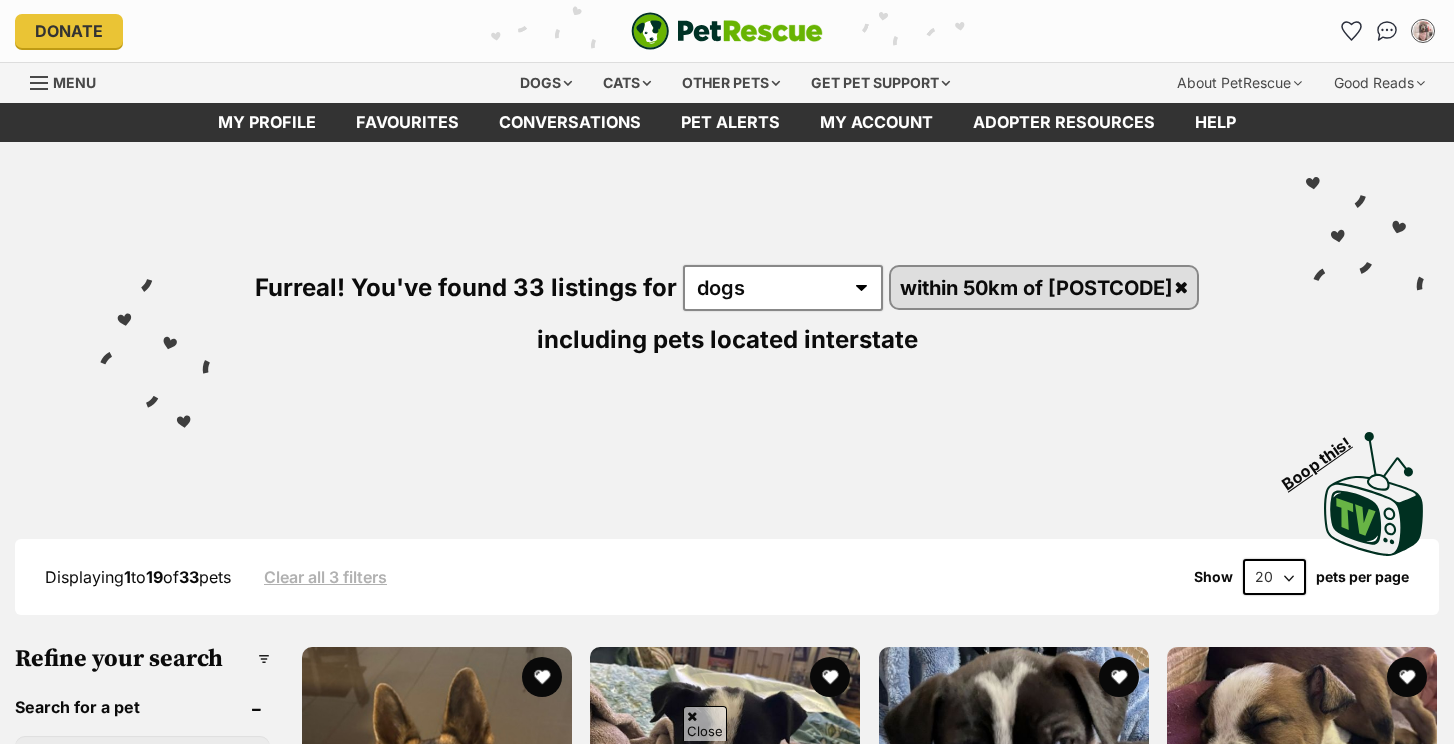 scroll, scrollTop: 532, scrollLeft: 0, axis: vertical 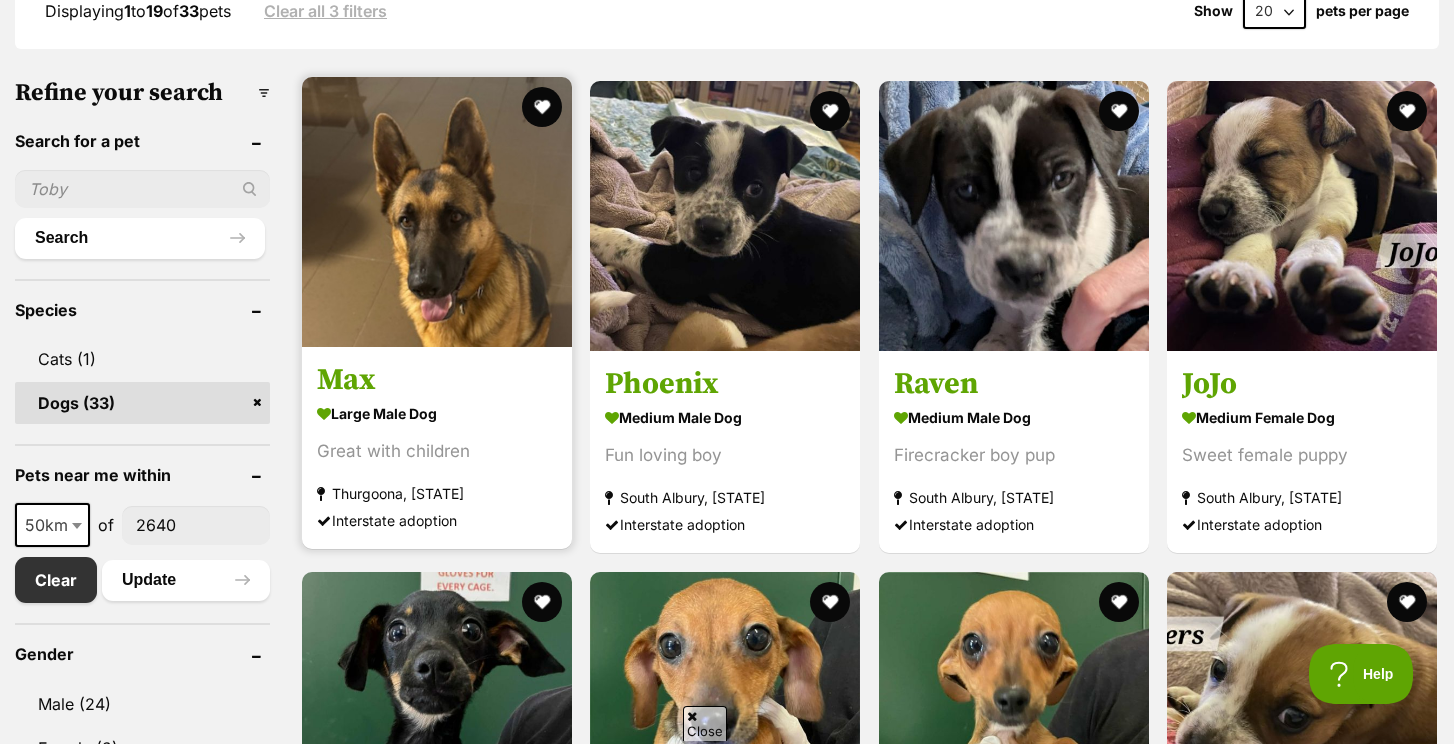 click at bounding box center (437, 212) 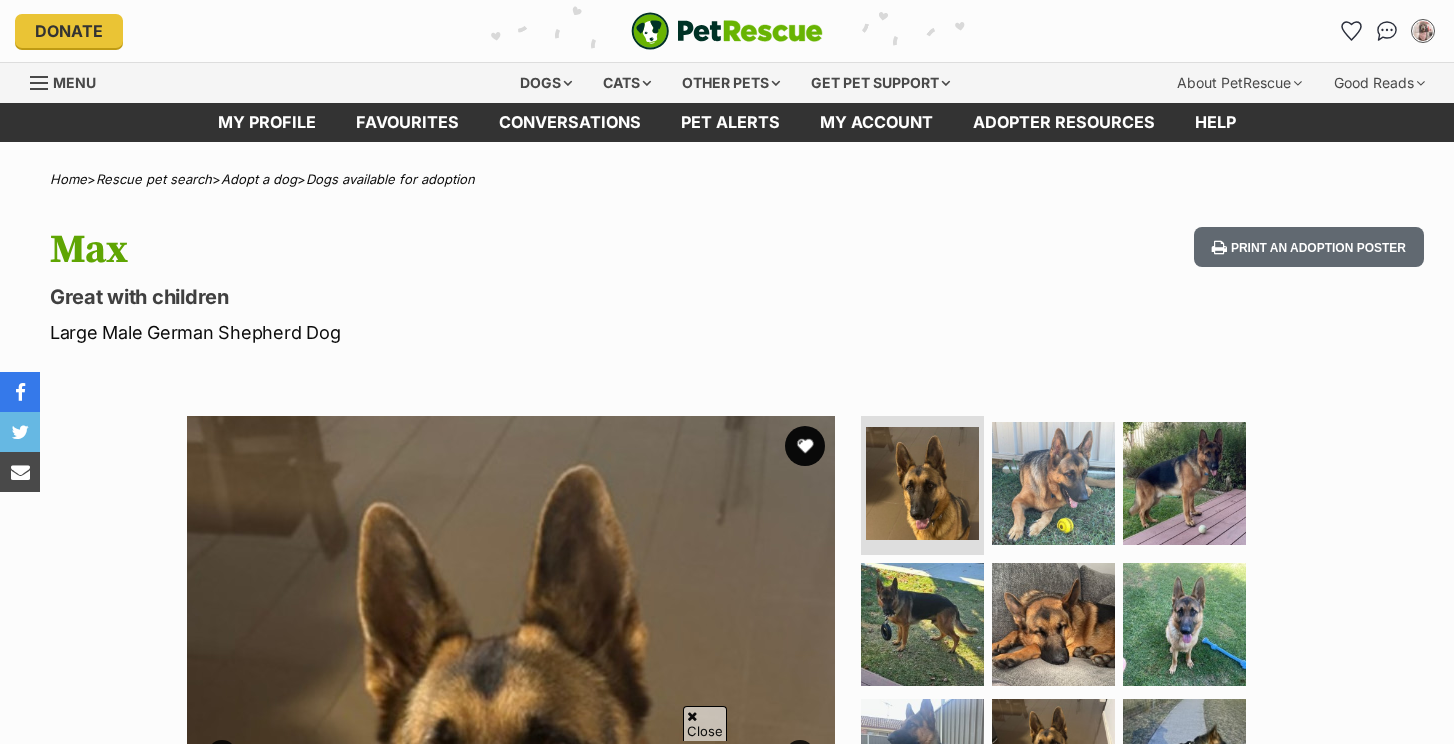 scroll, scrollTop: 278, scrollLeft: 0, axis: vertical 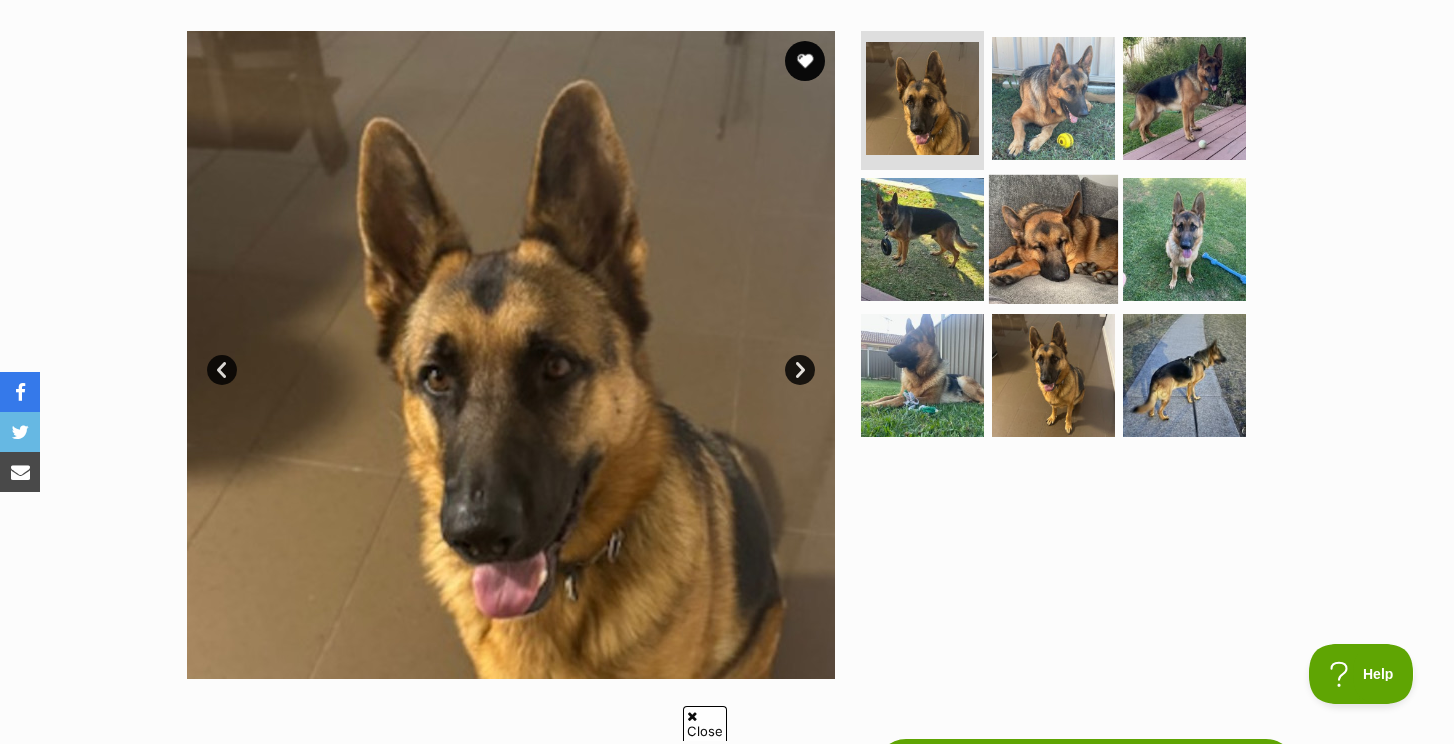 click at bounding box center (1053, 239) 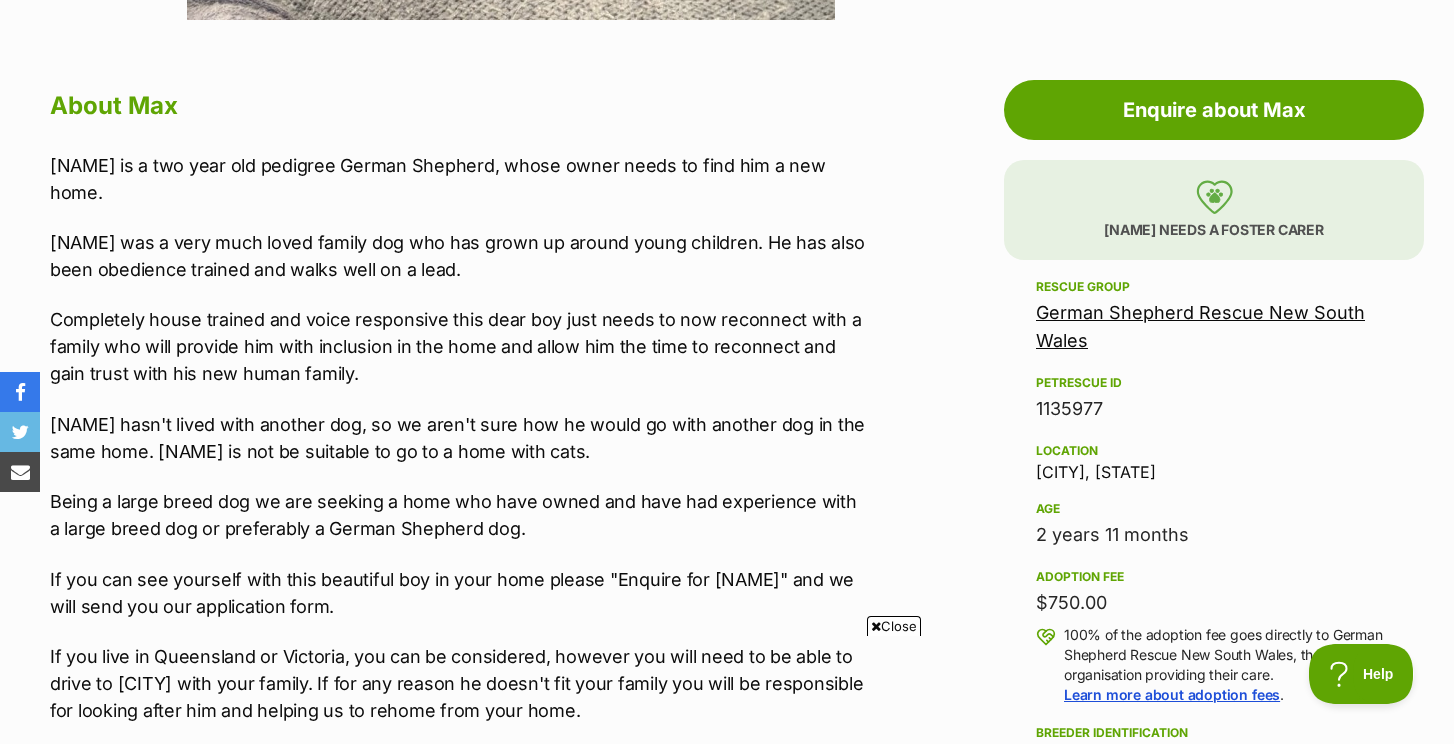 scroll, scrollTop: 0, scrollLeft: 0, axis: both 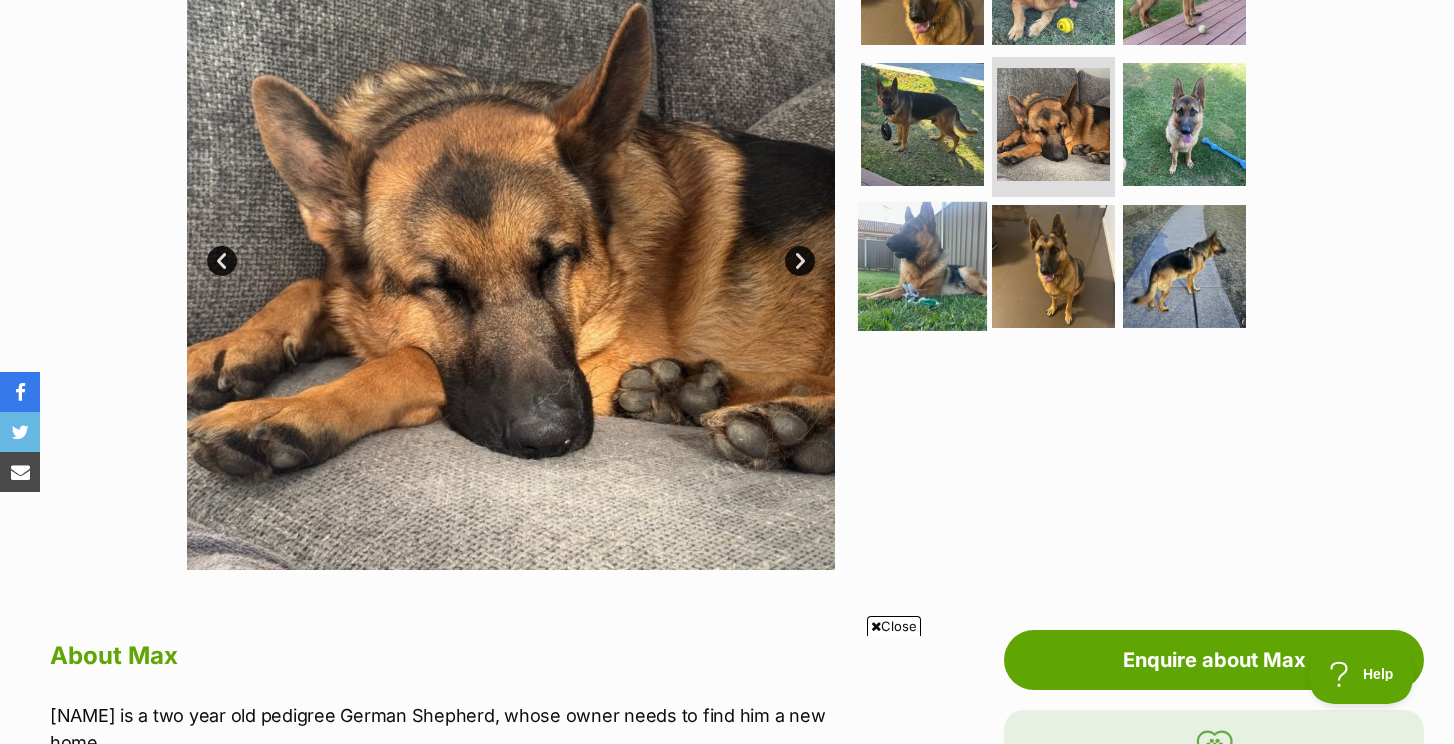 click at bounding box center [922, 266] 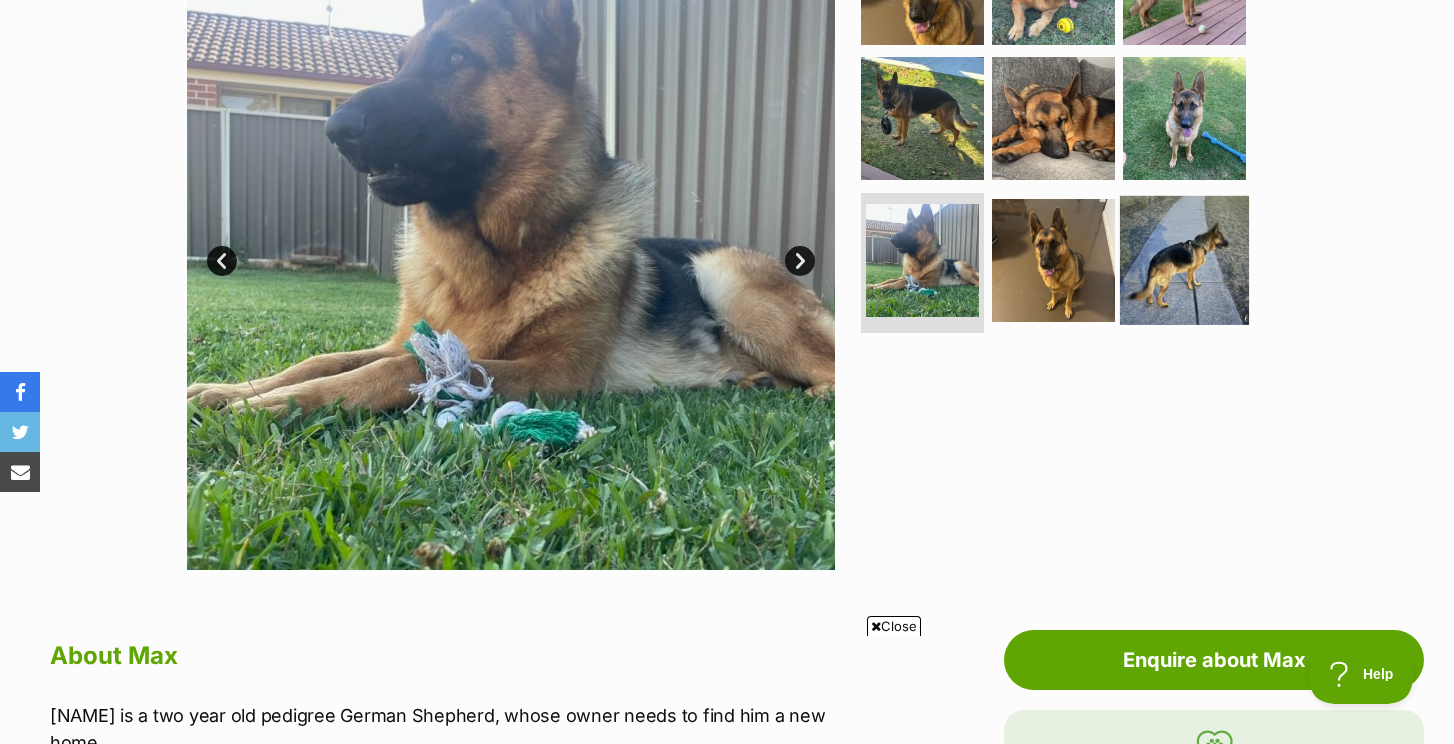 click at bounding box center (1184, 260) 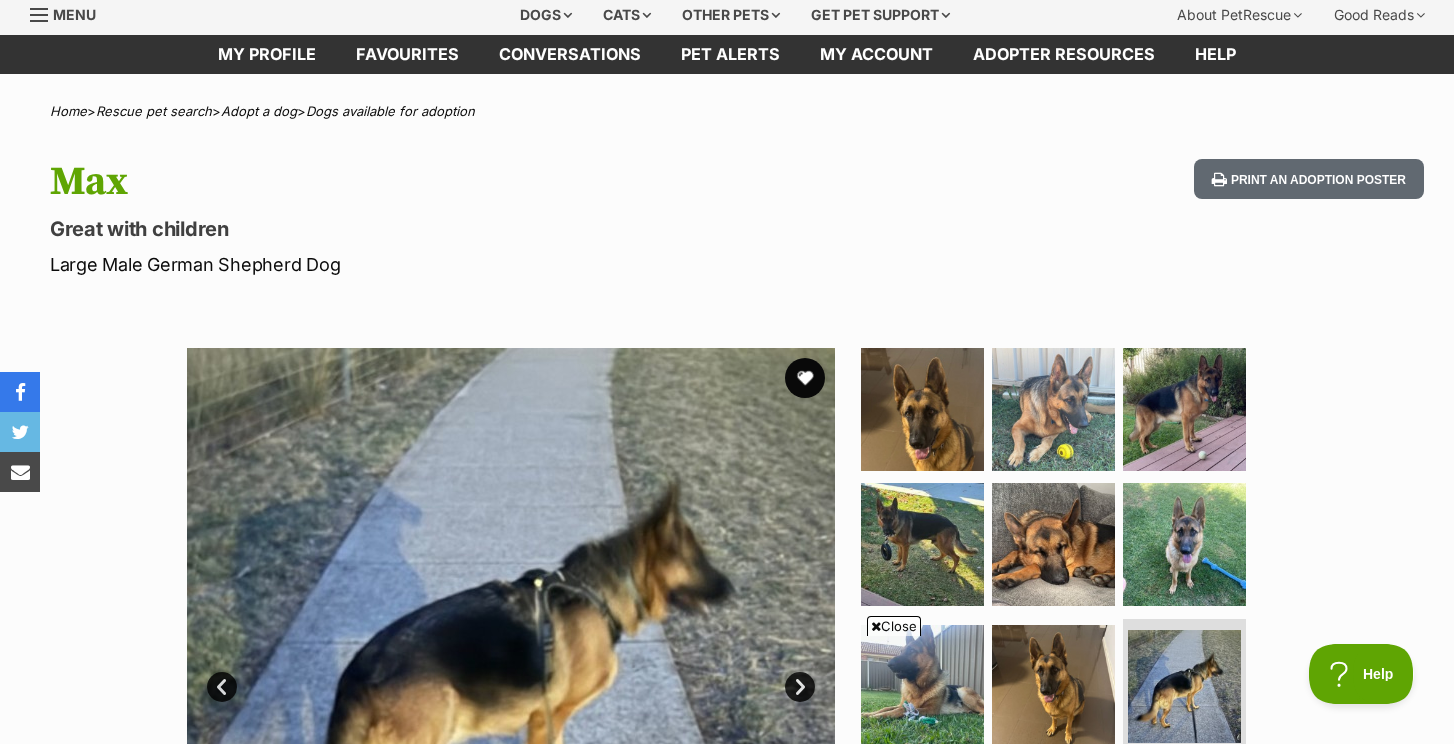scroll, scrollTop: 47, scrollLeft: 0, axis: vertical 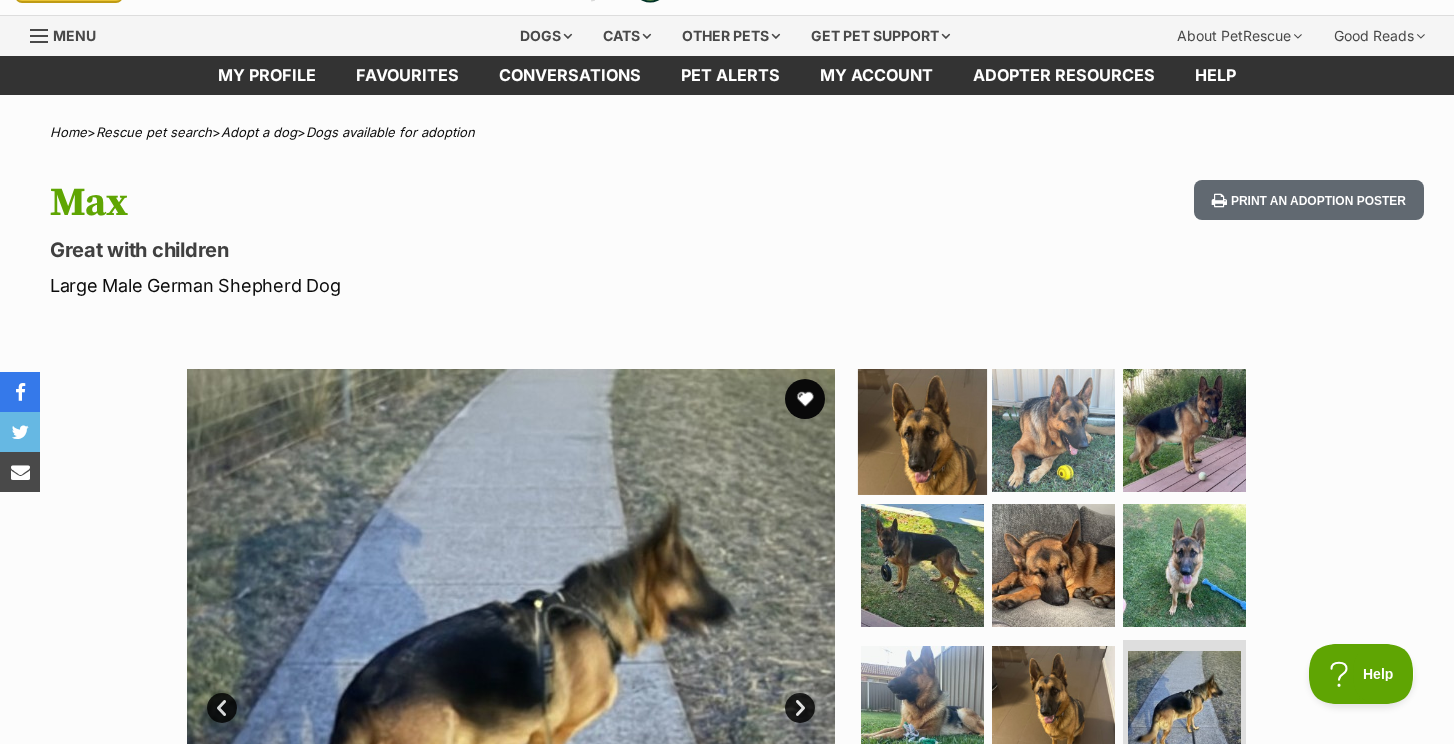 click at bounding box center (922, 429) 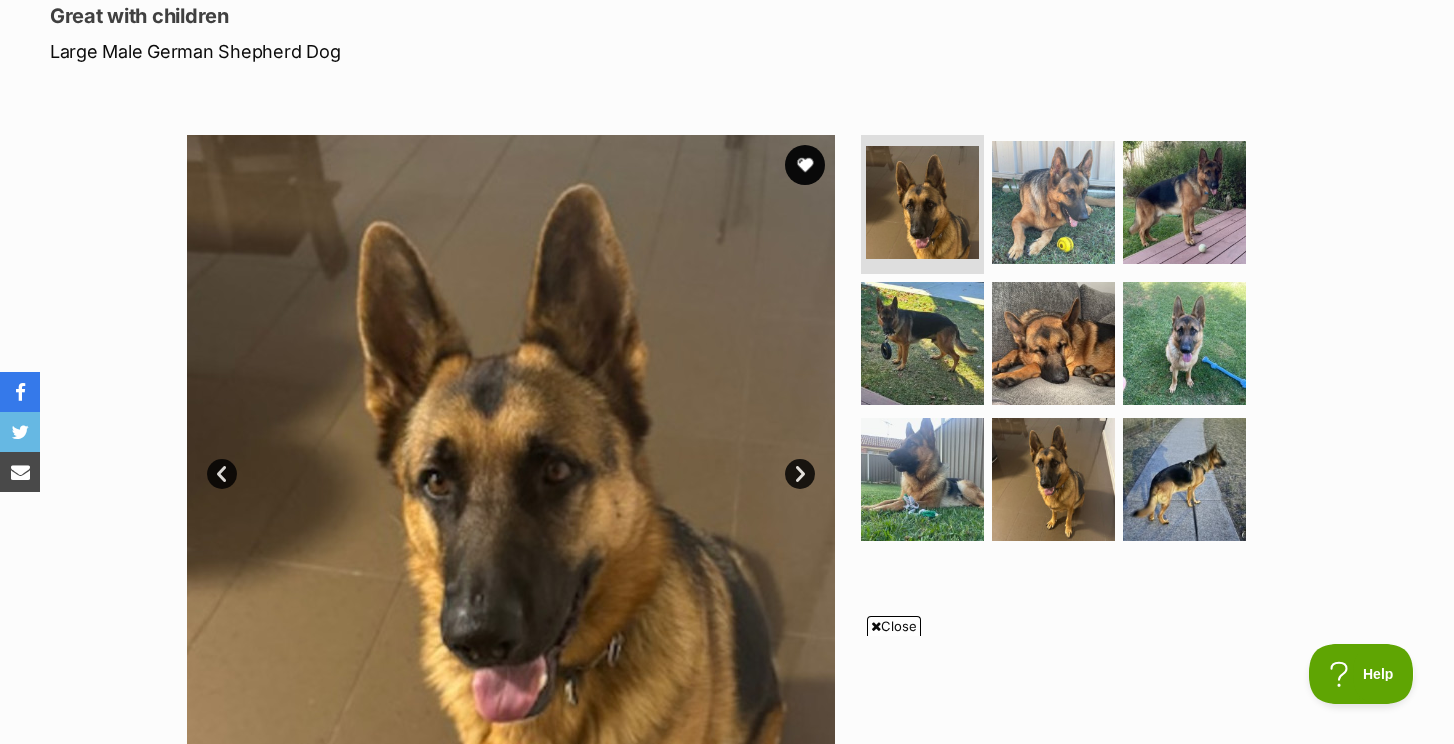 scroll, scrollTop: 461, scrollLeft: 0, axis: vertical 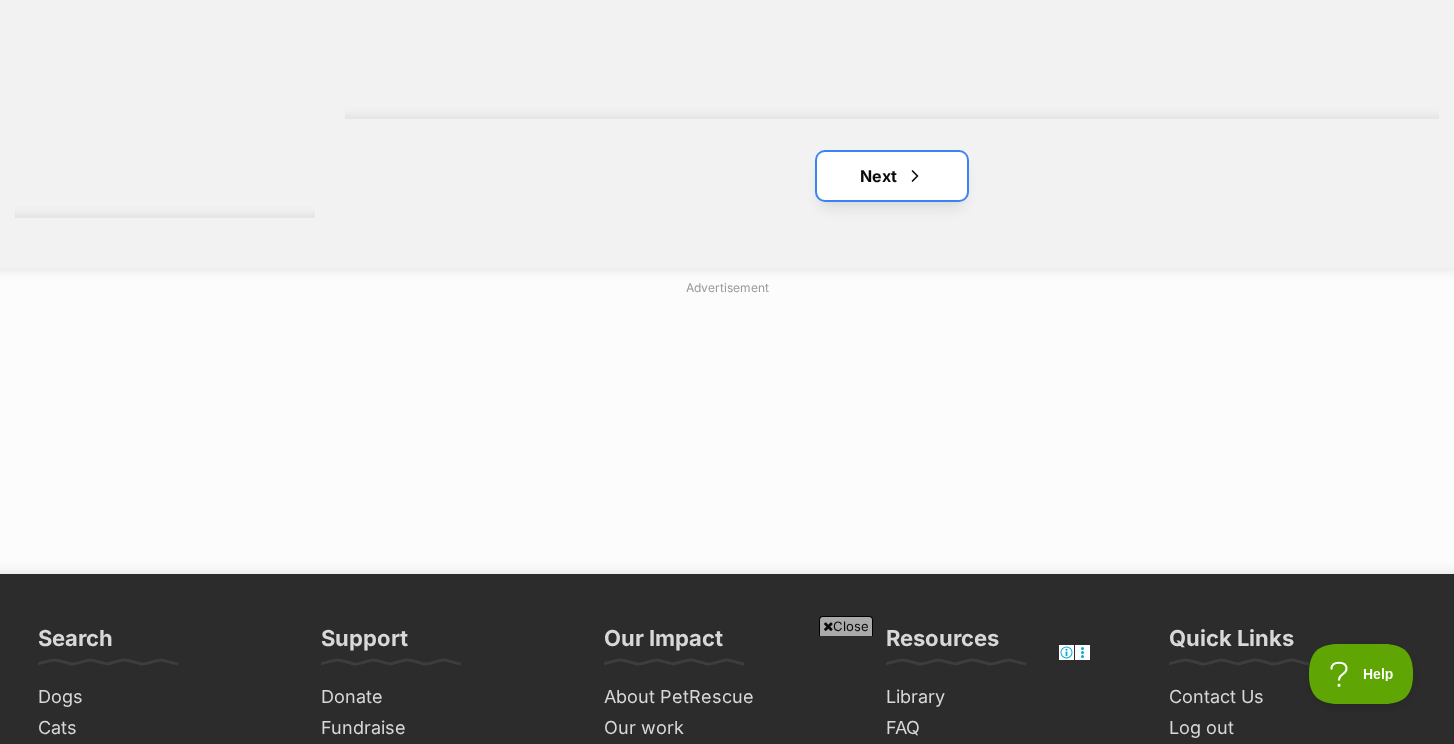 click on "Next" at bounding box center [892, 176] 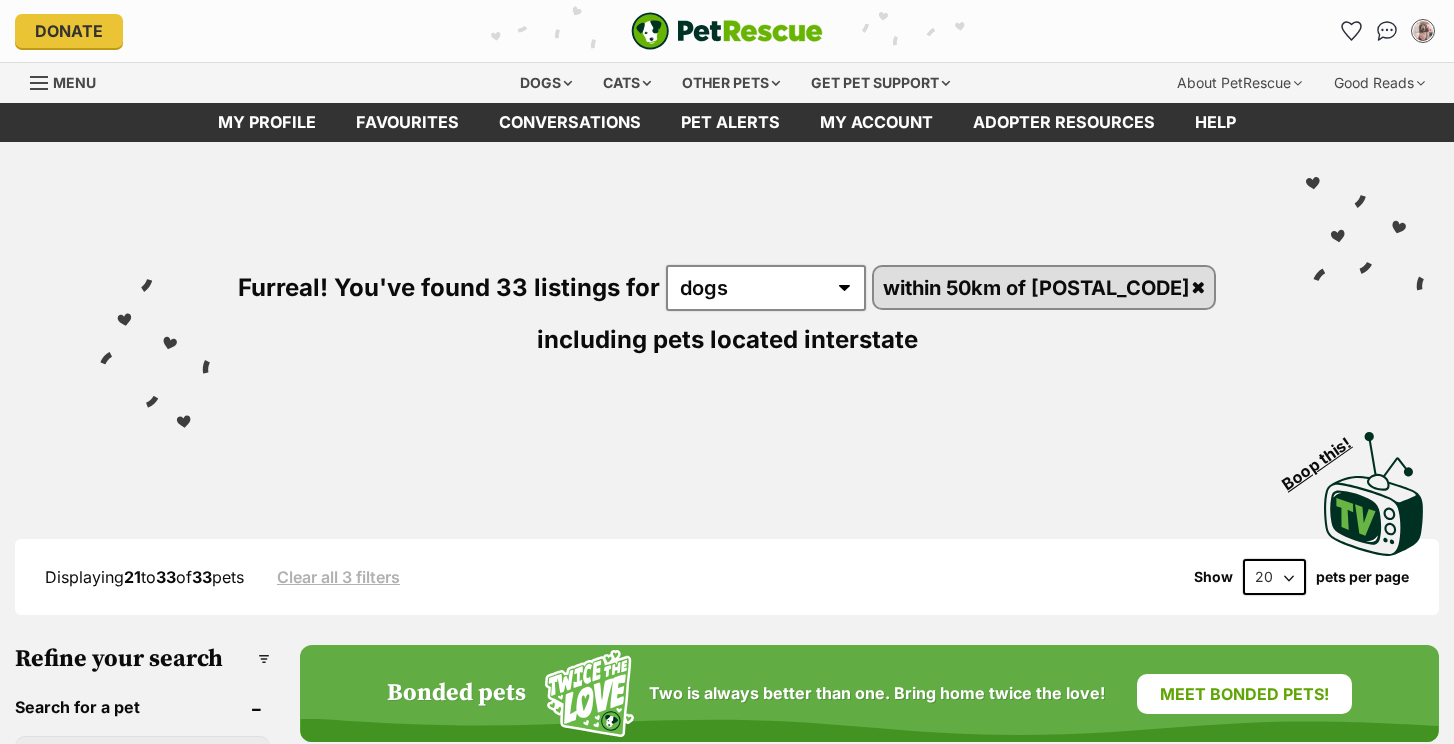 scroll, scrollTop: 131, scrollLeft: 0, axis: vertical 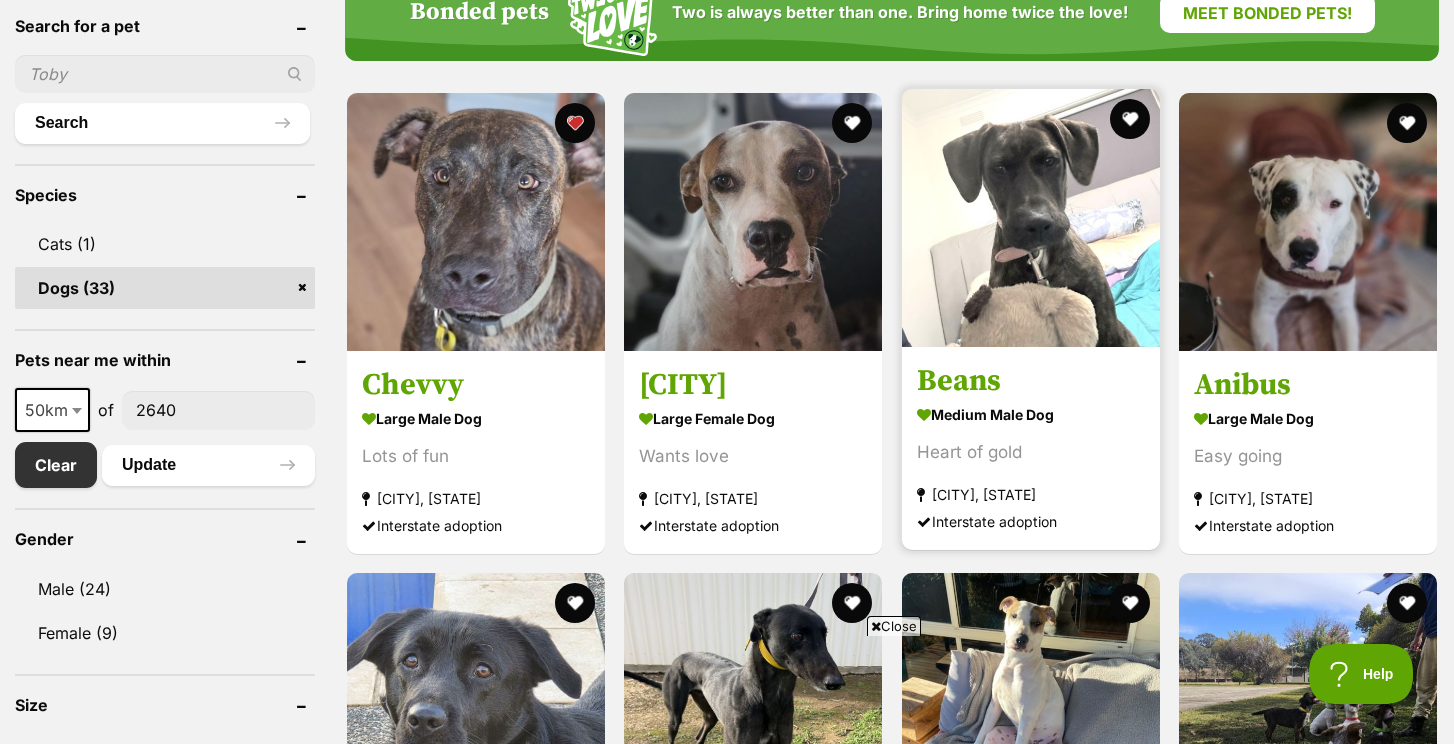 click at bounding box center [1031, 218] 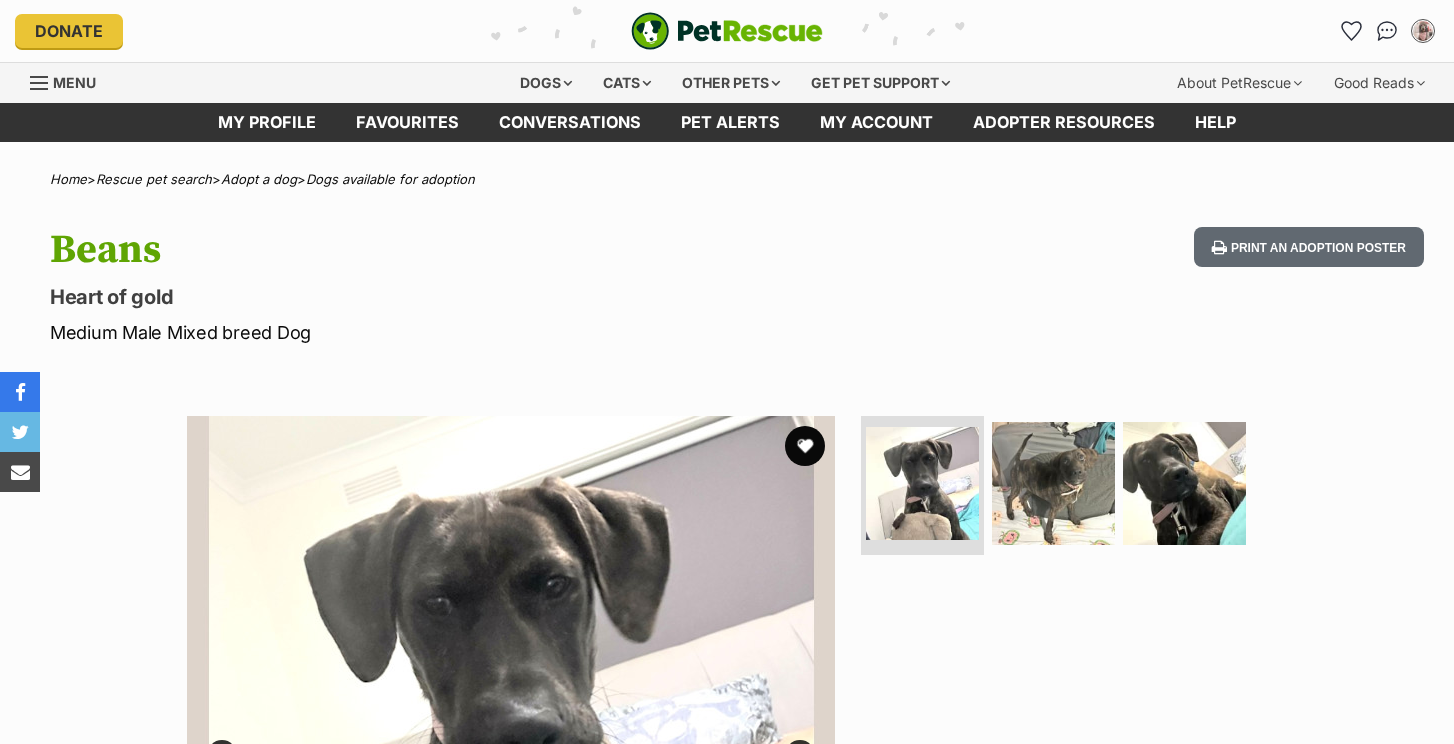 scroll, scrollTop: 0, scrollLeft: 0, axis: both 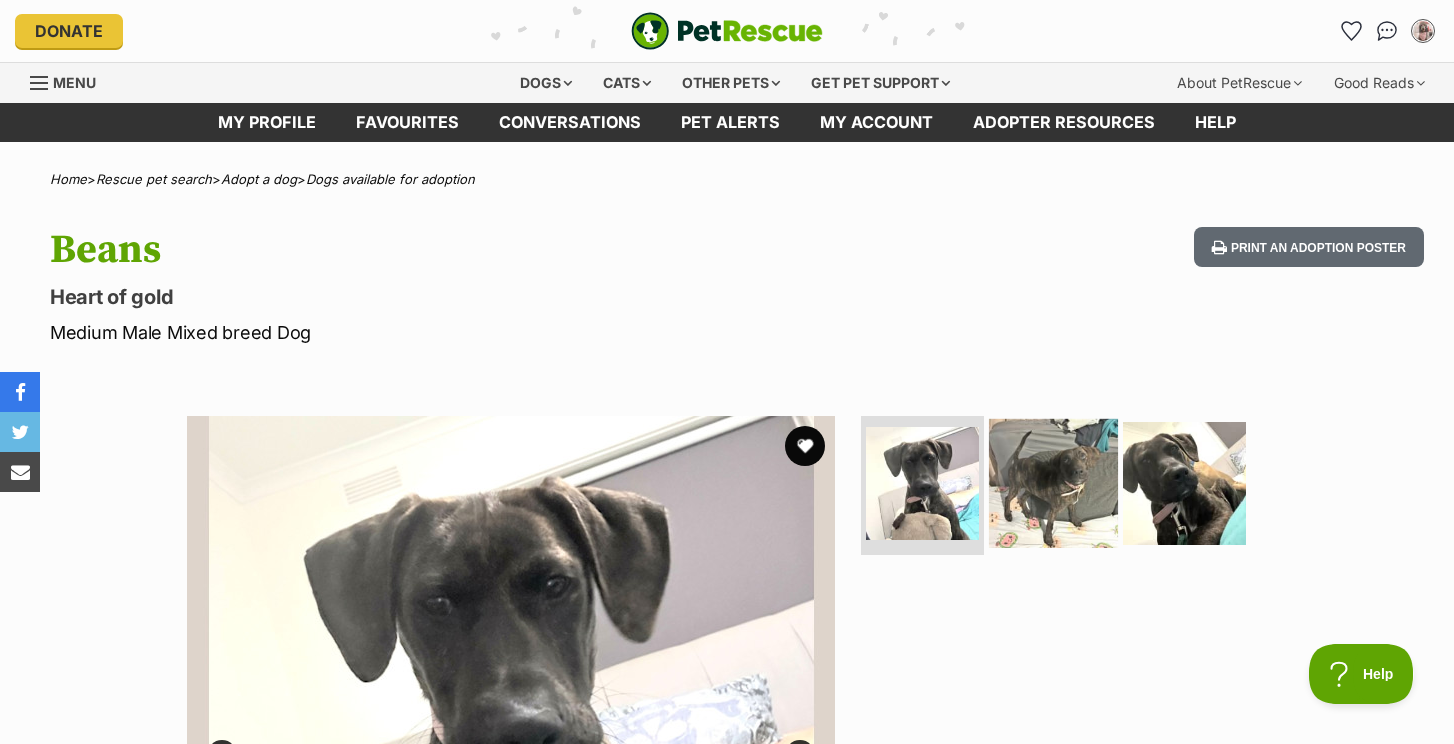 click at bounding box center [1053, 482] 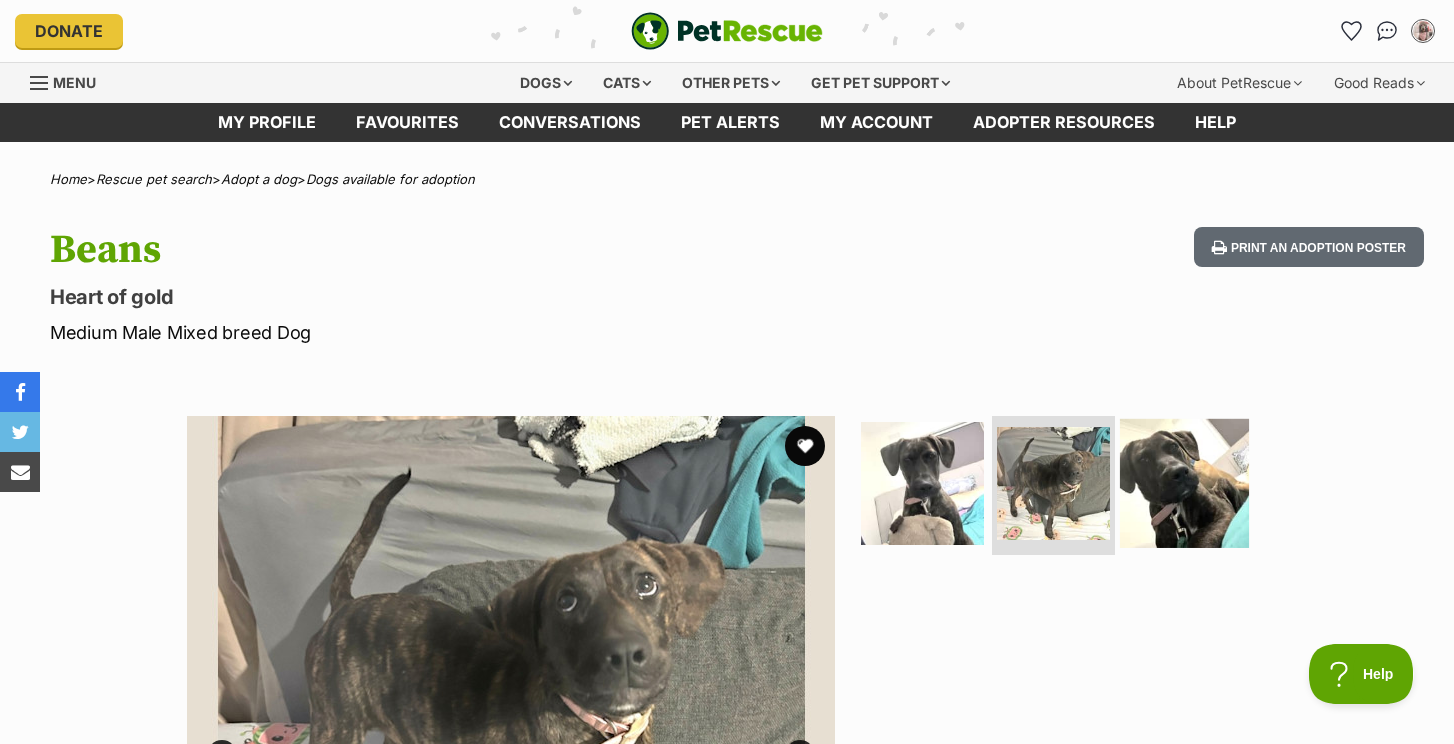 scroll, scrollTop: 0, scrollLeft: 0, axis: both 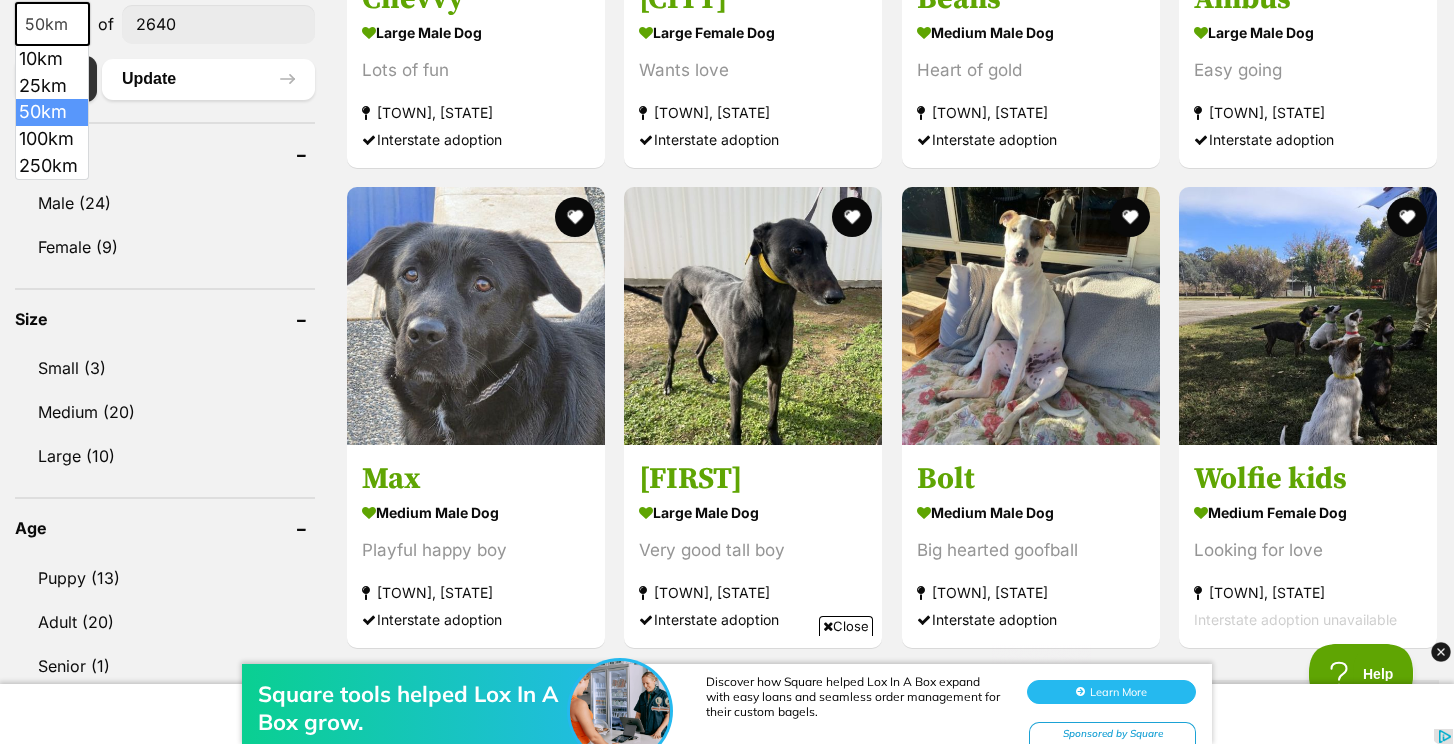 click at bounding box center [79, 24] 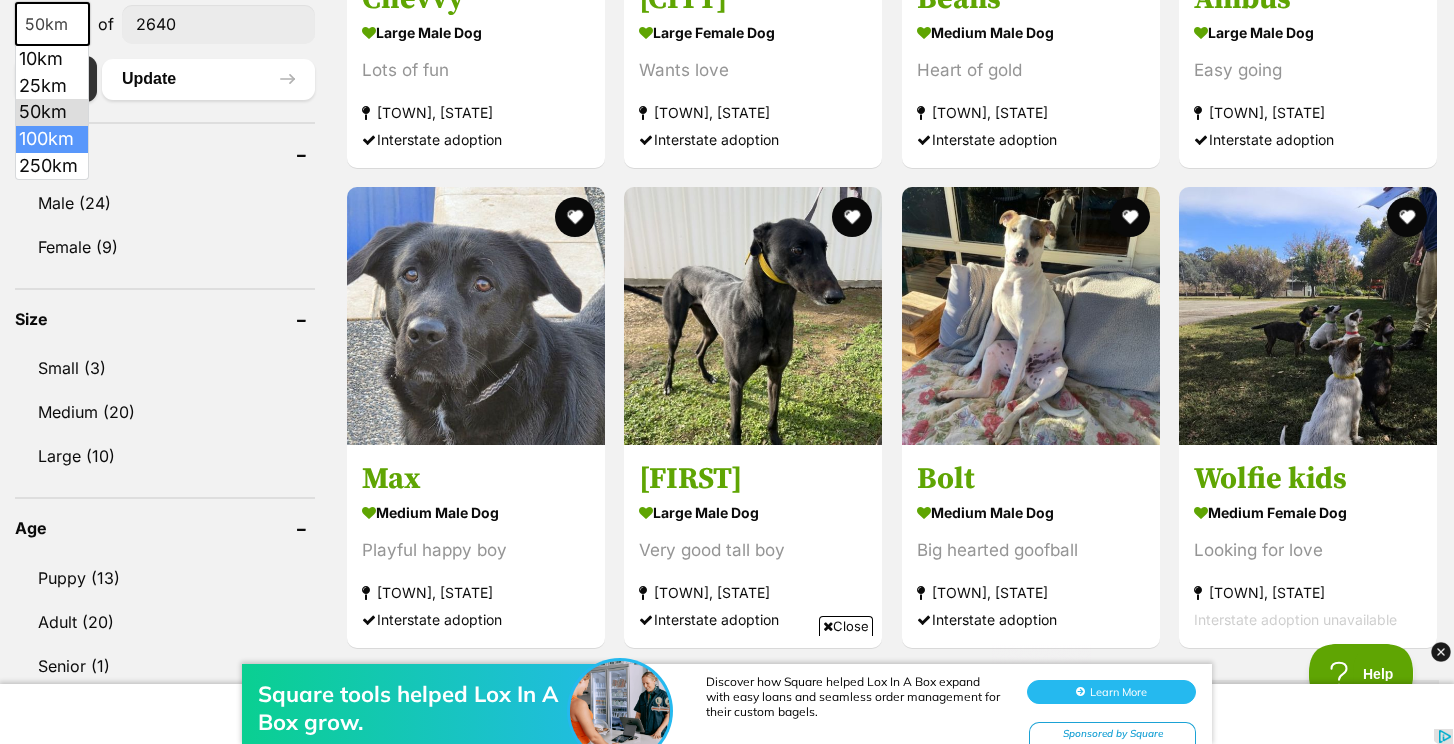select on "100" 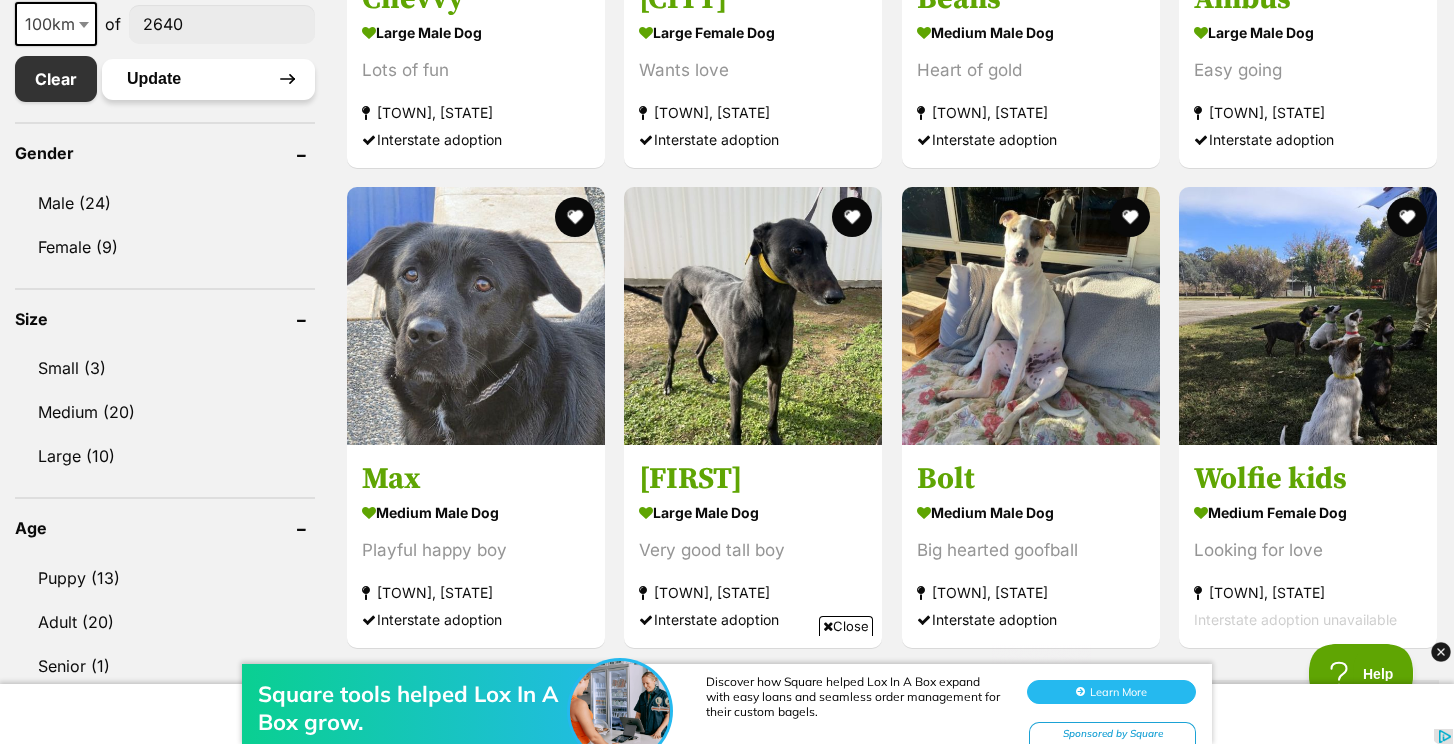 click on "Update" at bounding box center (208, 79) 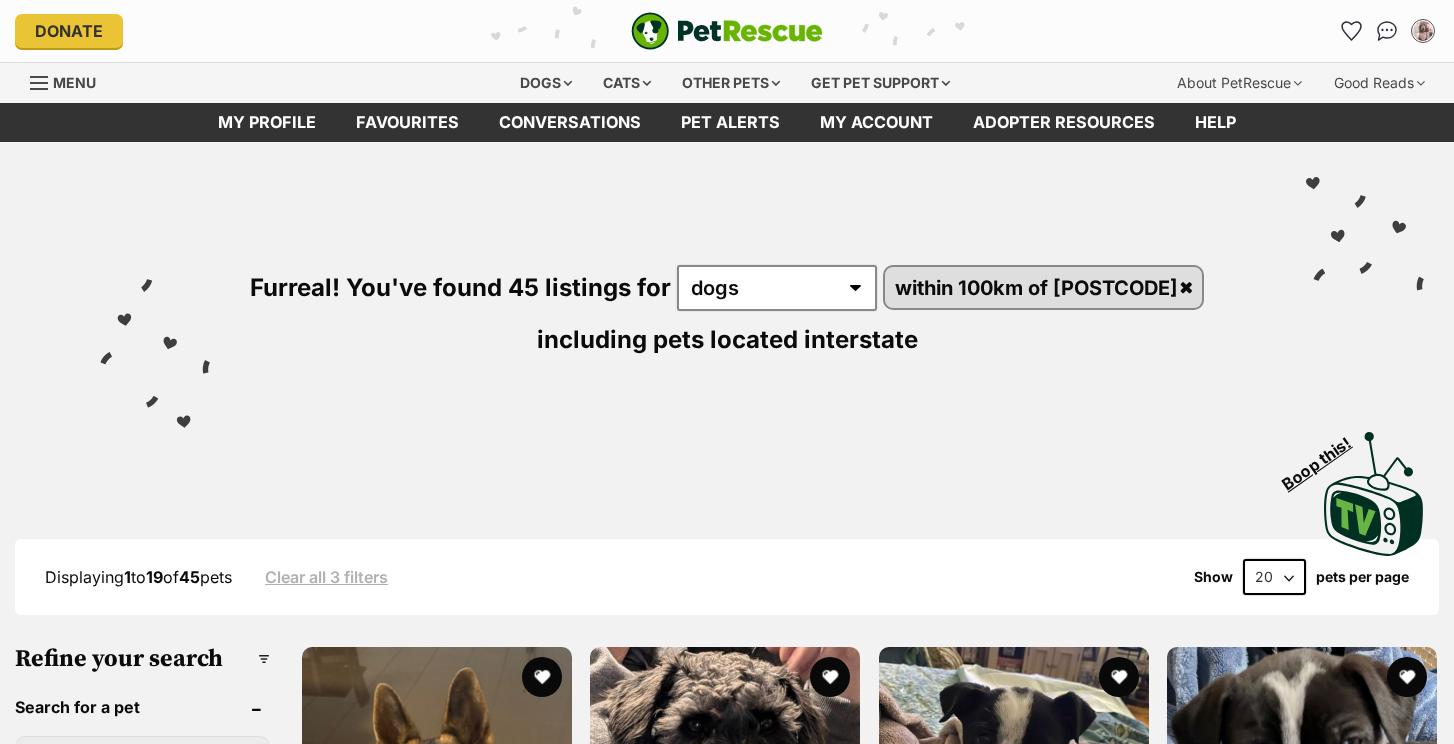 scroll, scrollTop: 0, scrollLeft: 0, axis: both 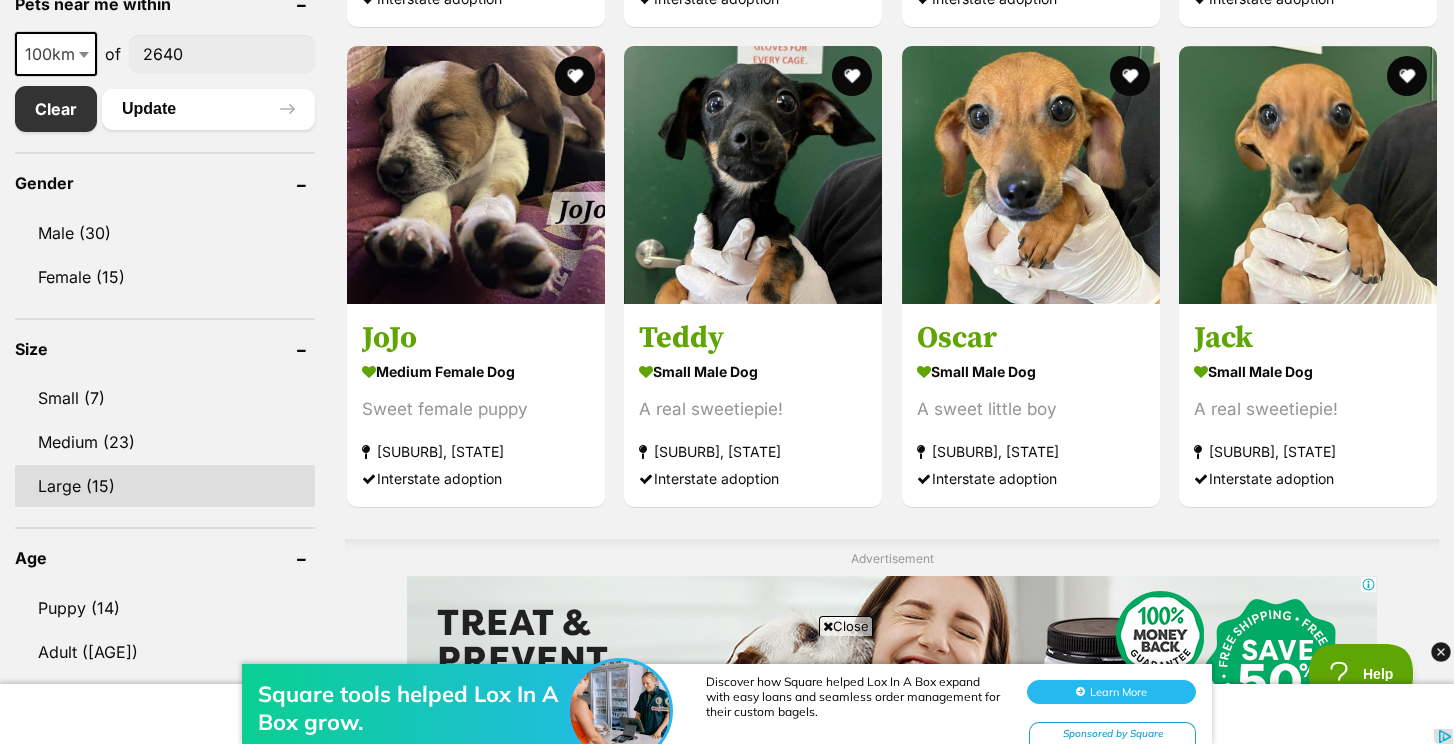 click on "Large (15)" at bounding box center [165, 486] 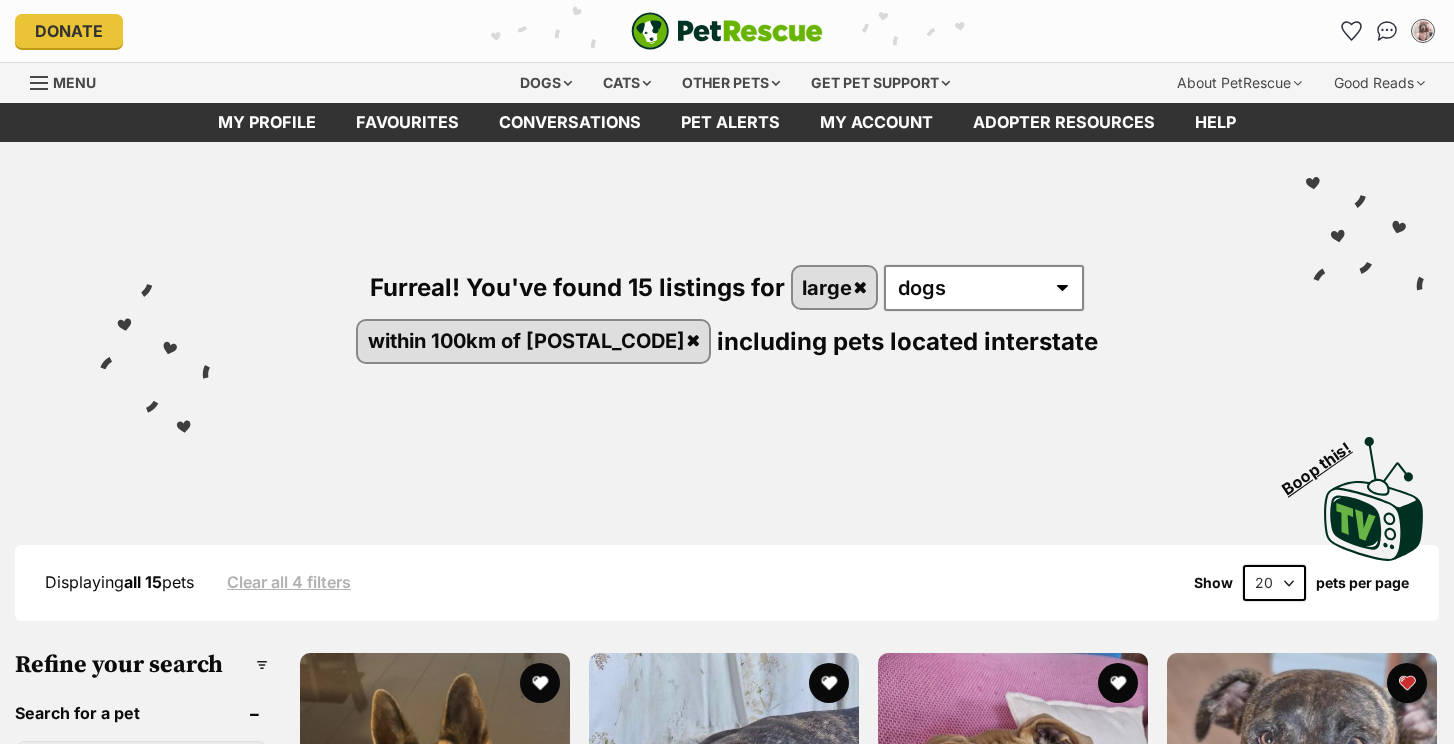 scroll, scrollTop: 148, scrollLeft: 0, axis: vertical 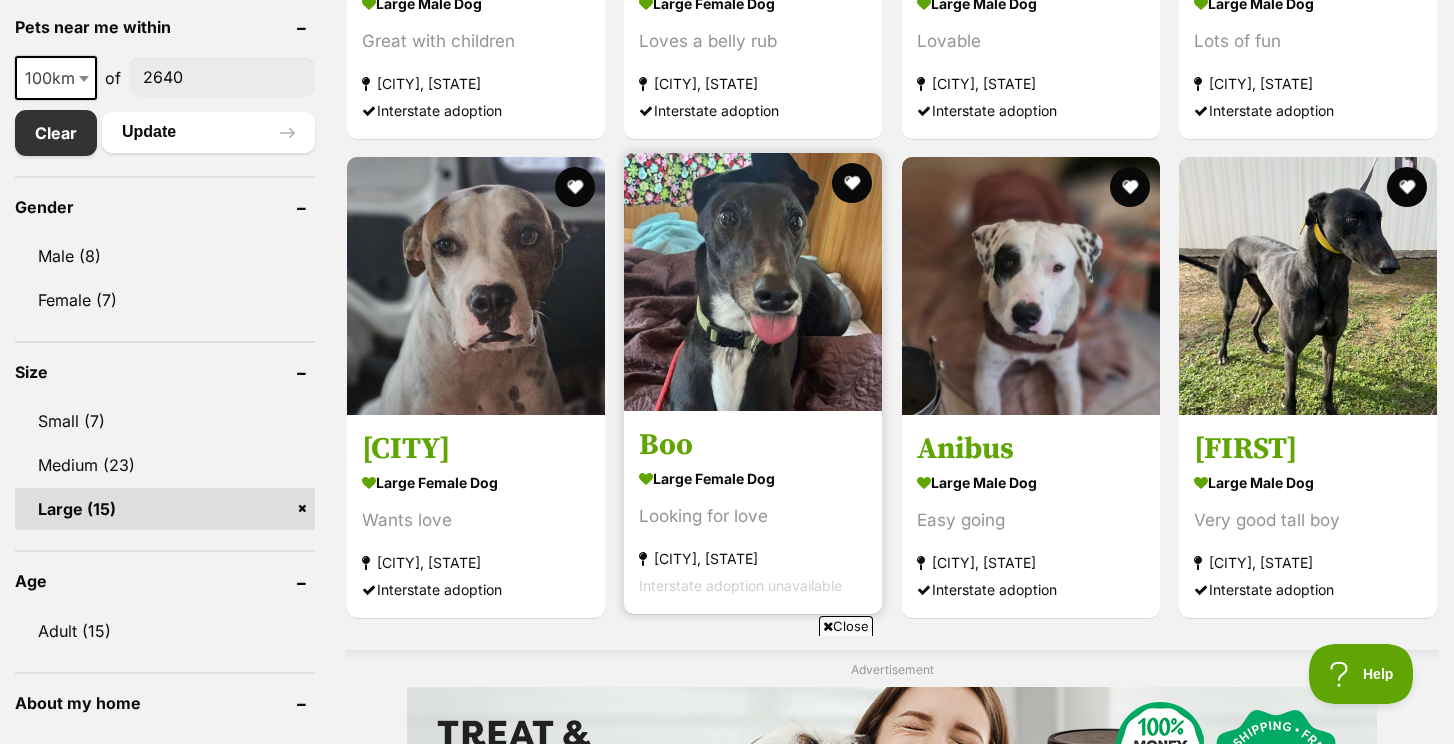 click at bounding box center (753, 282) 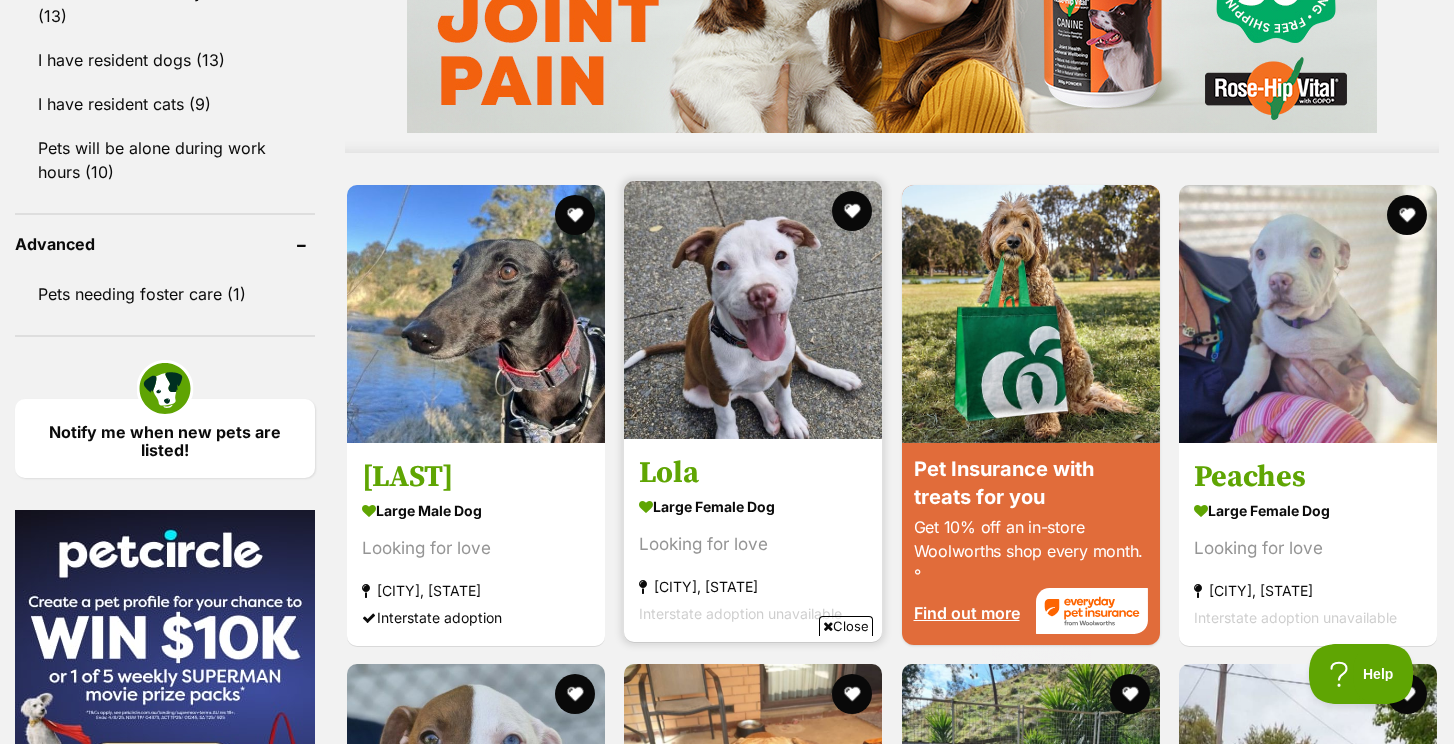 scroll, scrollTop: 0, scrollLeft: 0, axis: both 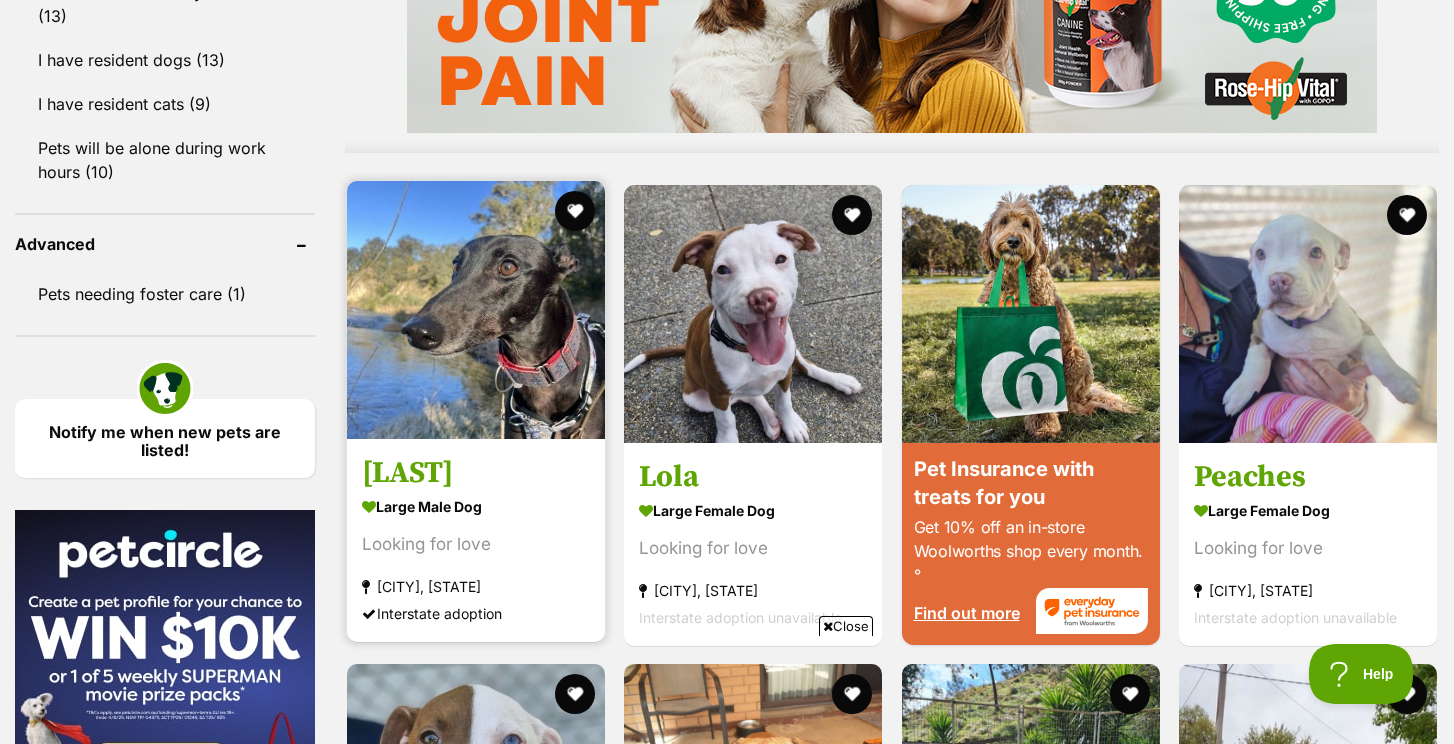 click at bounding box center (476, 310) 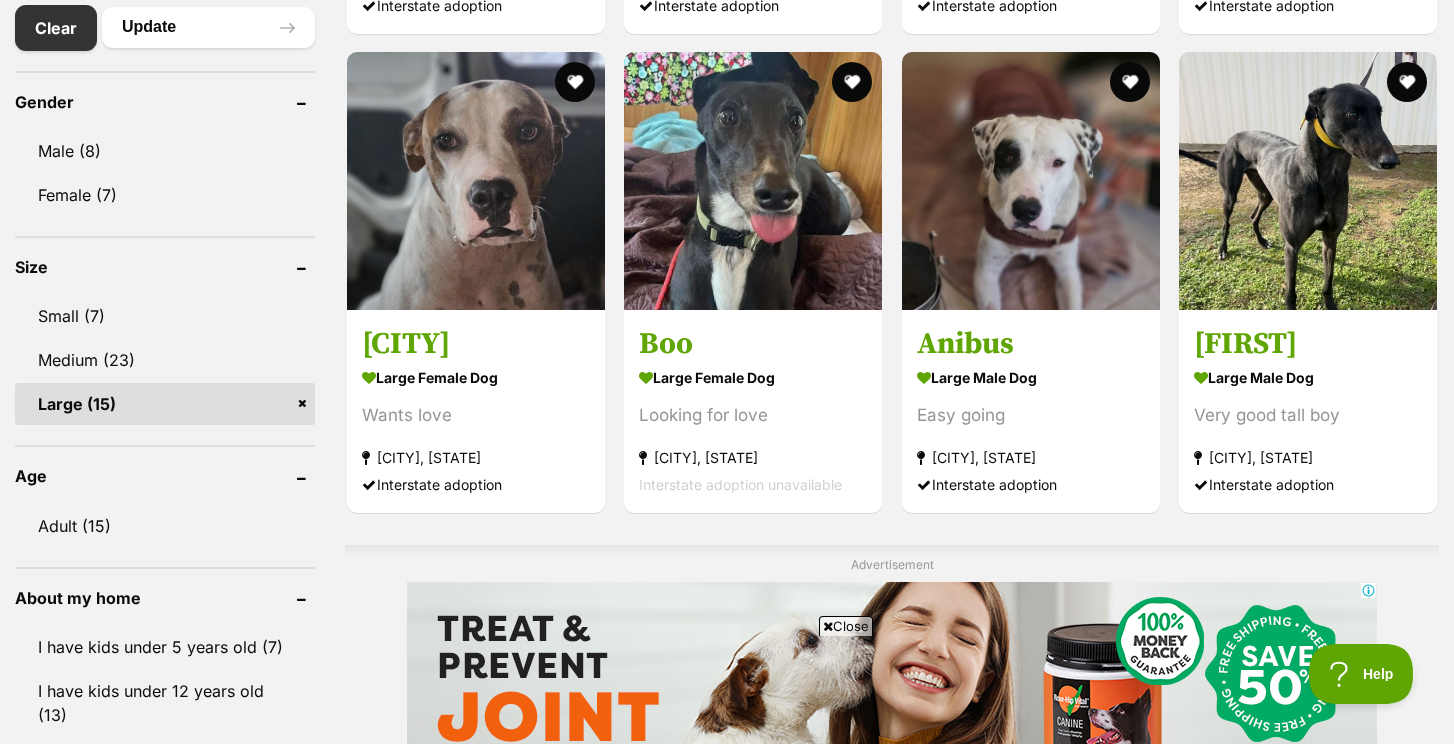 scroll, scrollTop: 1073, scrollLeft: 0, axis: vertical 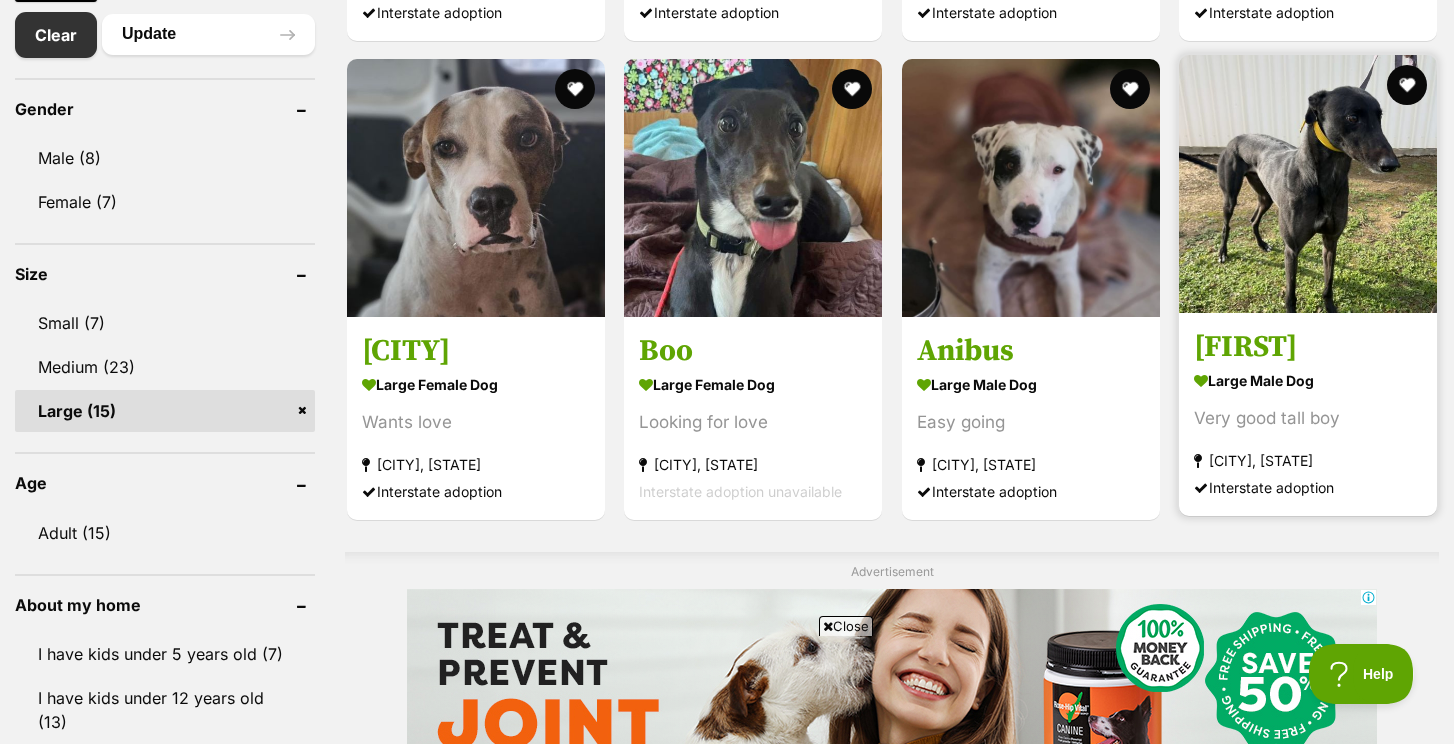 click at bounding box center (1308, 184) 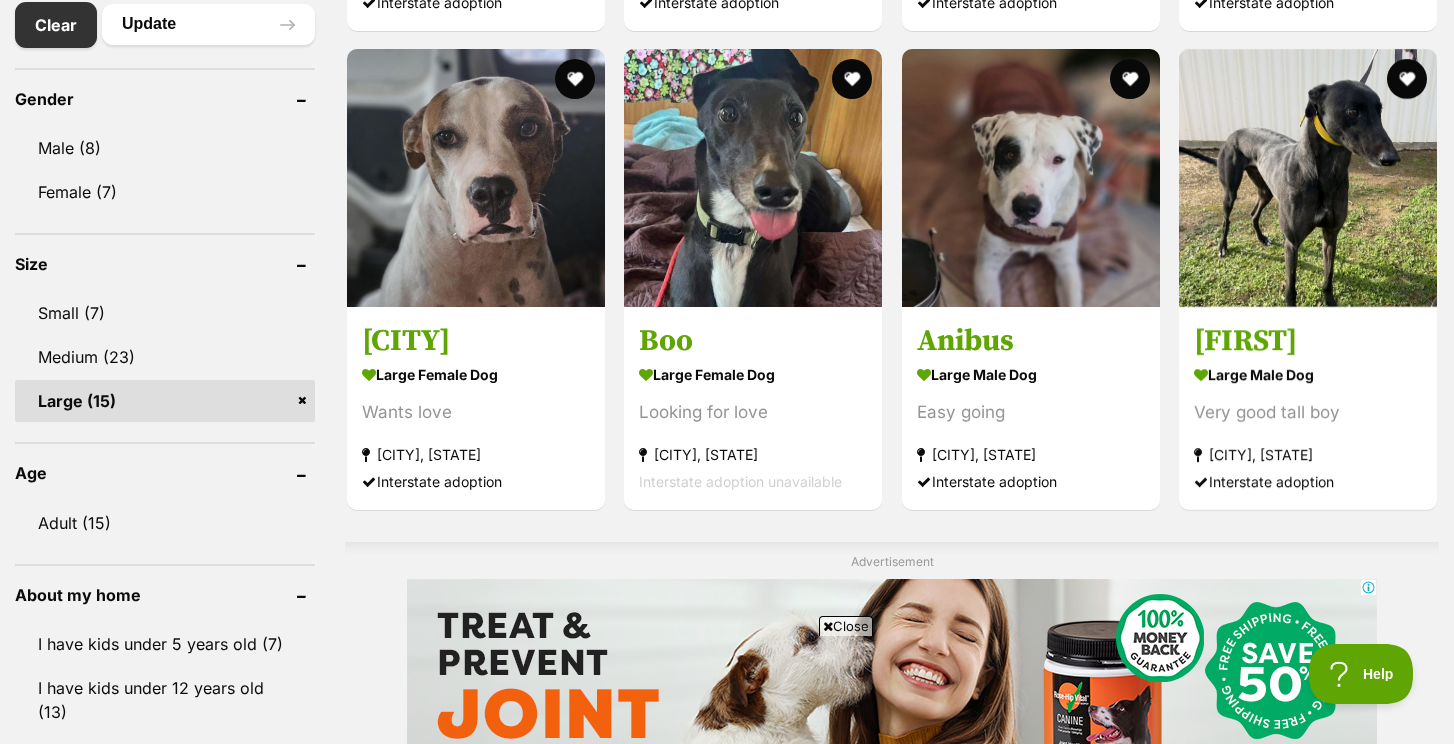 scroll, scrollTop: 1090, scrollLeft: 0, axis: vertical 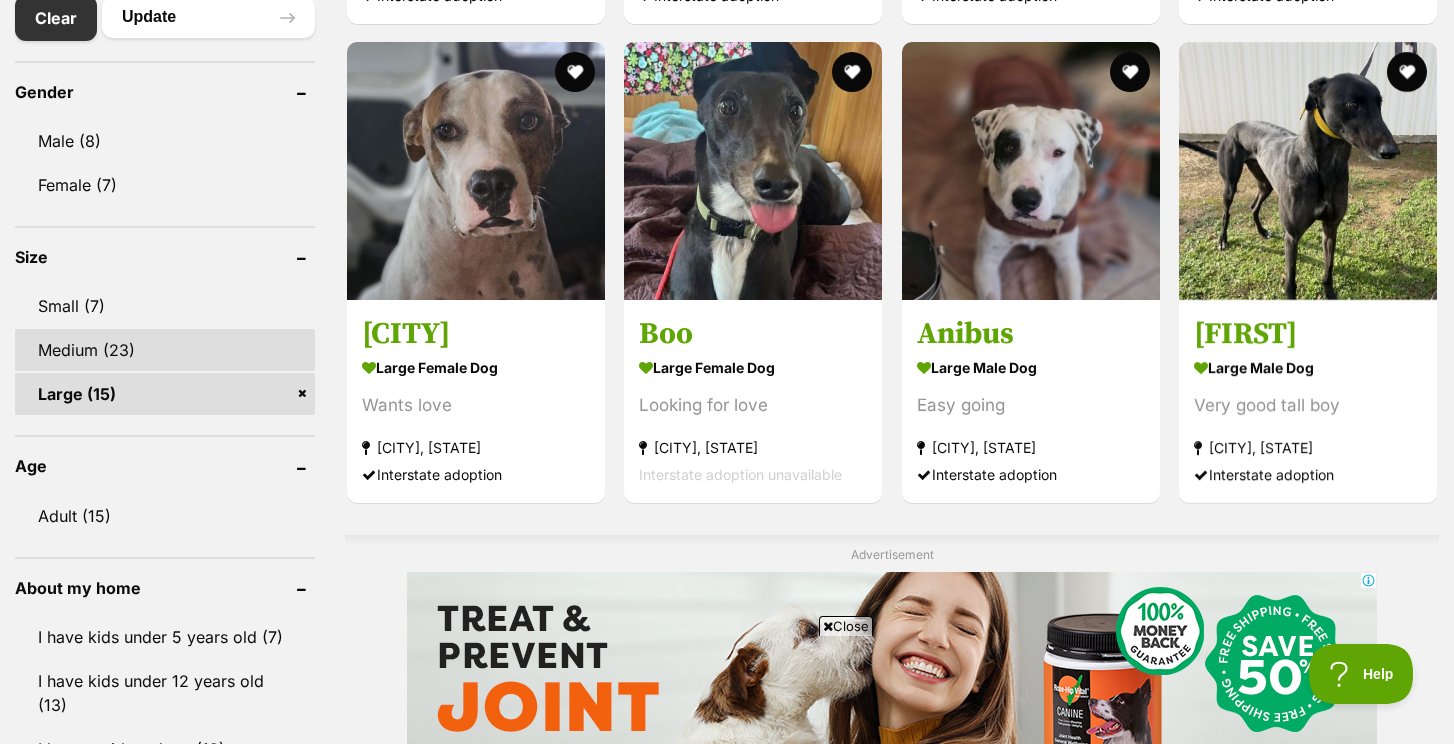 click on "Medium (23)" at bounding box center [165, 350] 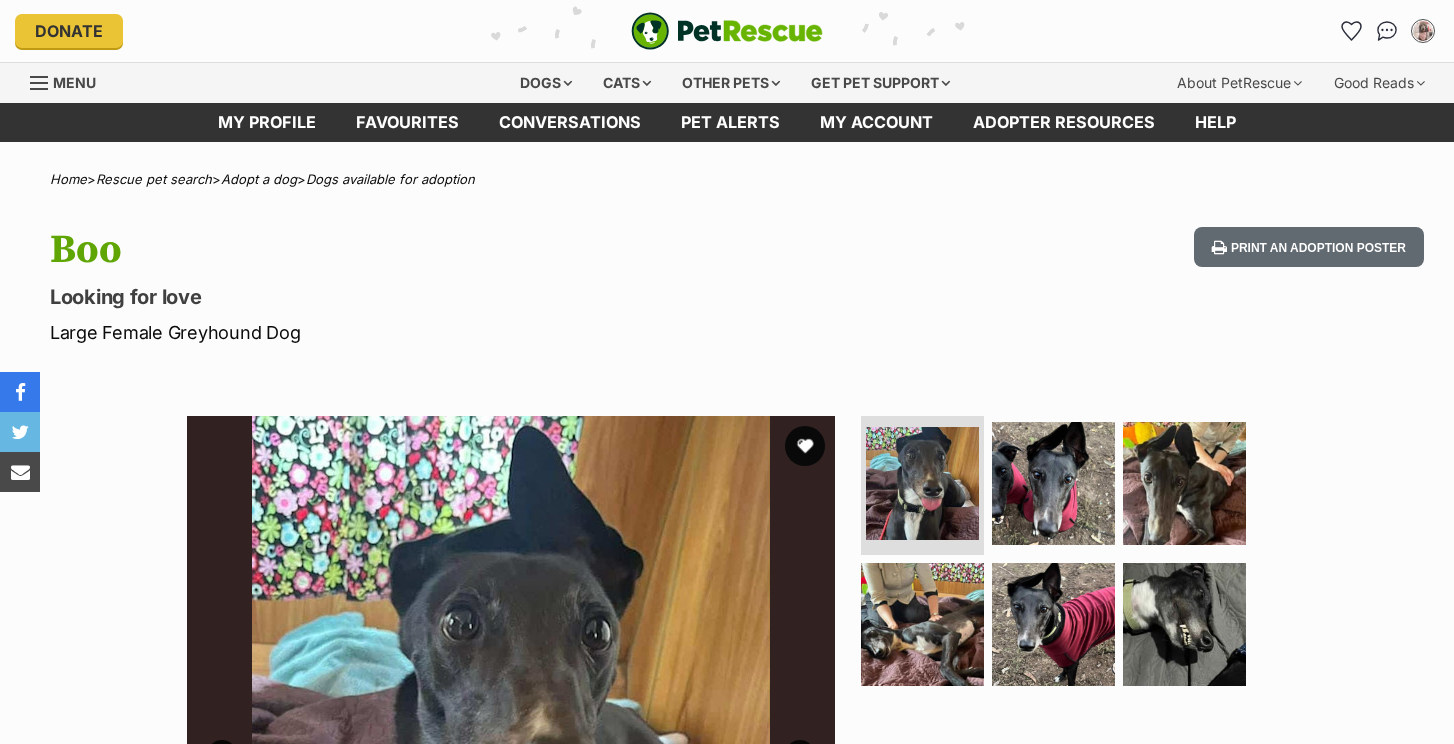 scroll, scrollTop: 0, scrollLeft: 0, axis: both 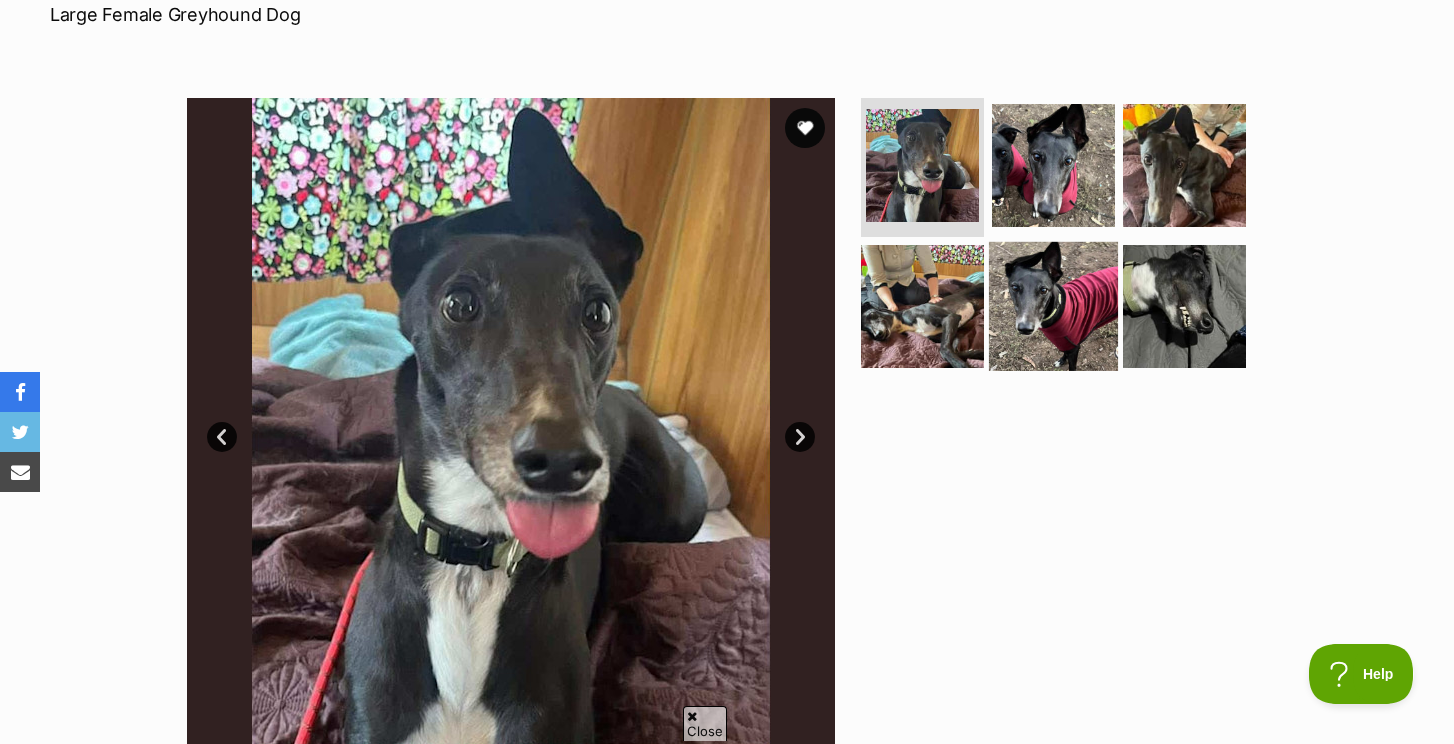 click at bounding box center [1053, 306] 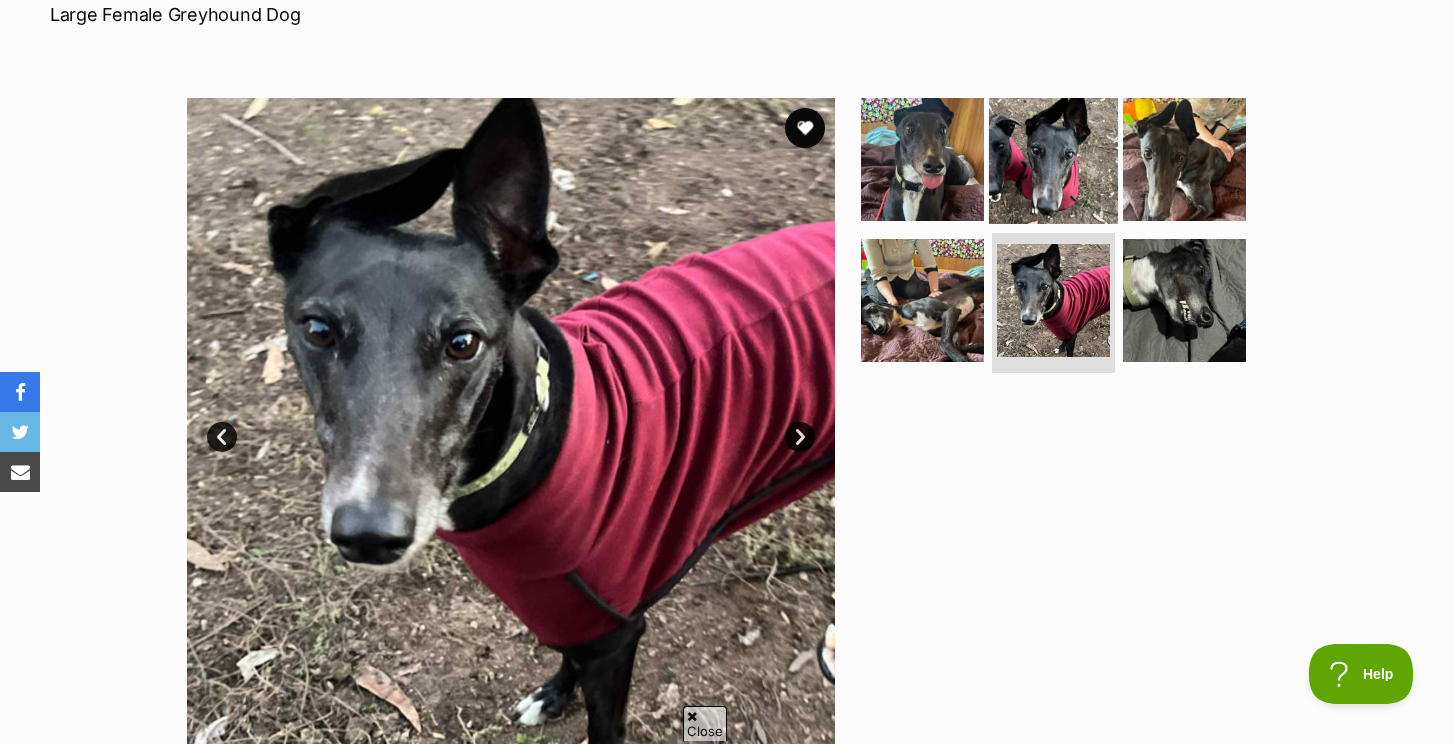 scroll, scrollTop: 0, scrollLeft: 0, axis: both 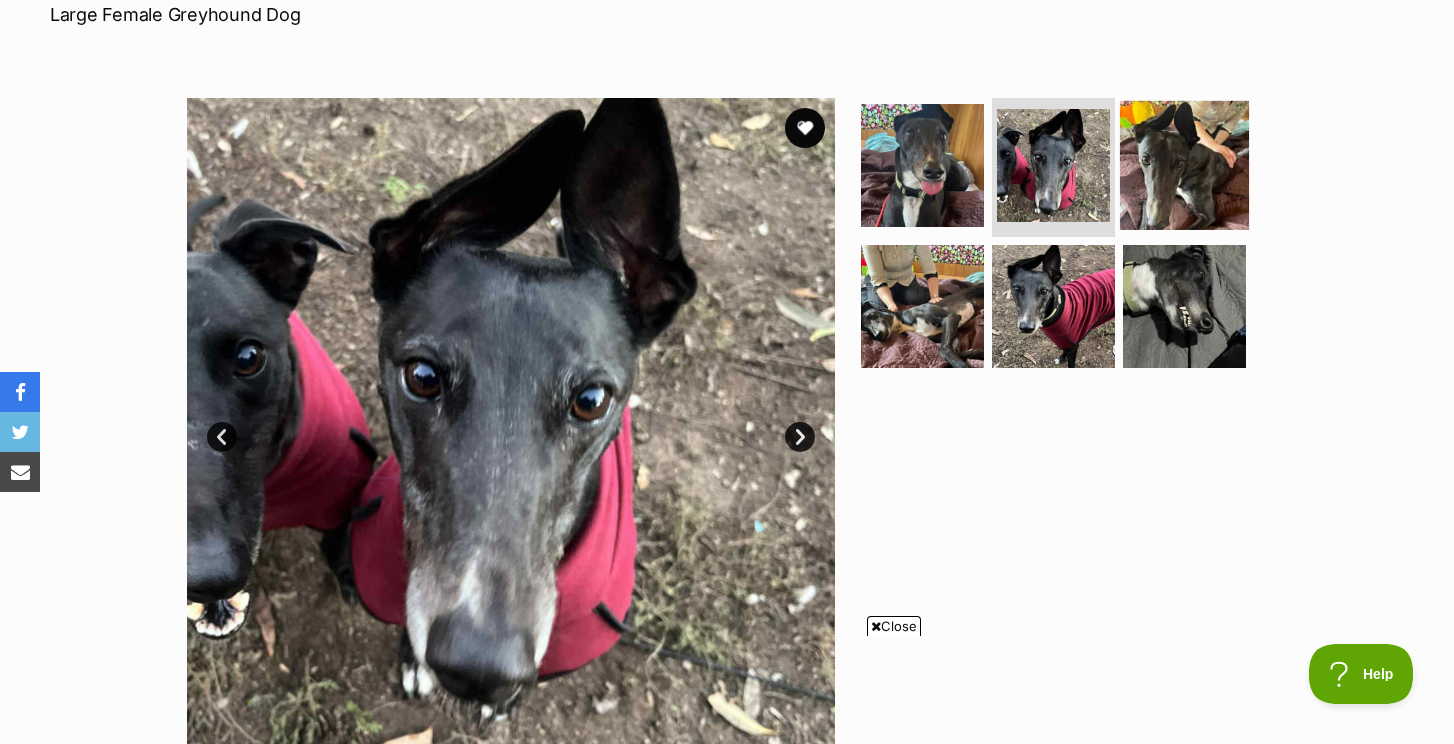 click at bounding box center [1184, 164] 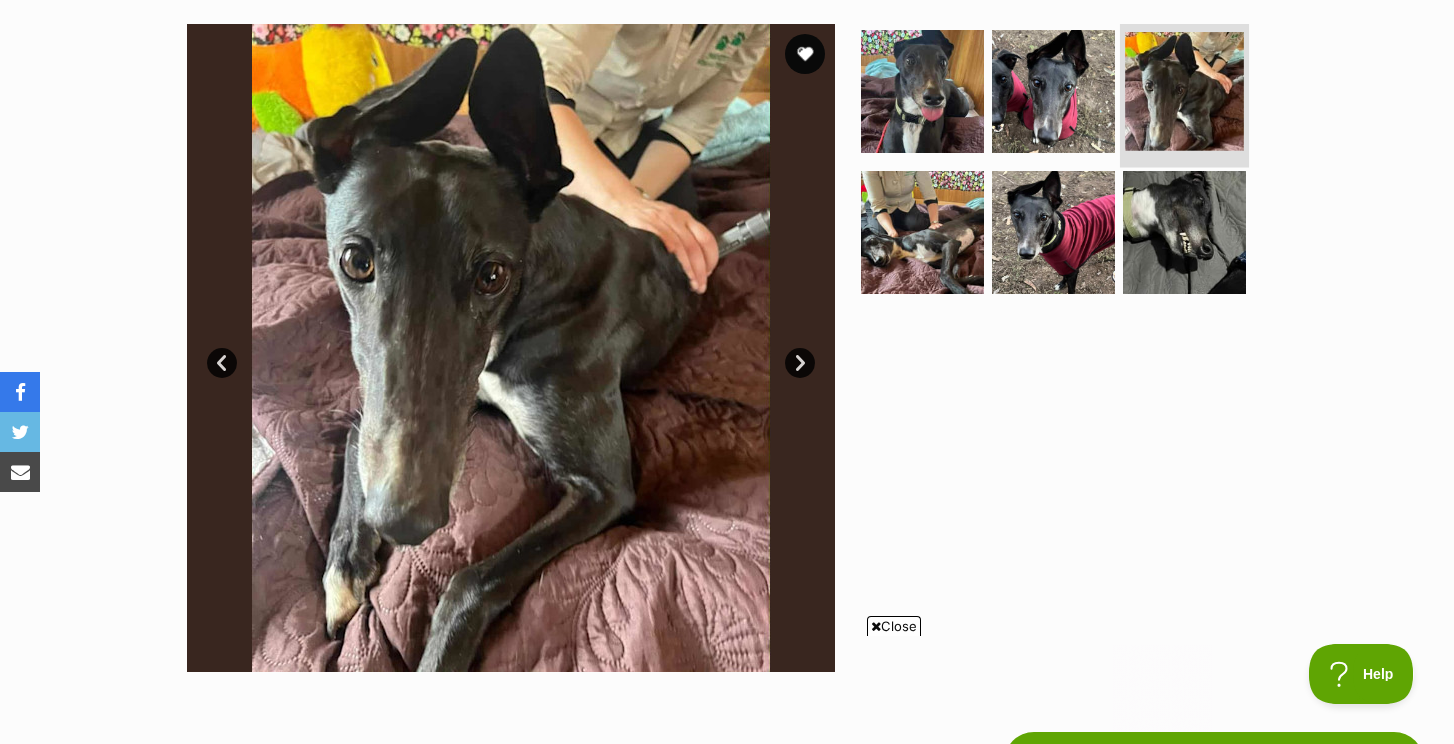 scroll, scrollTop: 396, scrollLeft: 0, axis: vertical 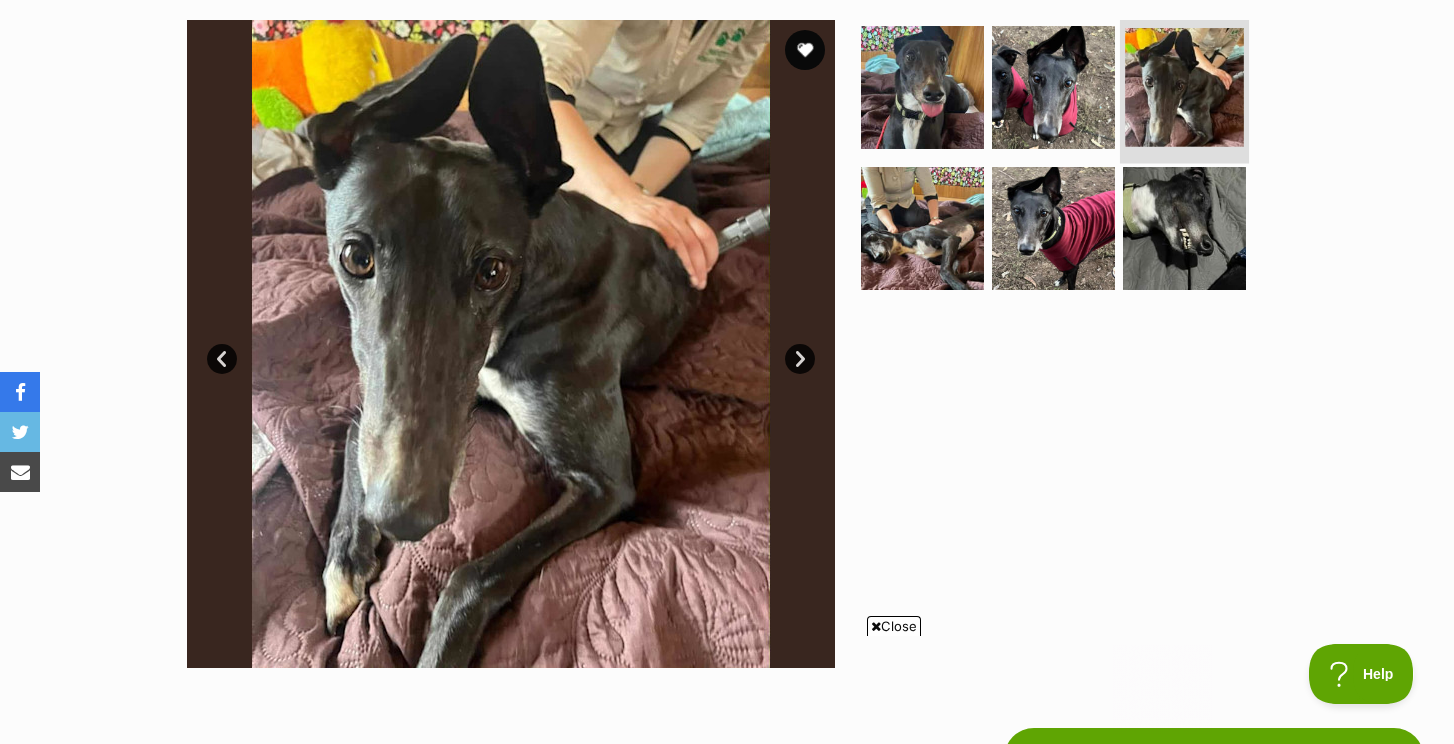 click at bounding box center [1184, 228] 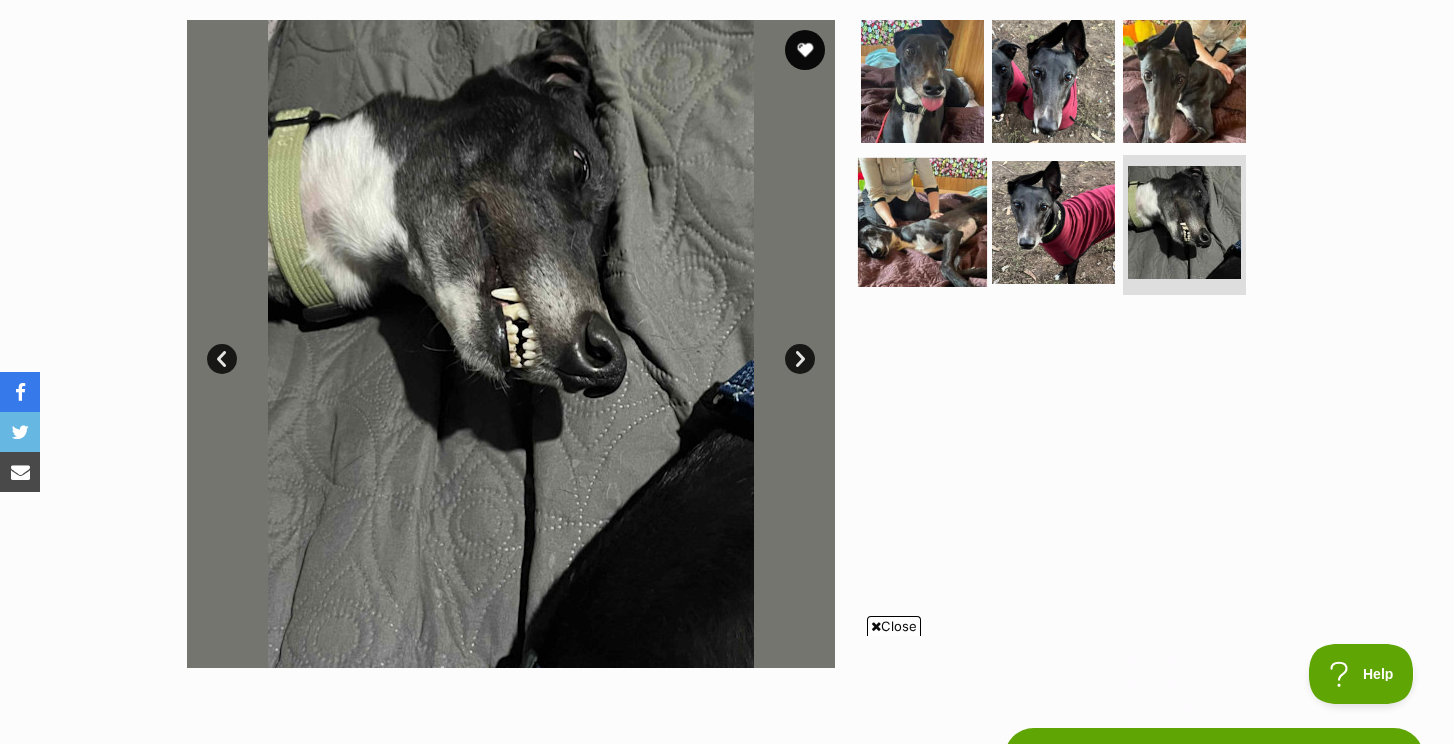 click at bounding box center (922, 222) 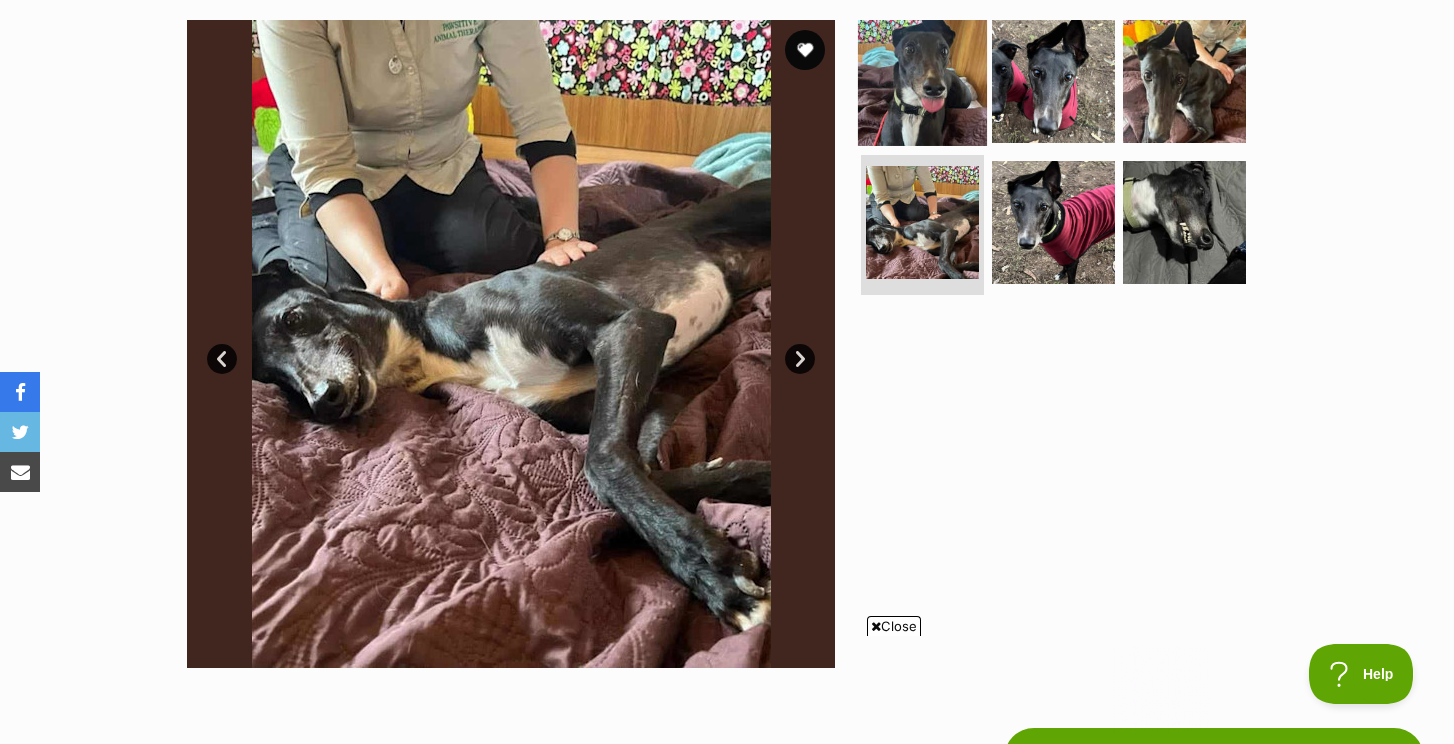 click at bounding box center (922, 80) 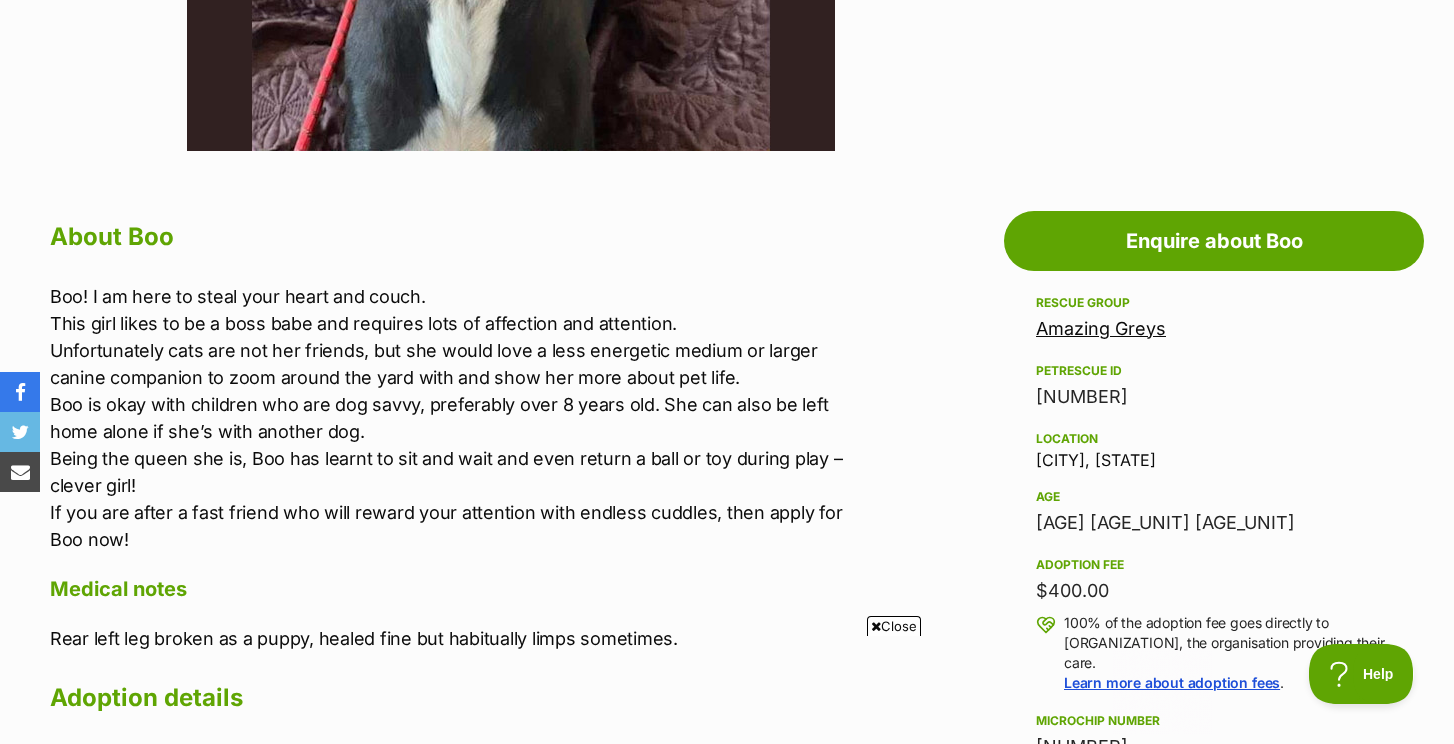 scroll, scrollTop: 914, scrollLeft: 0, axis: vertical 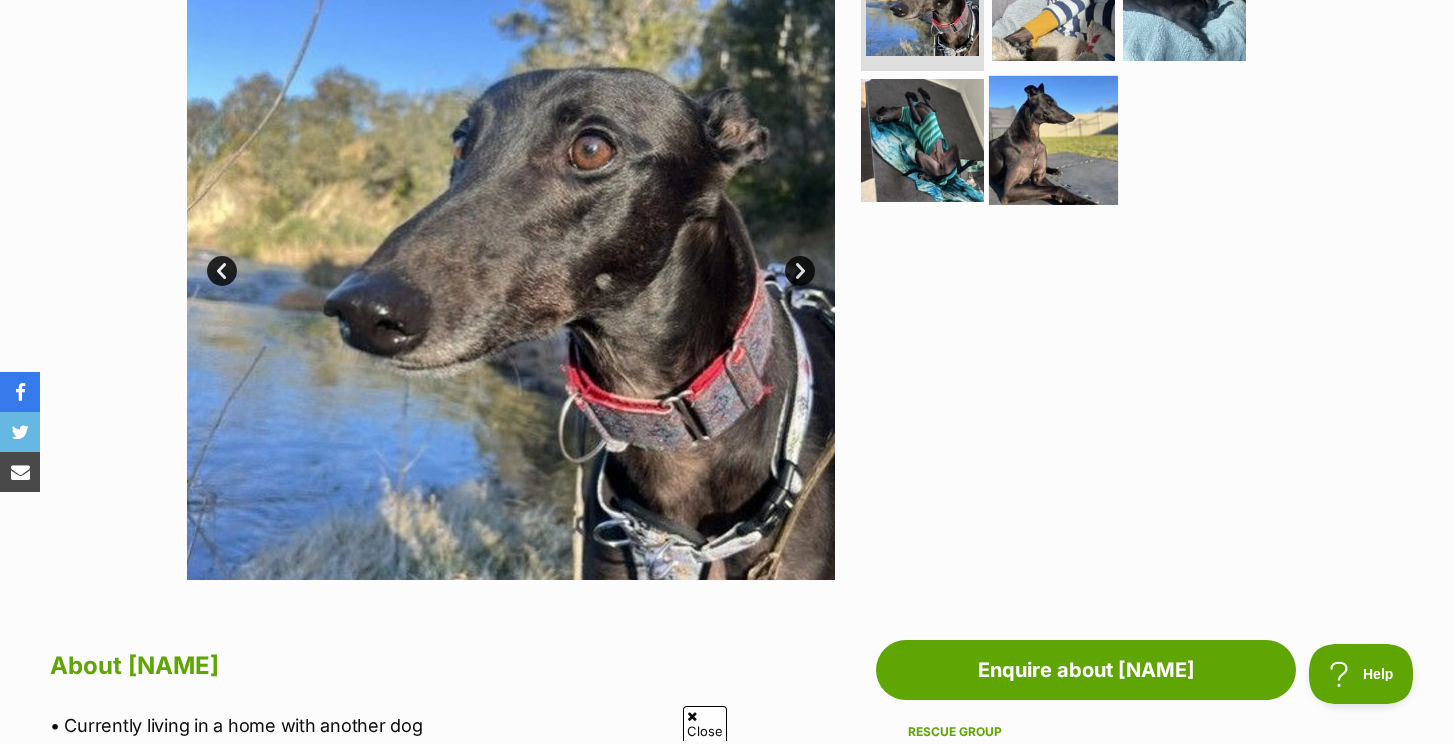 click at bounding box center [1053, 140] 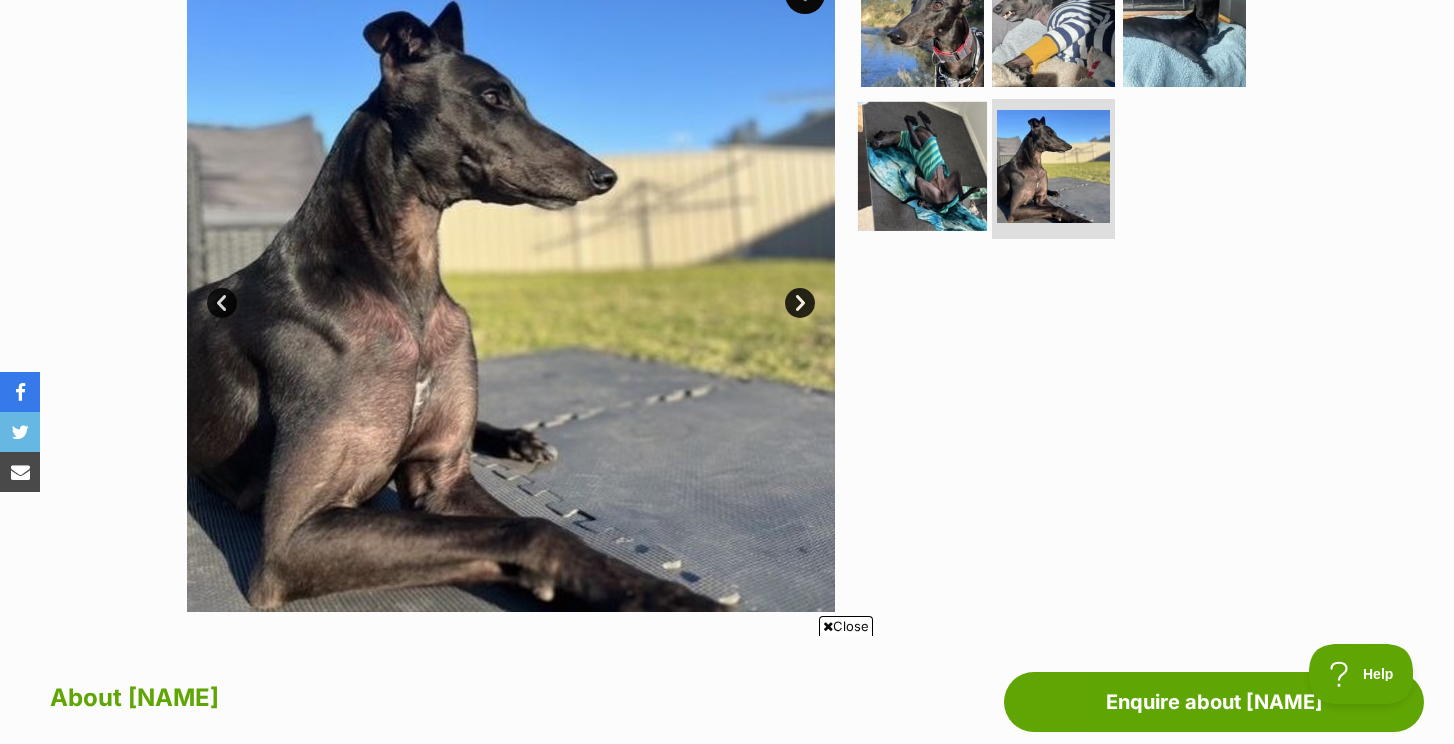scroll, scrollTop: 444, scrollLeft: 0, axis: vertical 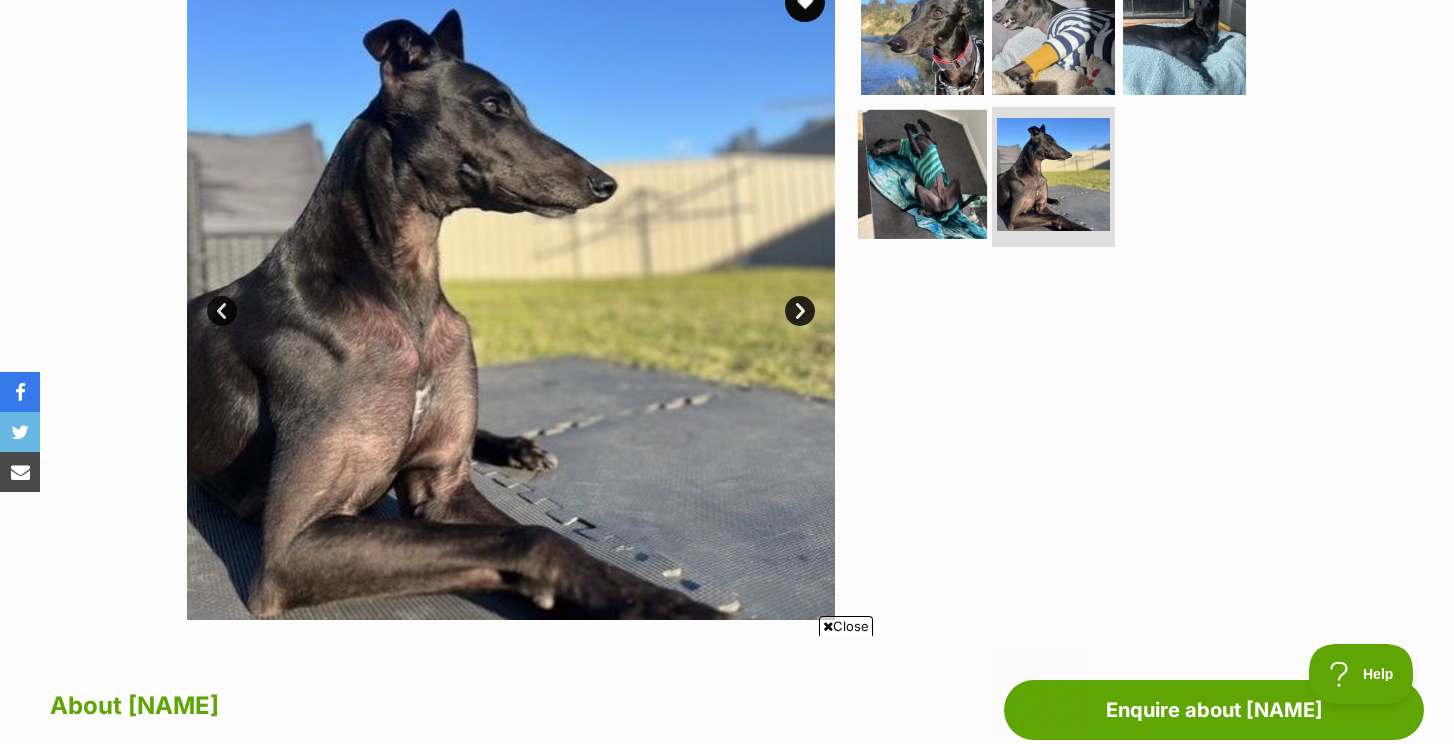 click at bounding box center [922, 174] 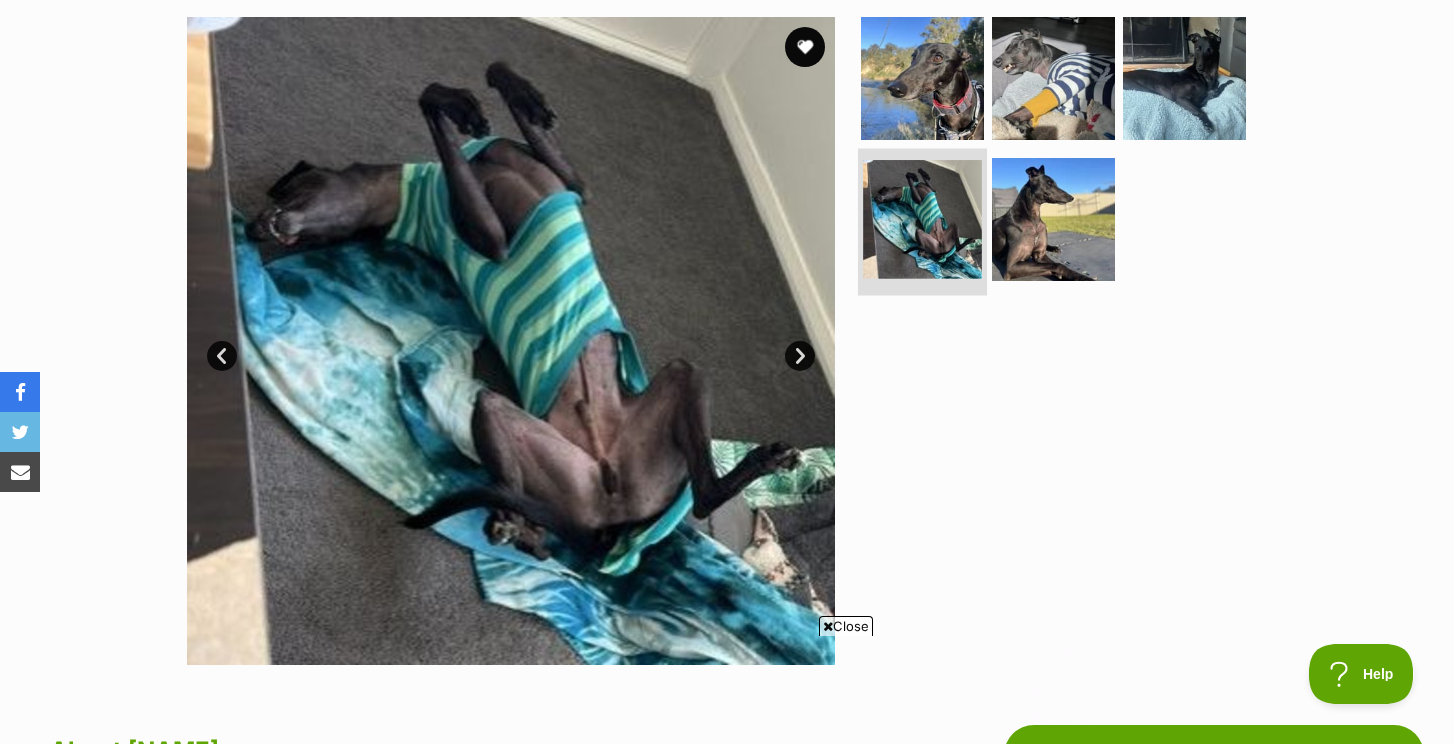 scroll, scrollTop: 396, scrollLeft: 0, axis: vertical 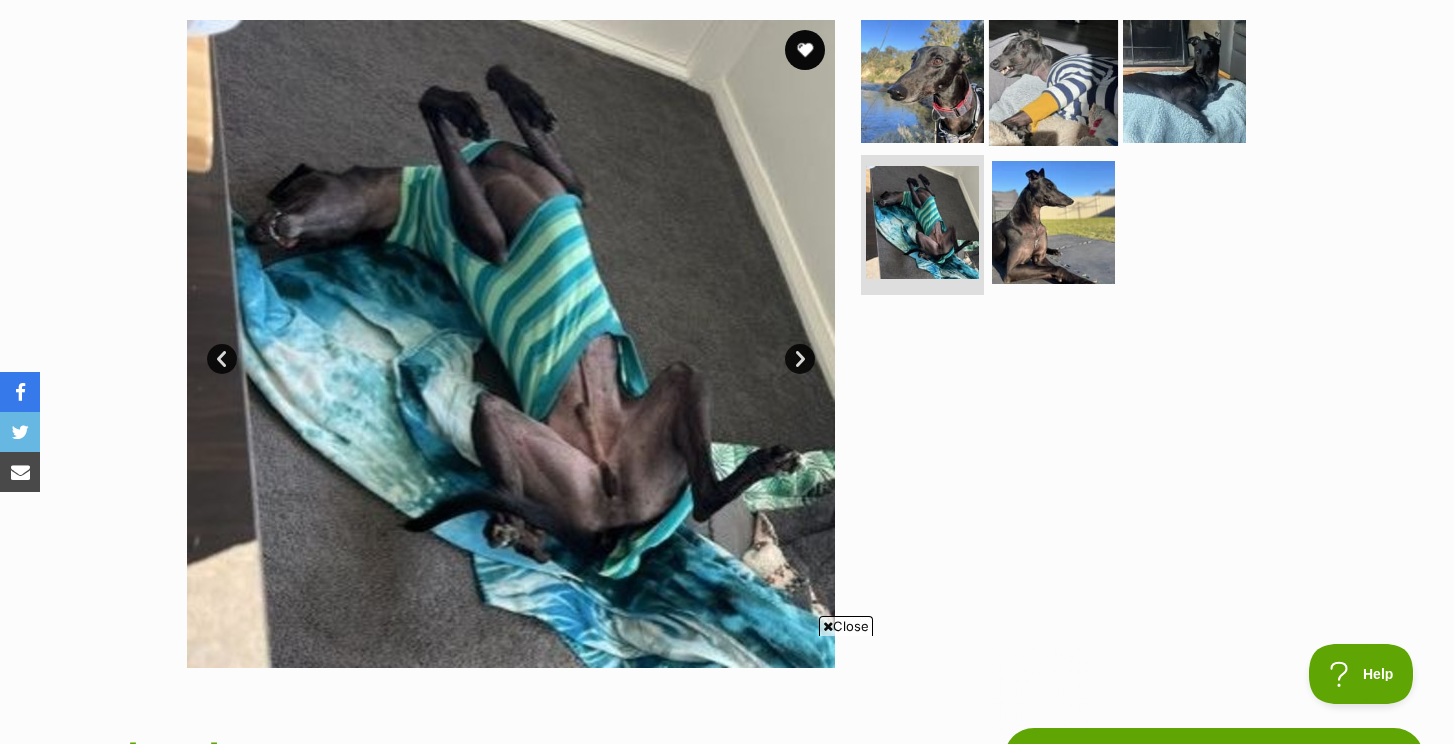 click at bounding box center [1053, 80] 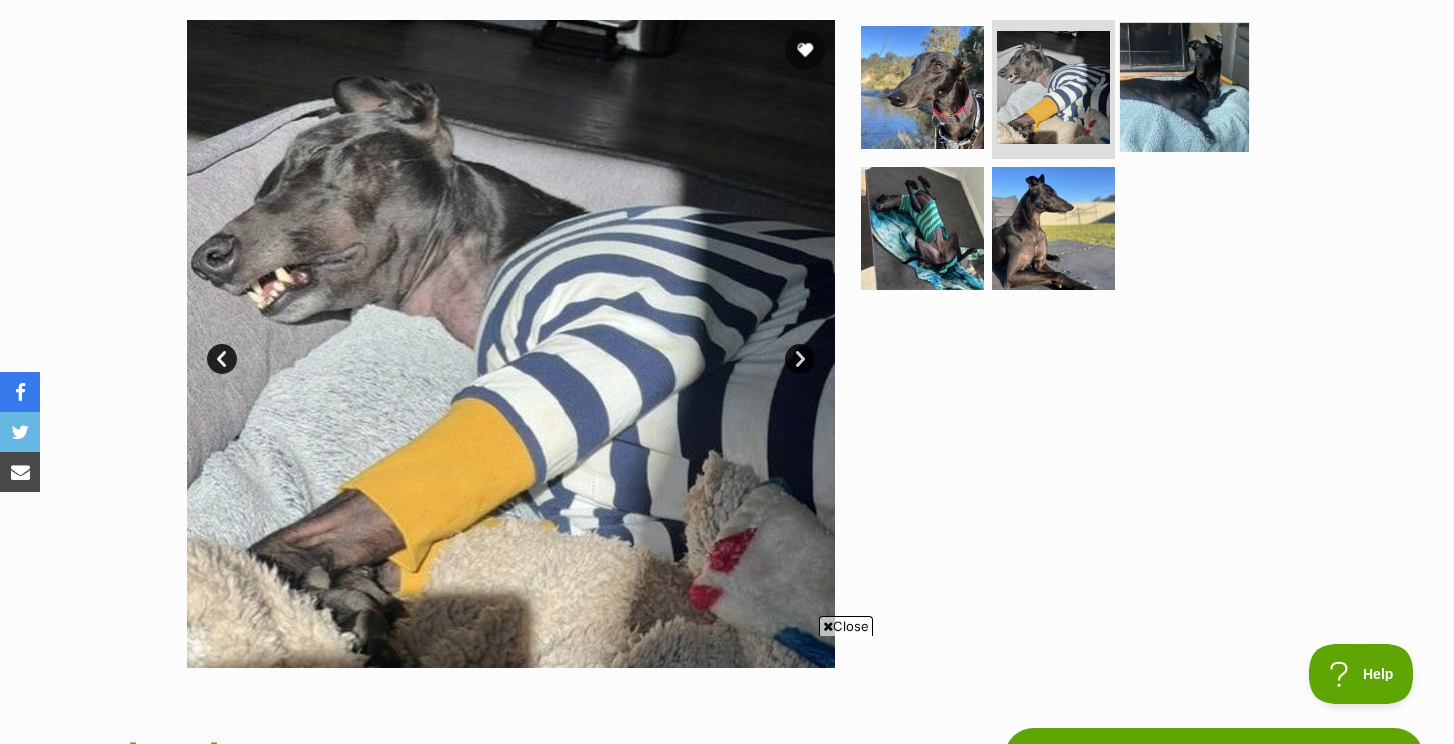 click at bounding box center (1184, 86) 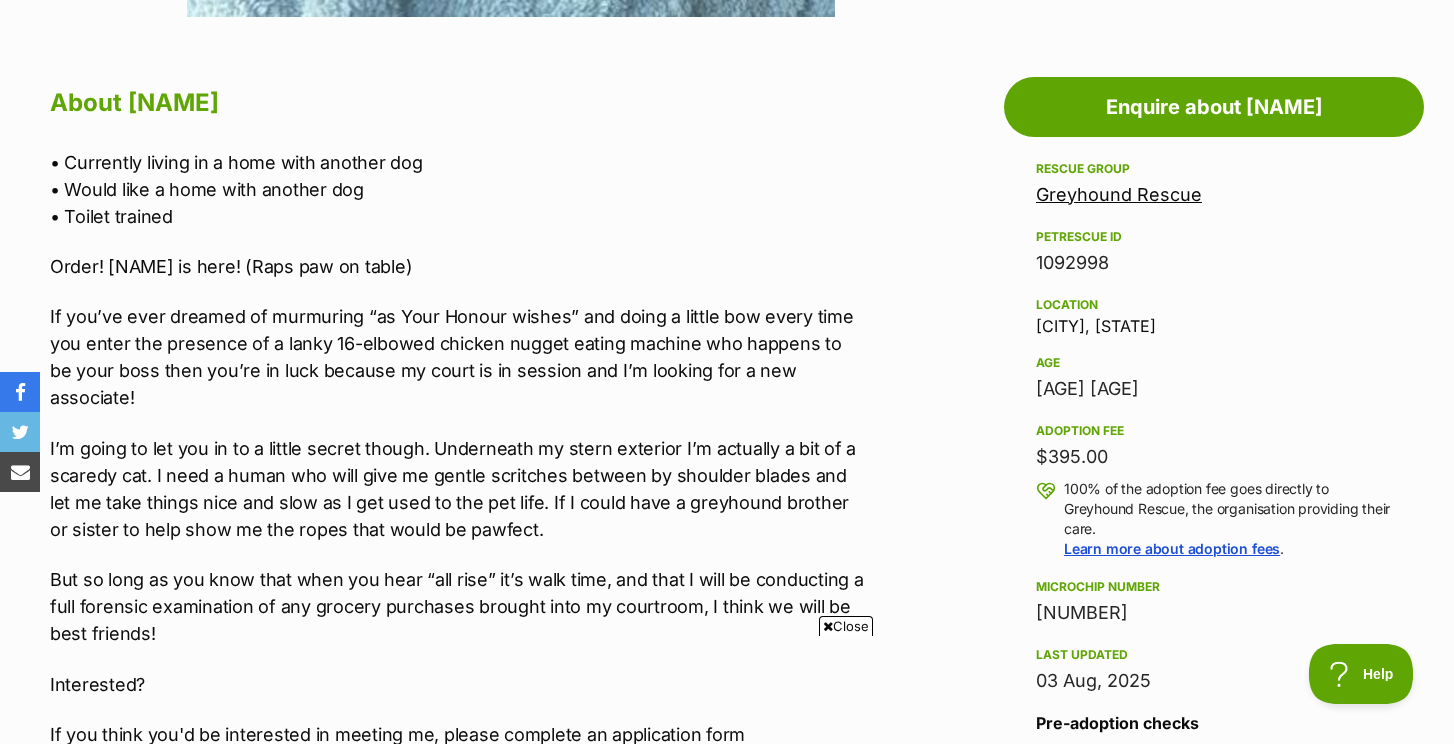 scroll, scrollTop: 1098, scrollLeft: 0, axis: vertical 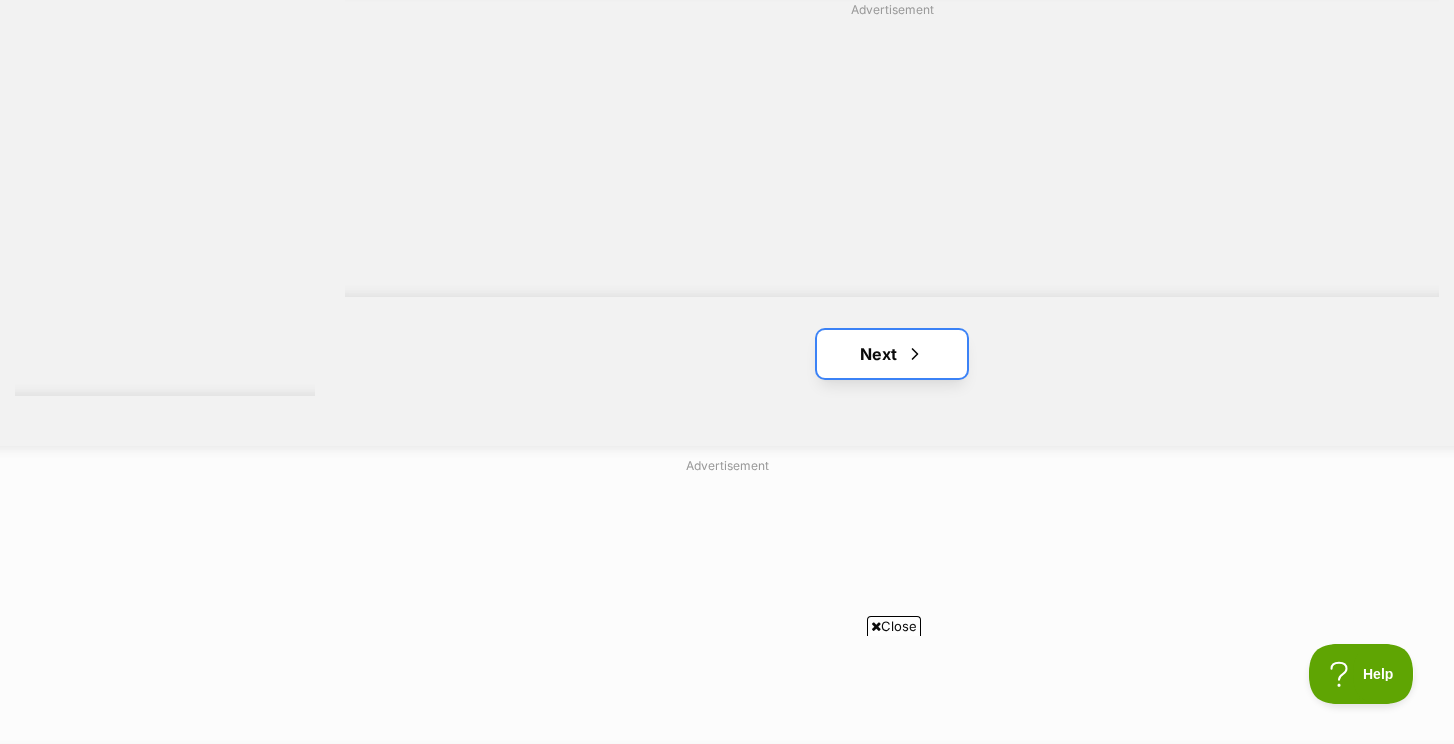 click on "Next" at bounding box center [892, 354] 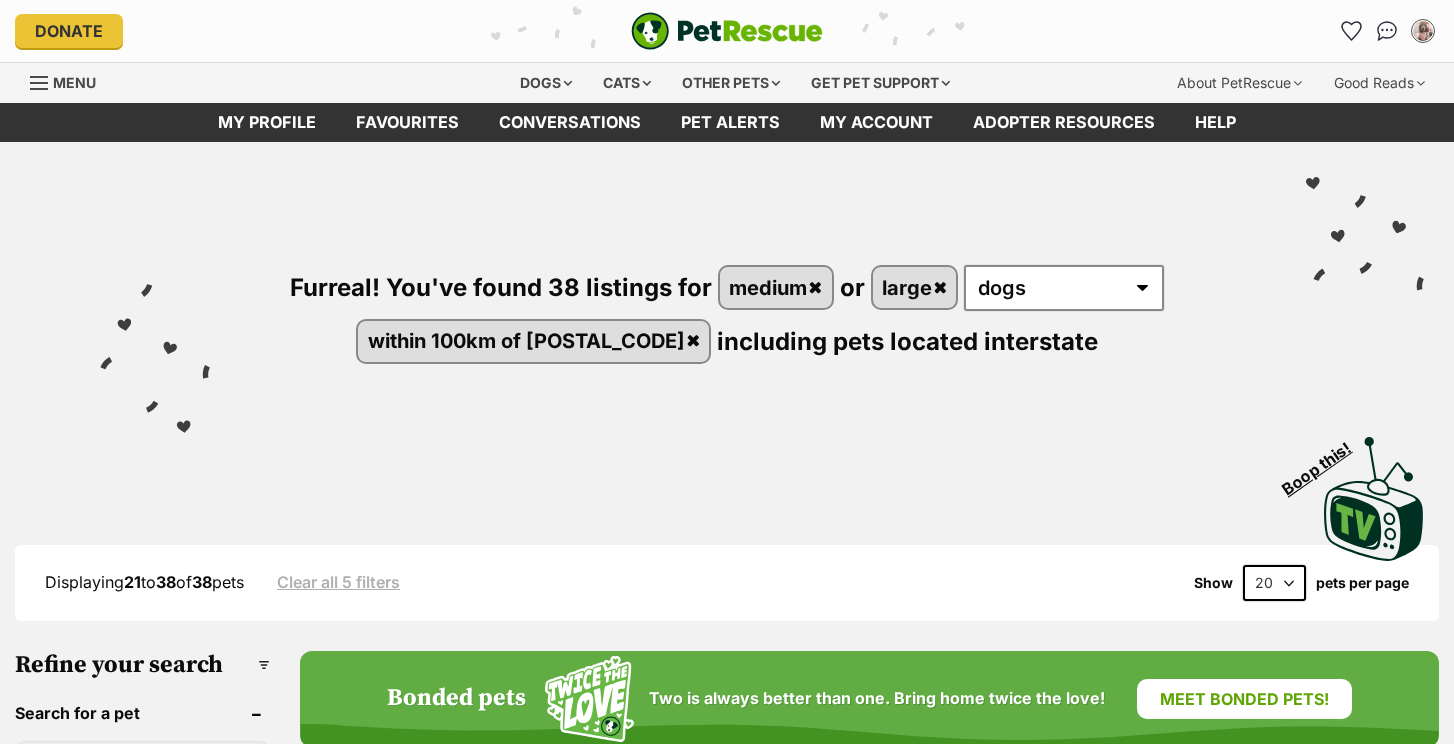 scroll, scrollTop: 0, scrollLeft: 0, axis: both 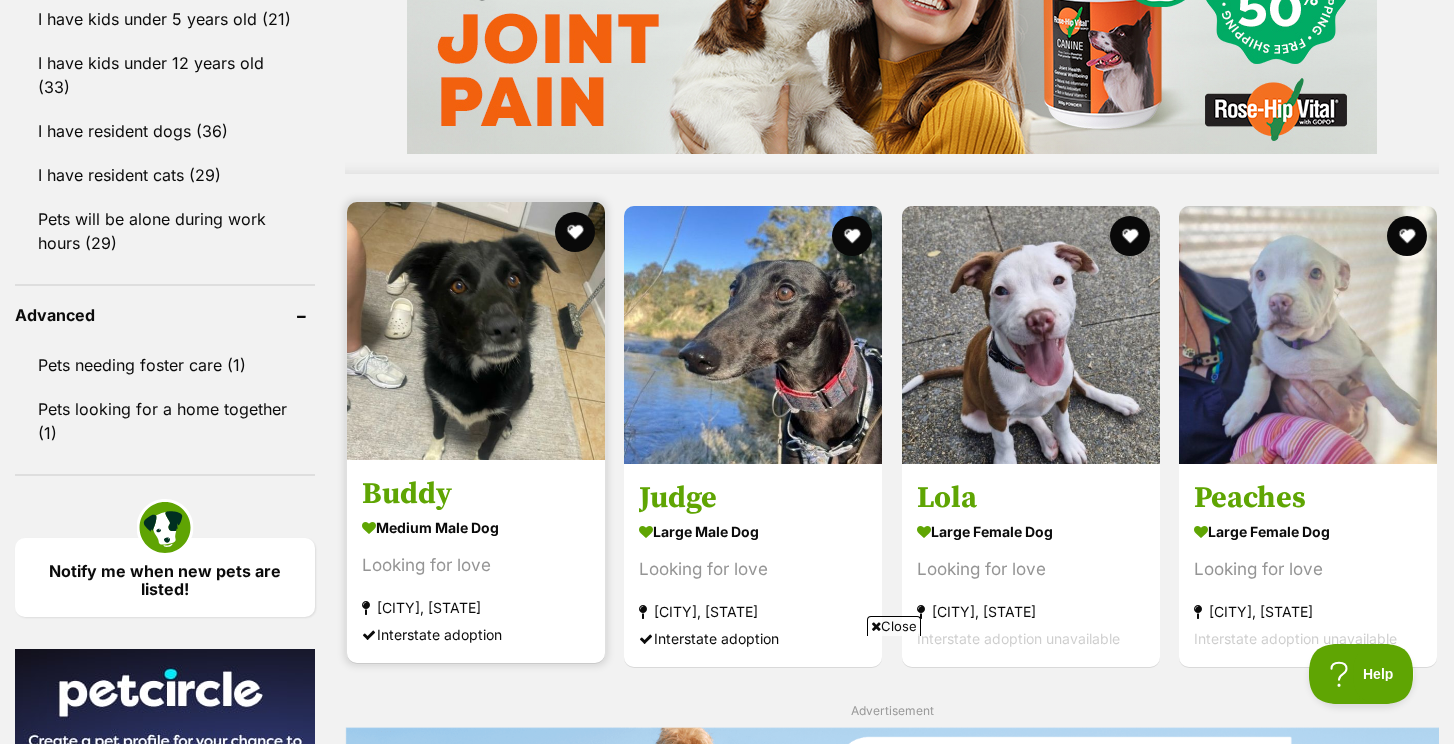 click at bounding box center [476, 331] 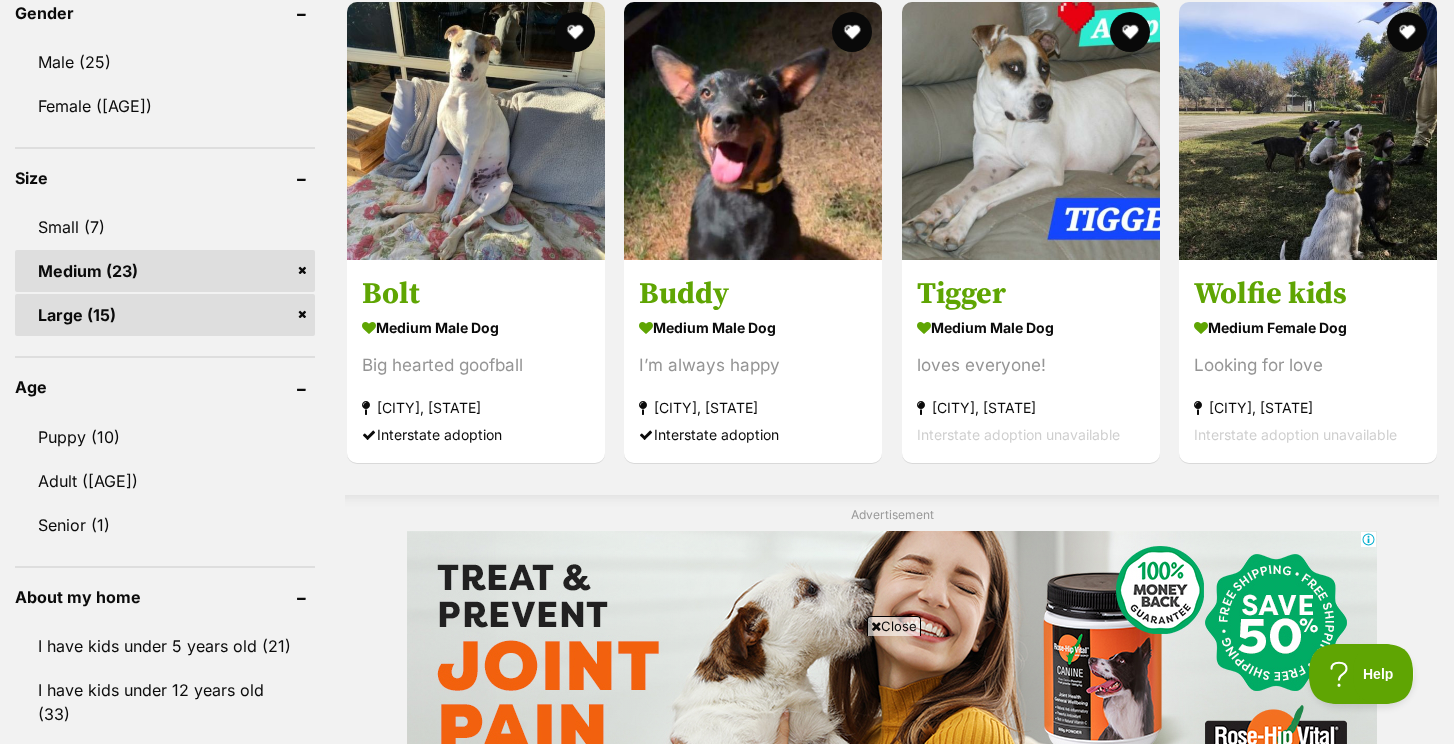 scroll, scrollTop: 1200, scrollLeft: 0, axis: vertical 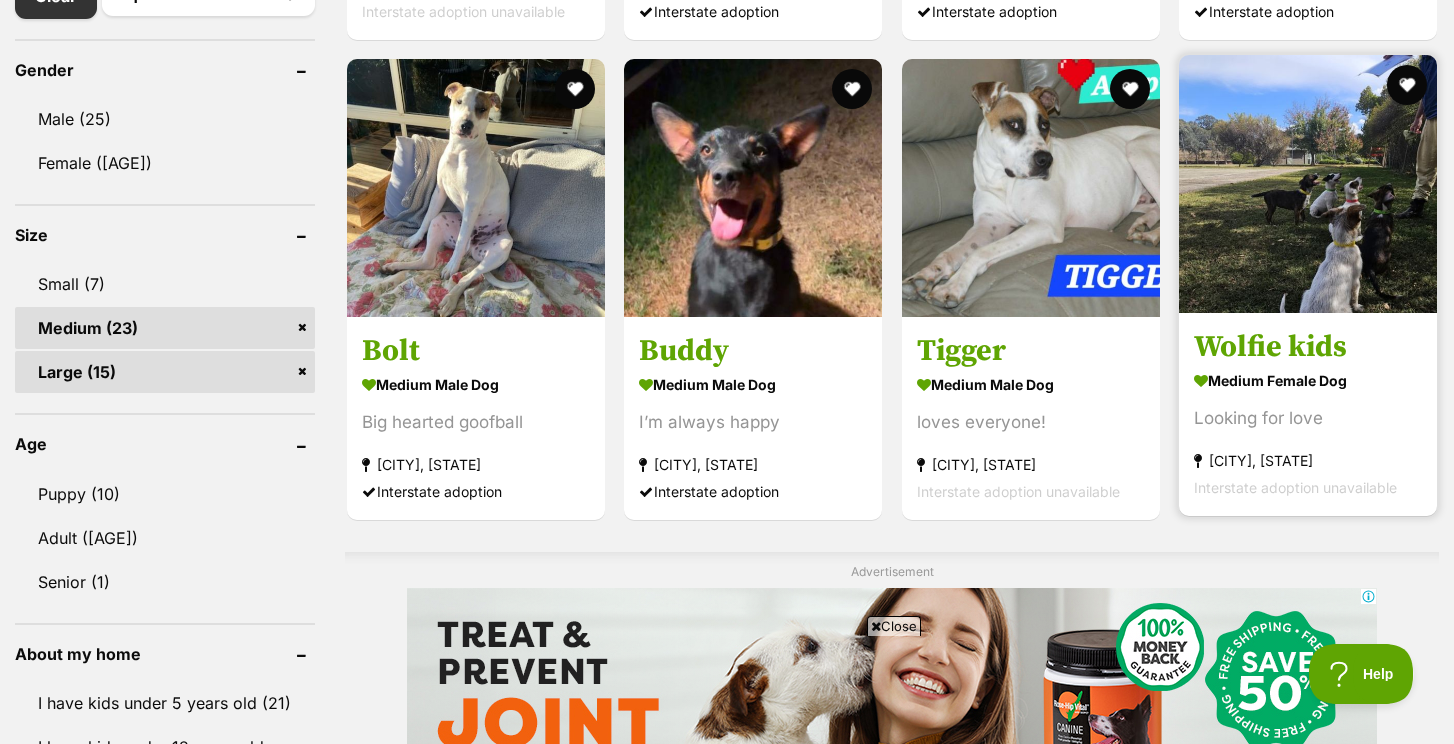 click at bounding box center (1308, 184) 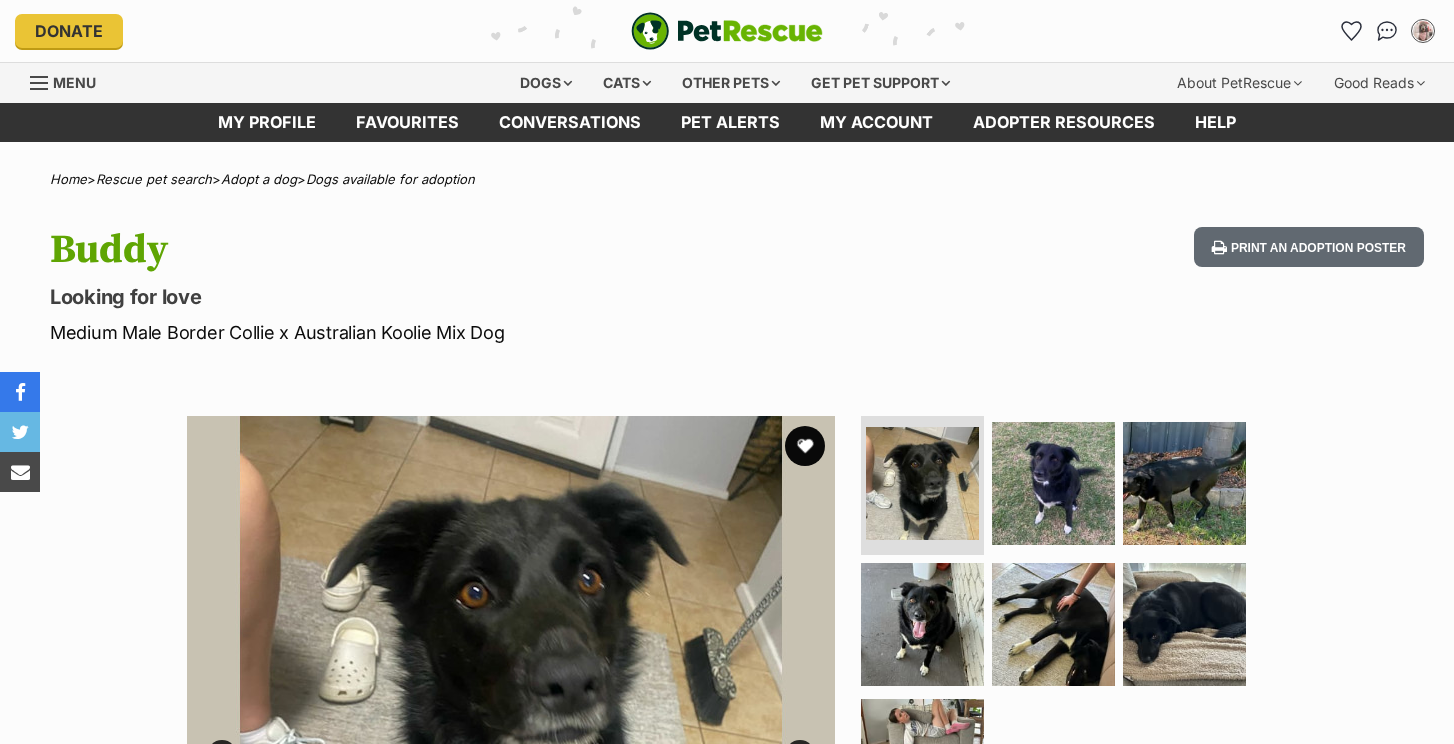 scroll, scrollTop: 0, scrollLeft: 0, axis: both 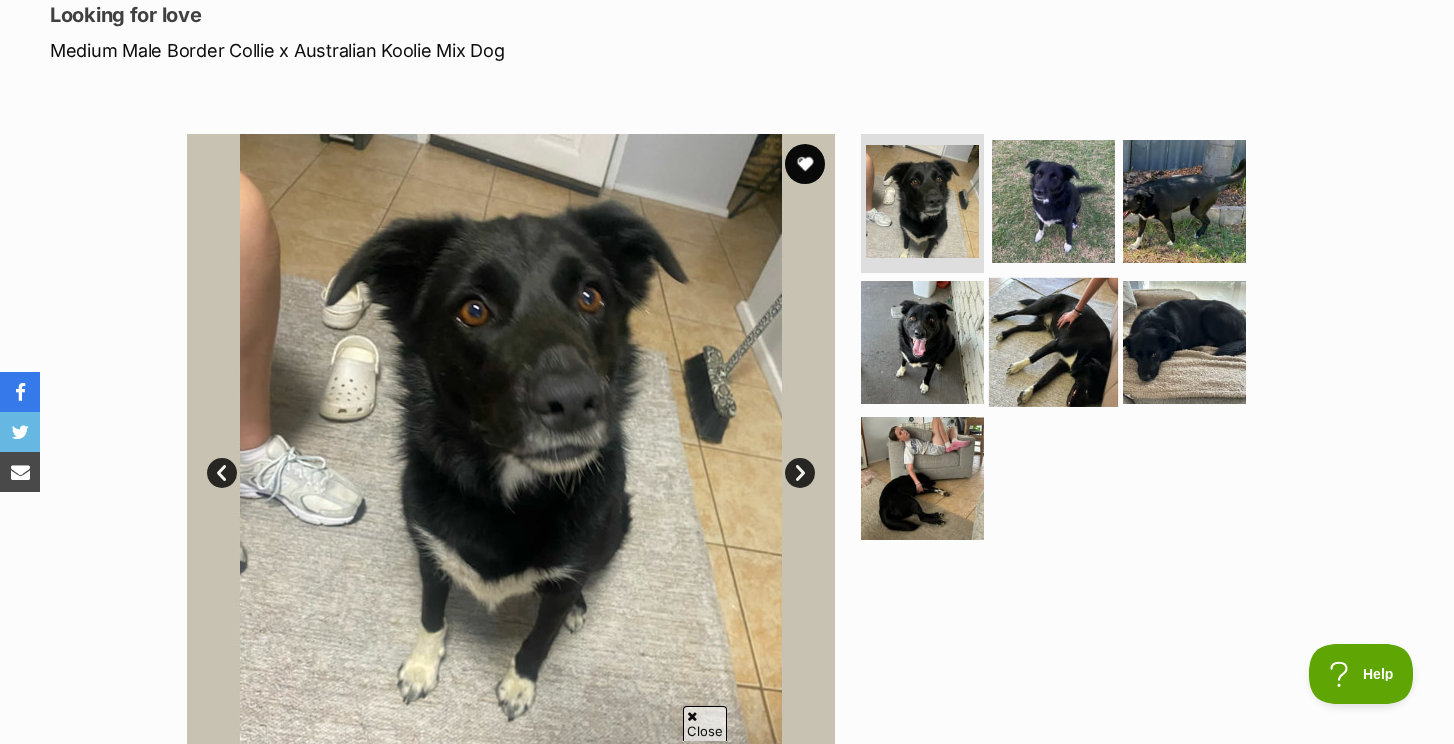 click at bounding box center [1053, 342] 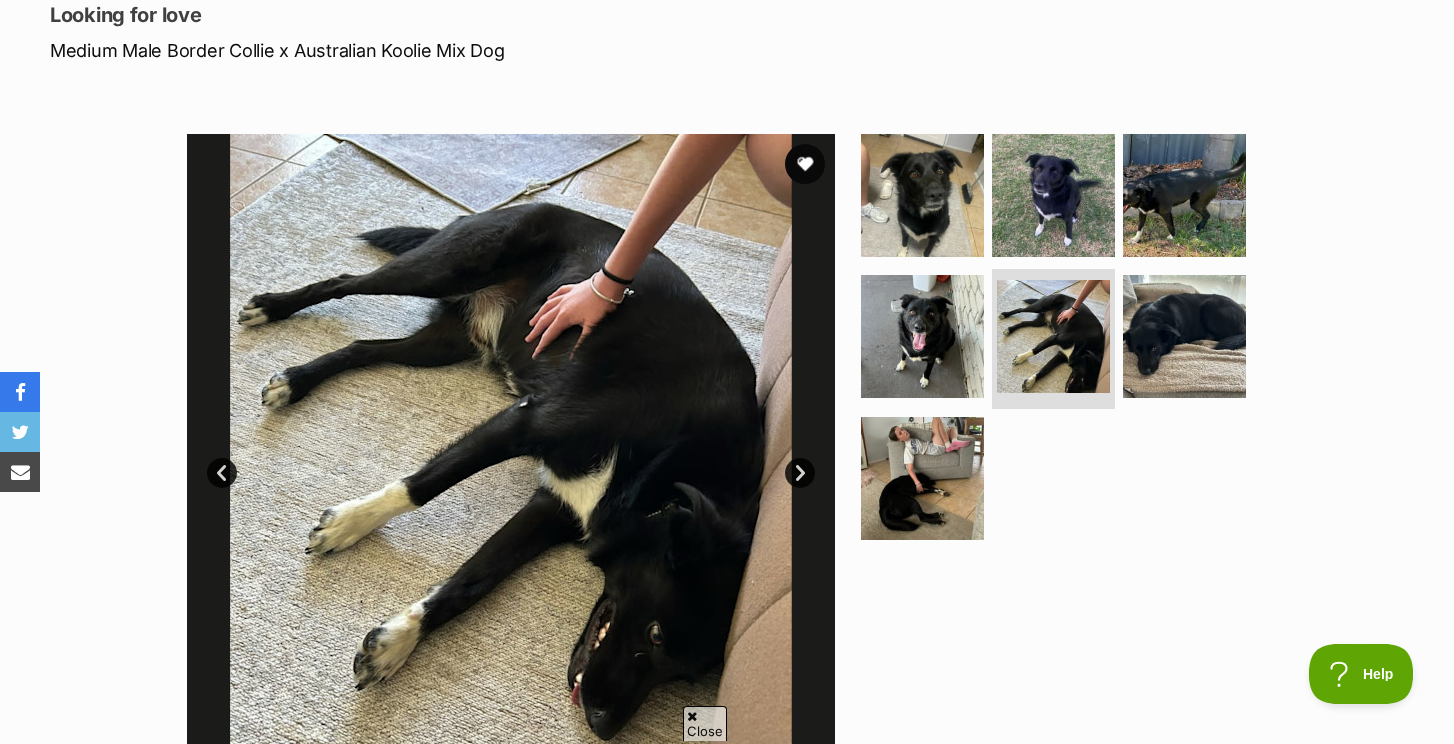 scroll, scrollTop: 0, scrollLeft: 0, axis: both 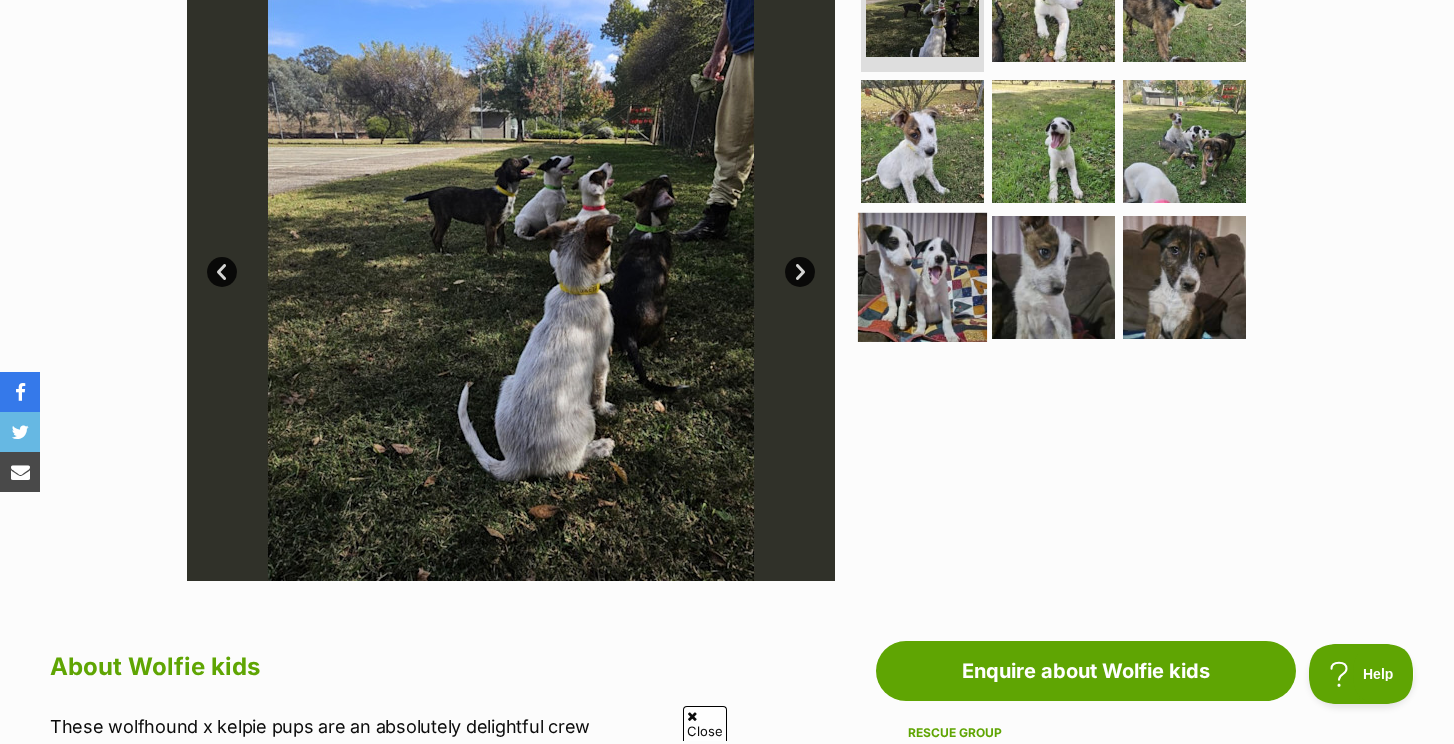 click at bounding box center (922, 277) 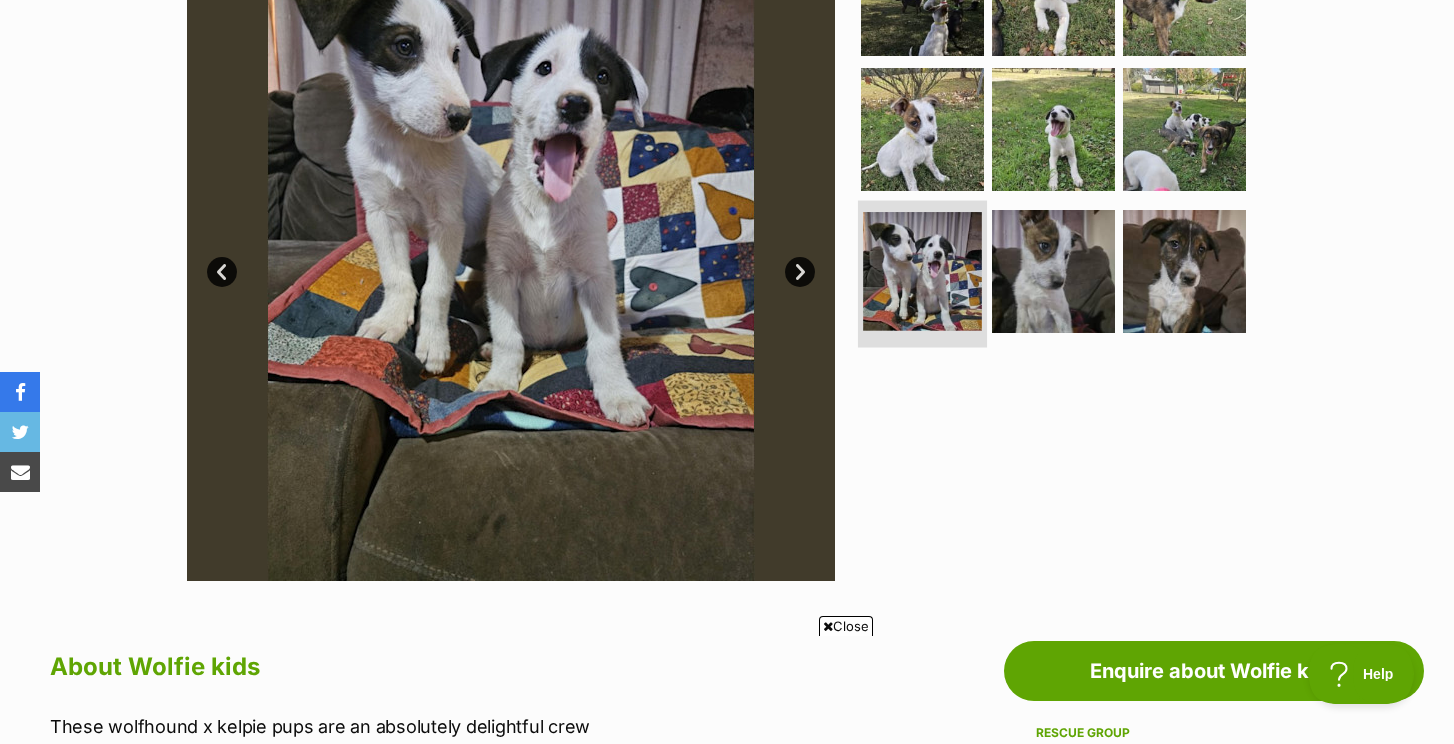 scroll, scrollTop: 0, scrollLeft: 0, axis: both 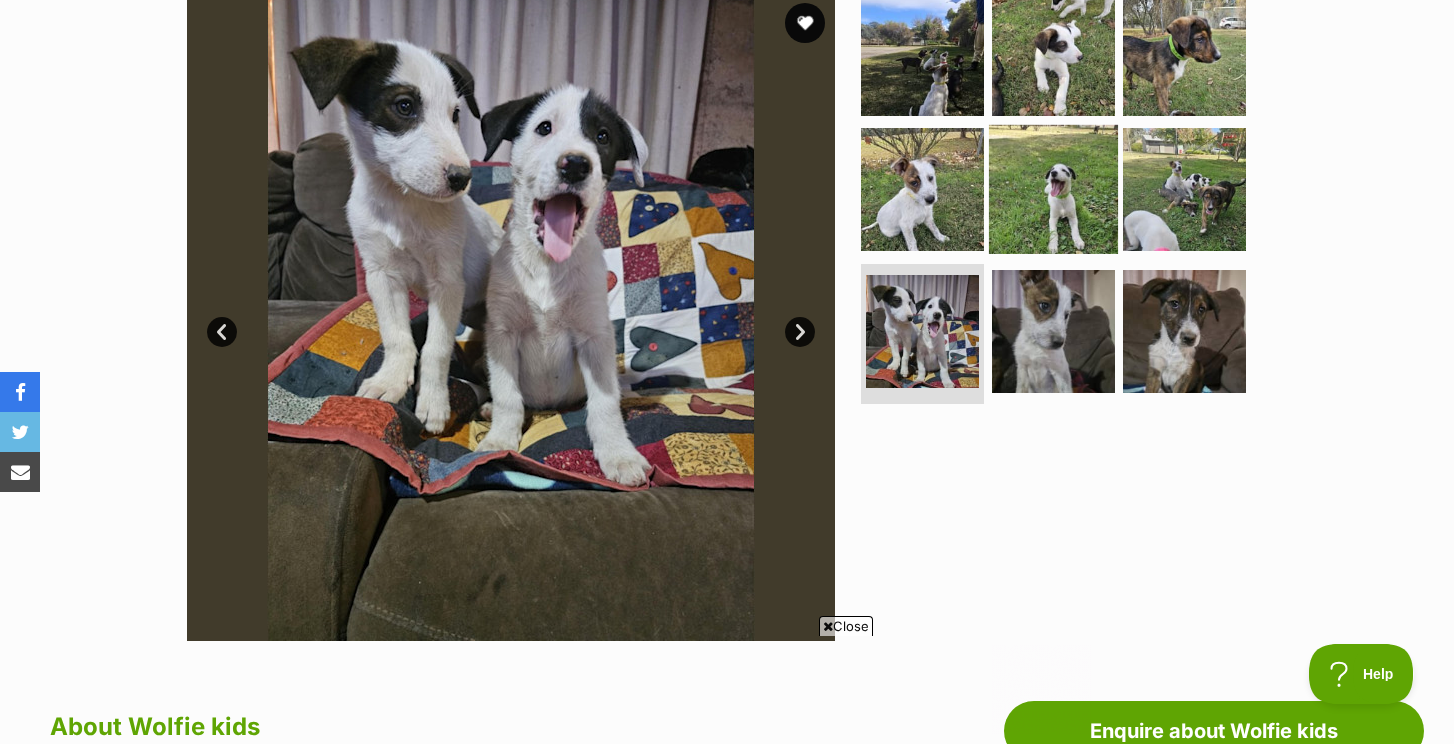 click at bounding box center (1053, 189) 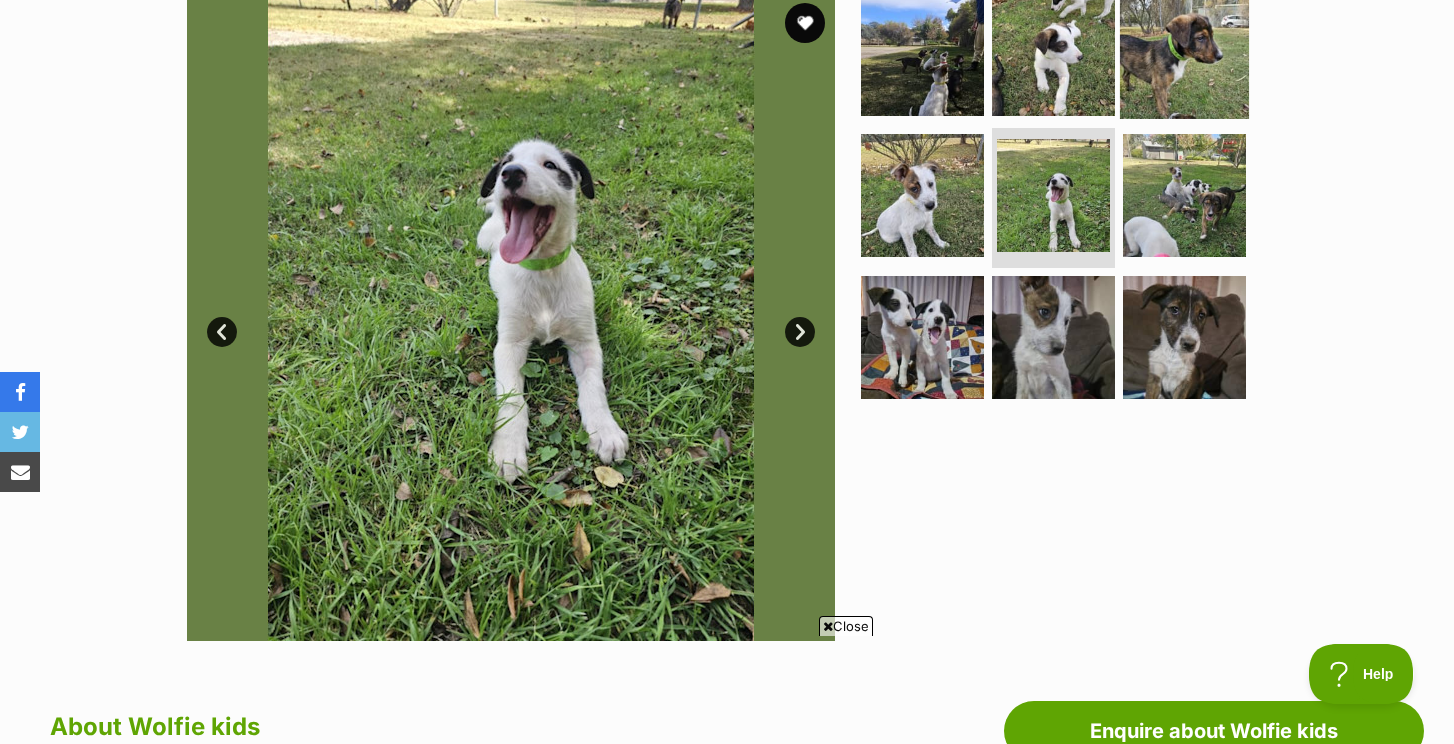 scroll, scrollTop: 0, scrollLeft: 0, axis: both 